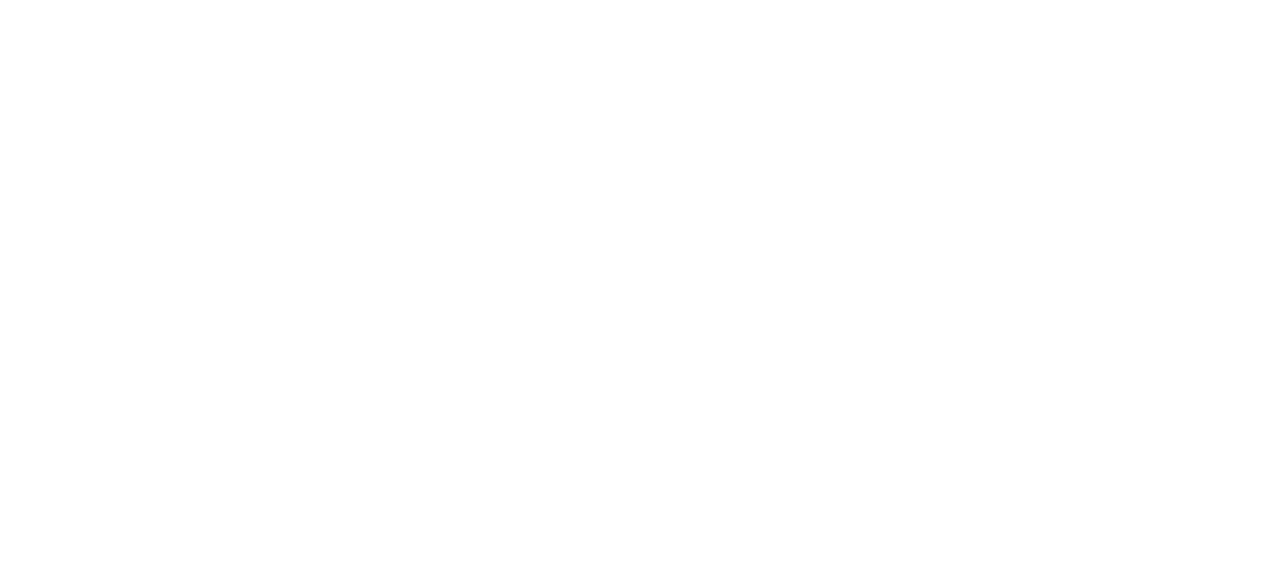 scroll, scrollTop: 0, scrollLeft: 0, axis: both 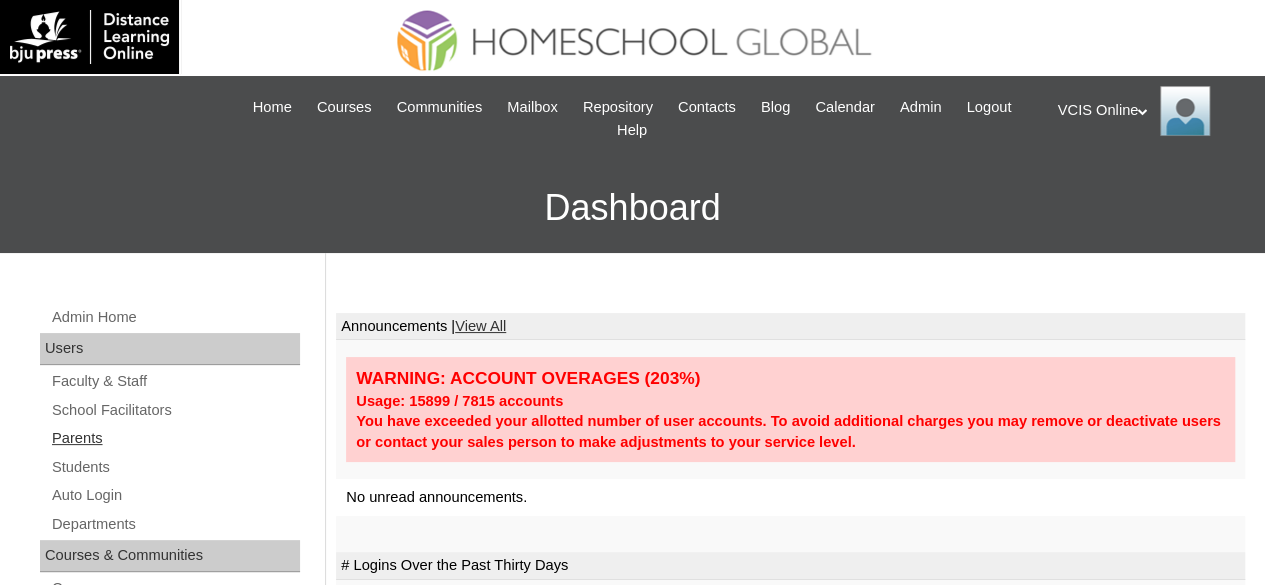 click on "Parents" at bounding box center [175, 438] 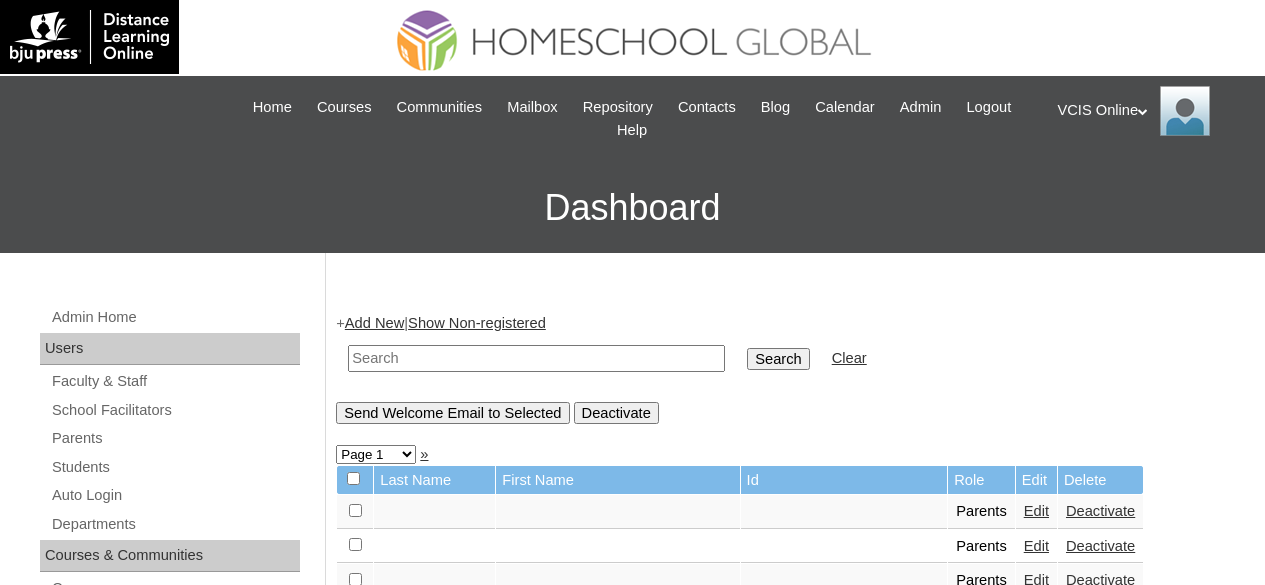 scroll, scrollTop: 0, scrollLeft: 0, axis: both 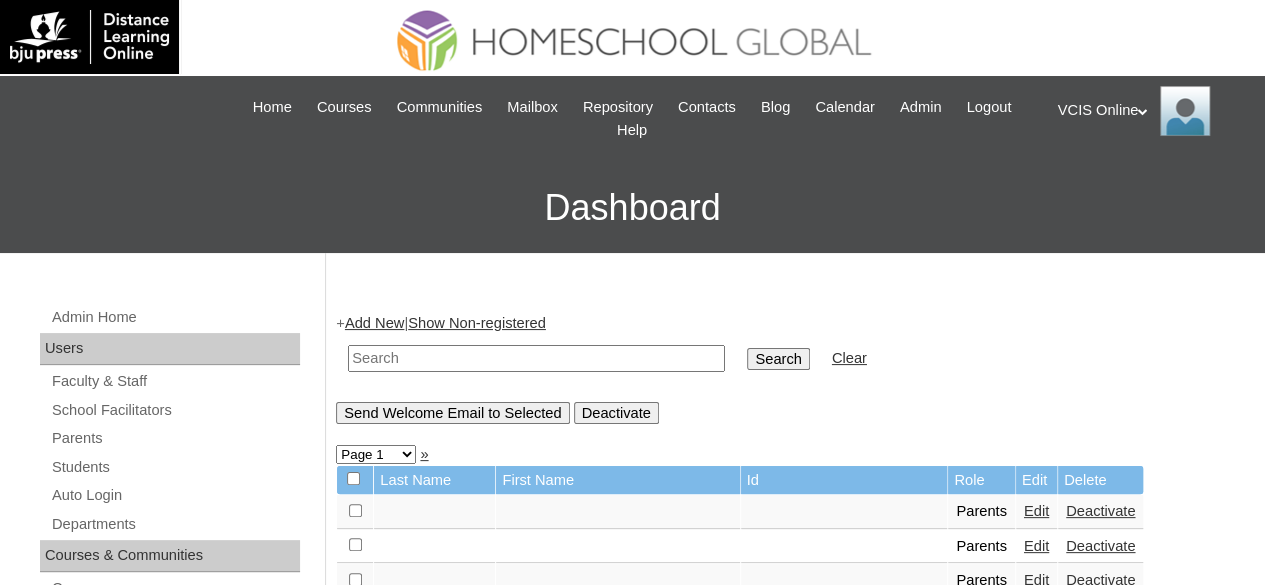 click on "Add New" at bounding box center (374, 323) 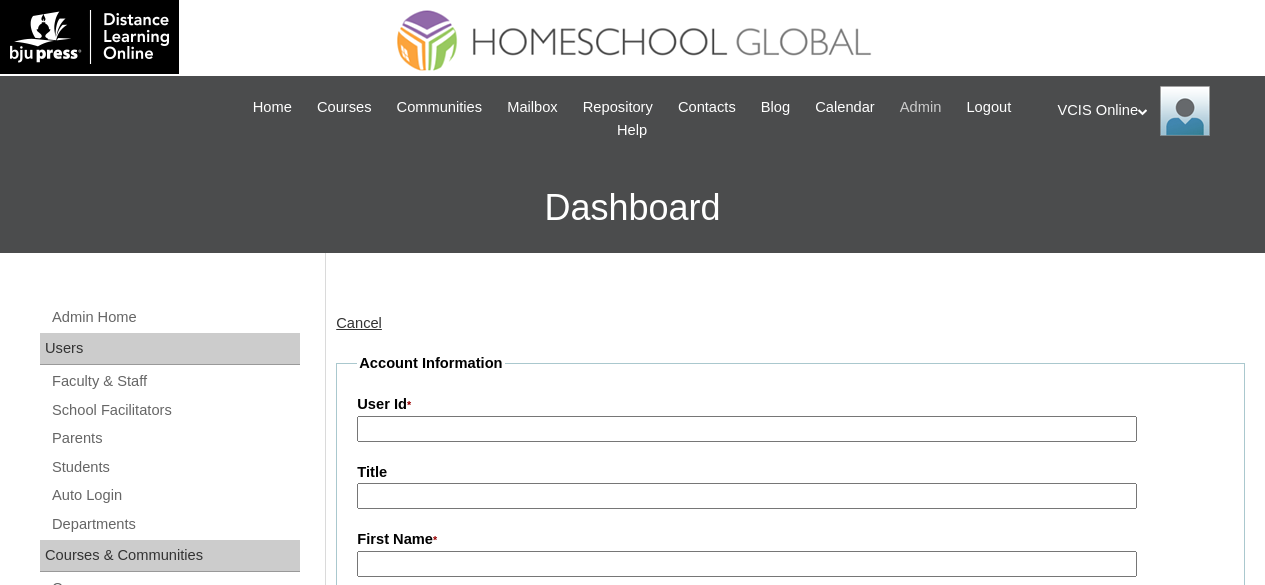 scroll, scrollTop: 0, scrollLeft: 0, axis: both 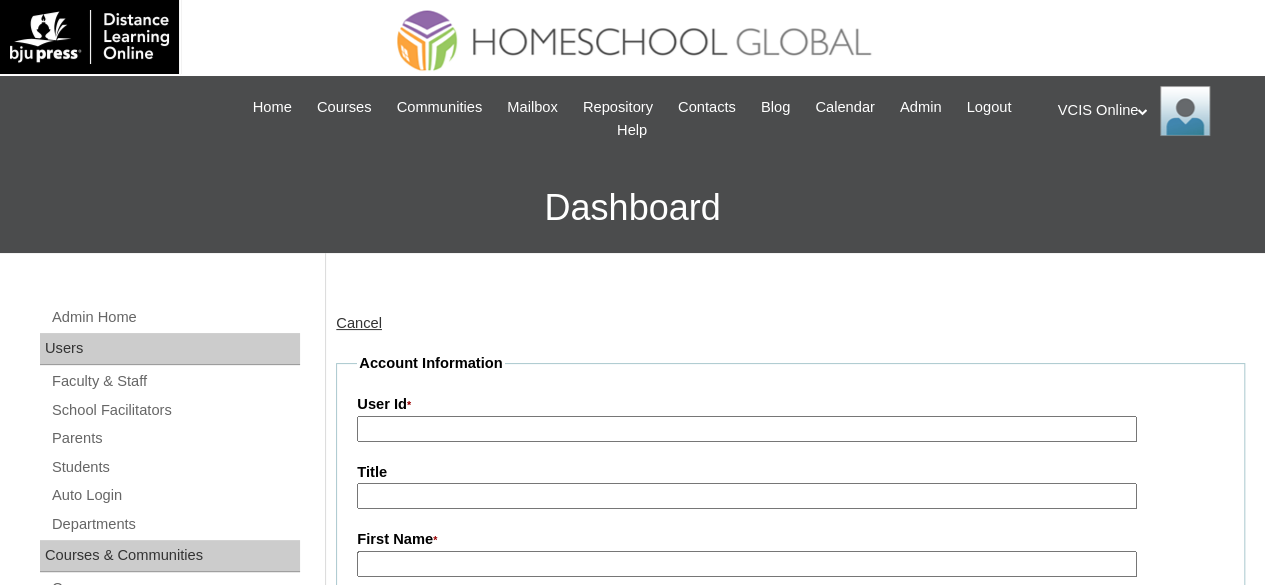 click on "User Id  *" at bounding box center [747, 429] 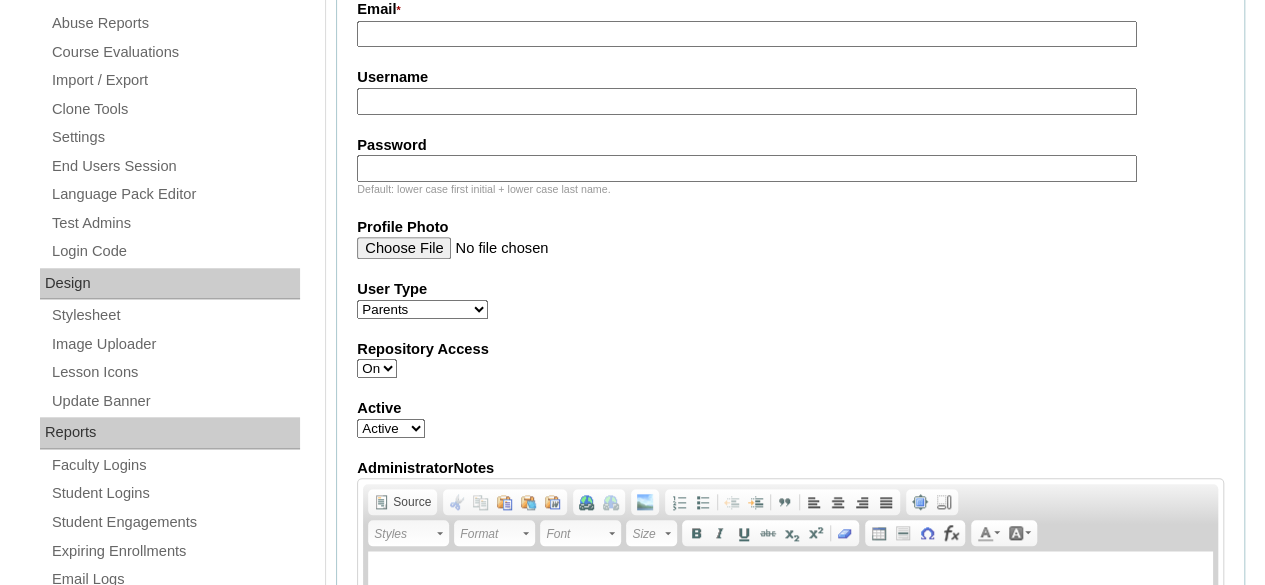 scroll, scrollTop: 0, scrollLeft: 0, axis: both 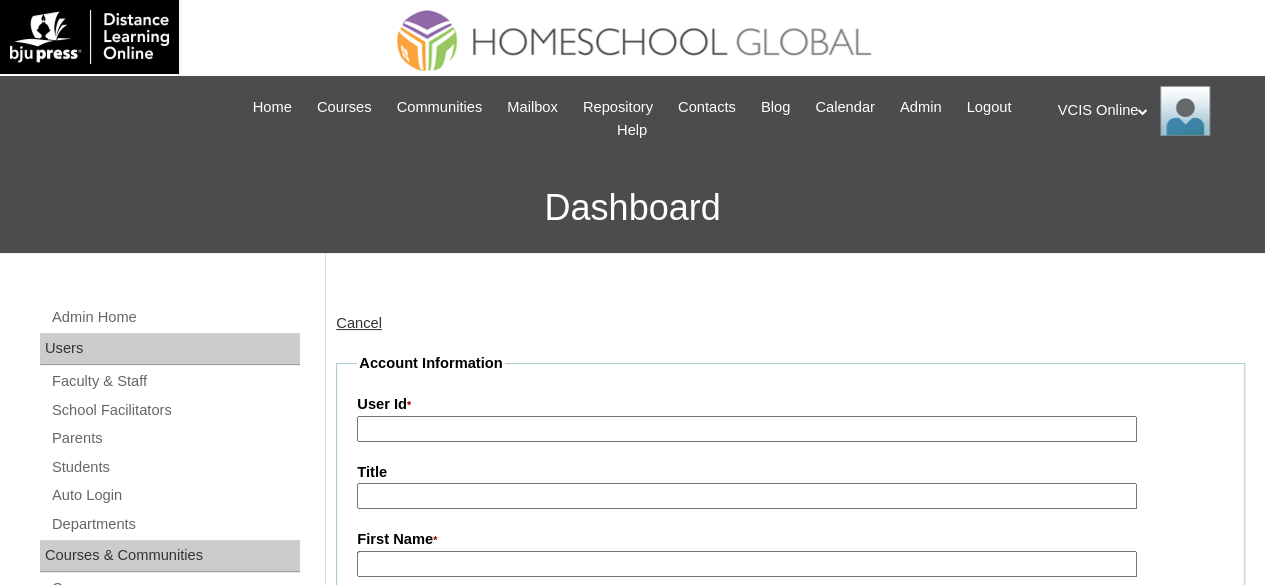paste on "VCIS015-4B-PA2025" 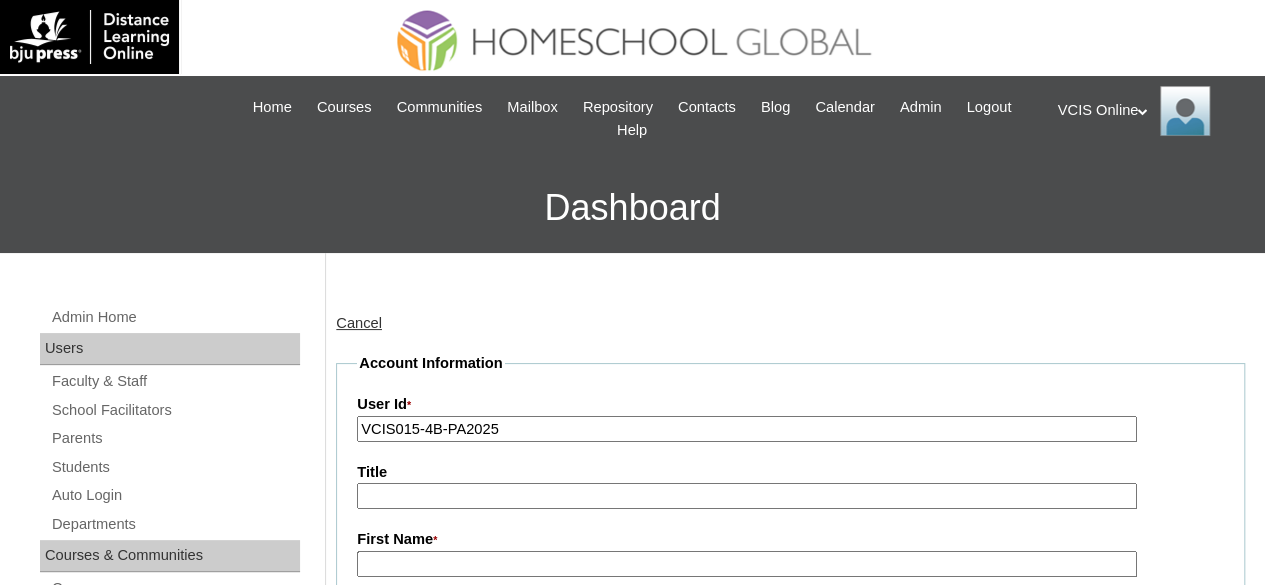 type on "VCIS015-4B-PA2025" 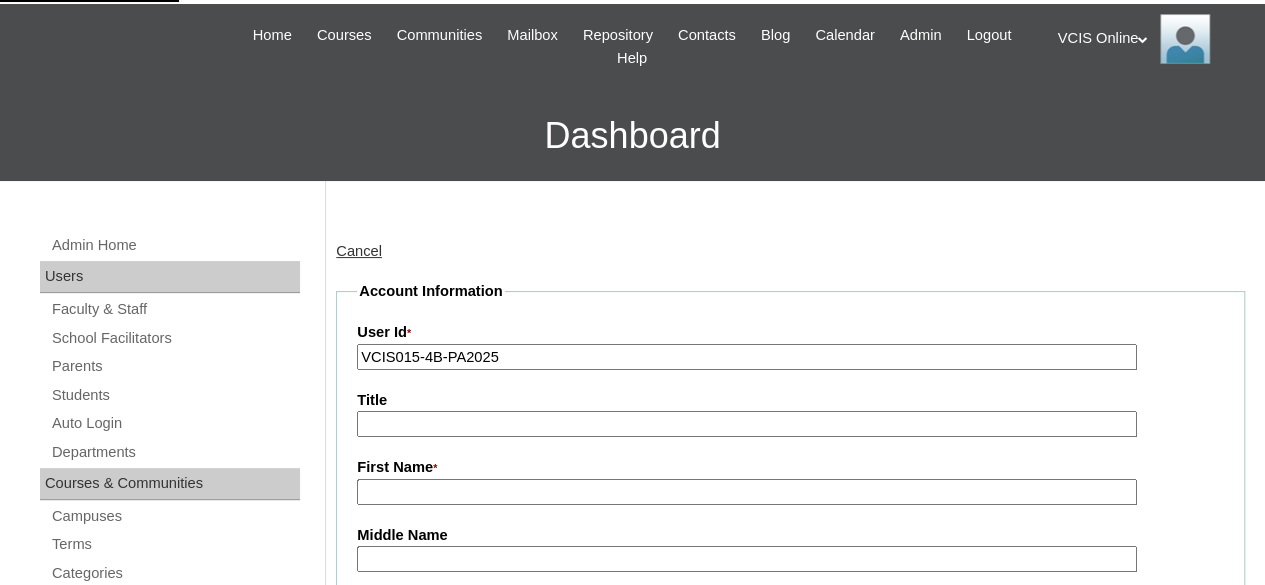 scroll, scrollTop: 200, scrollLeft: 0, axis: vertical 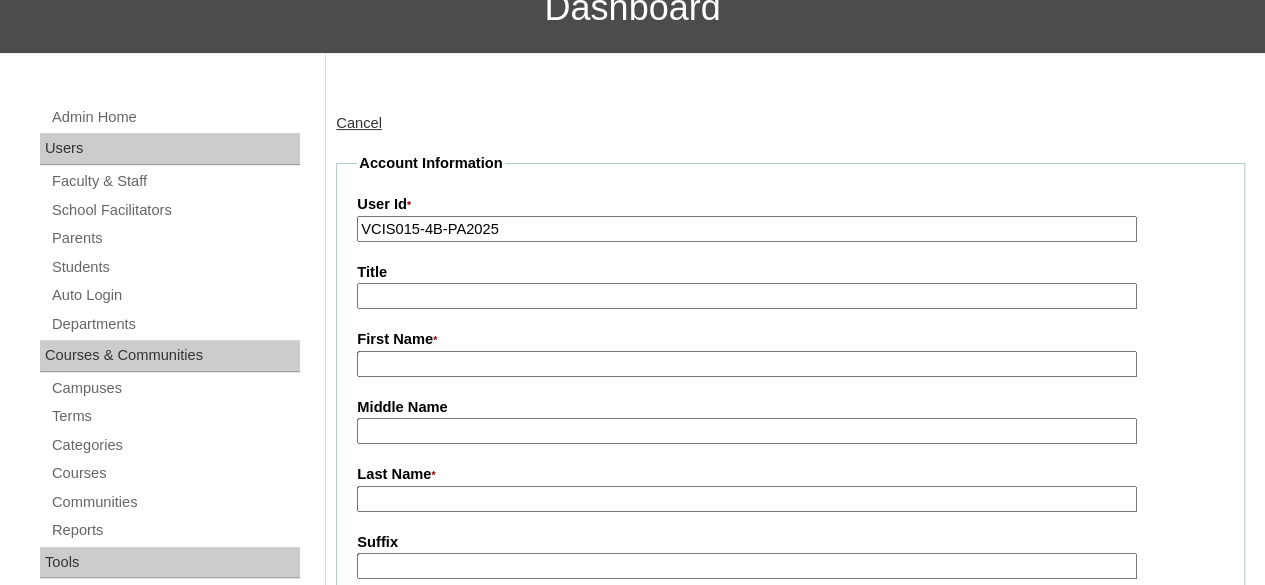 click on "First Name  *" at bounding box center [747, 364] 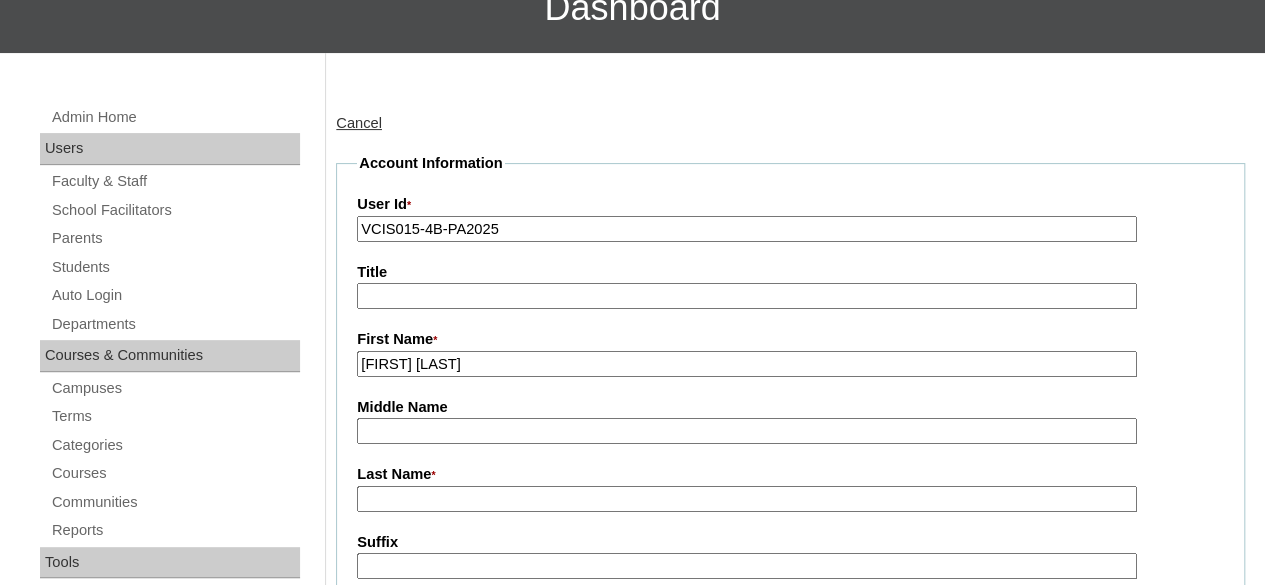 drag, startPoint x: 542, startPoint y: 370, endPoint x: 462, endPoint y: 385, distance: 81.394104 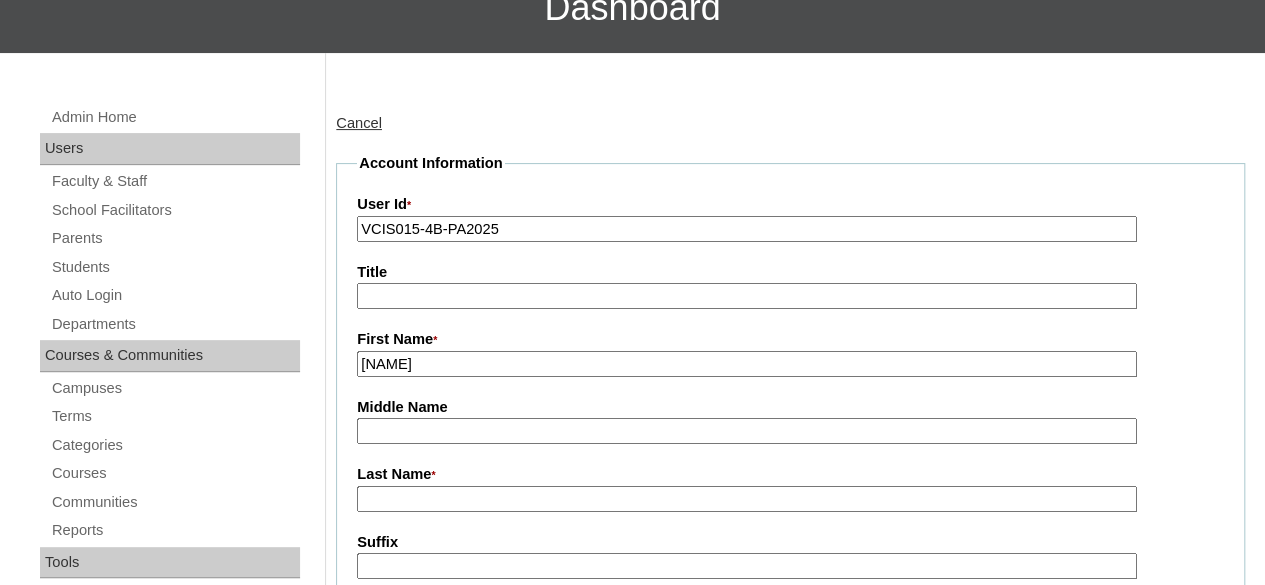 type on "Marlene" 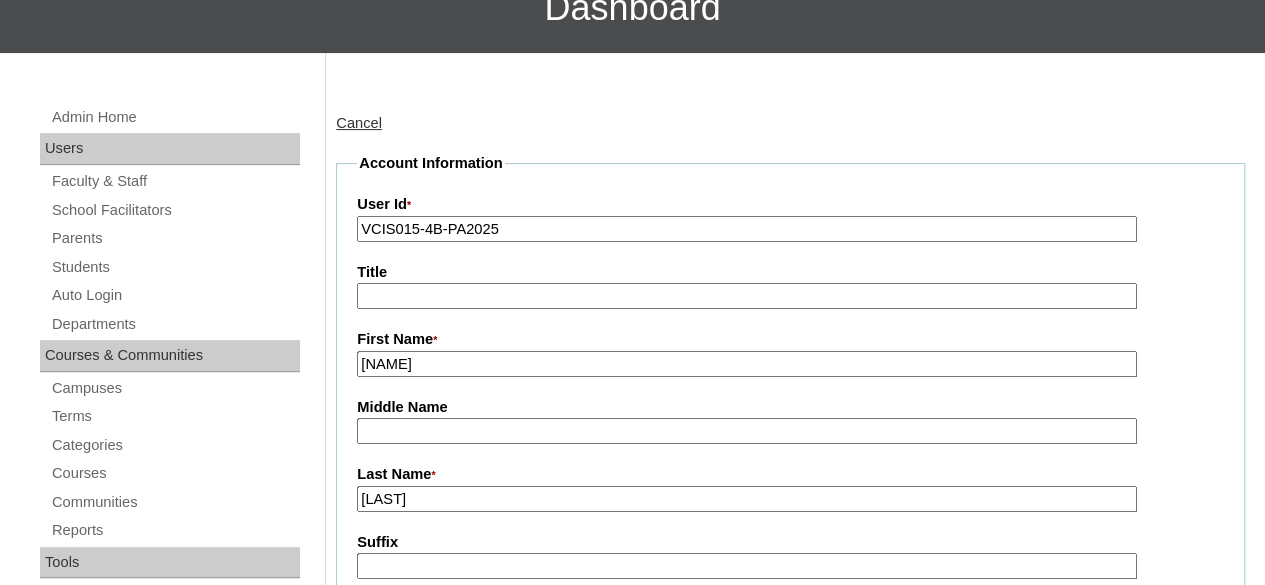 type on "Rivera-Mortel" 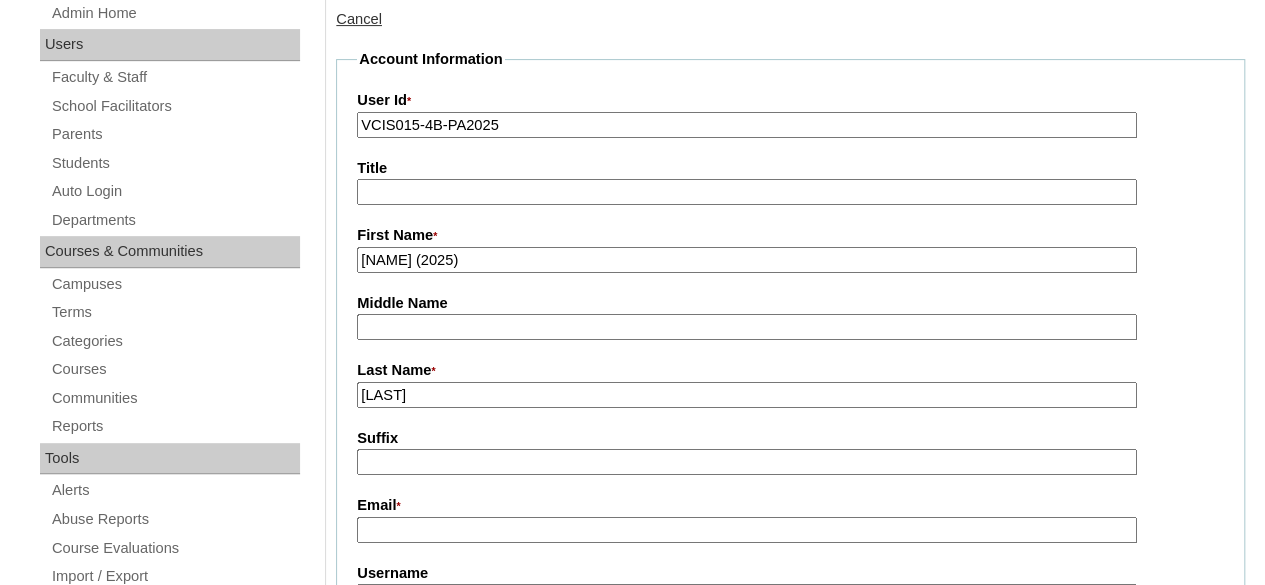 scroll, scrollTop: 500, scrollLeft: 0, axis: vertical 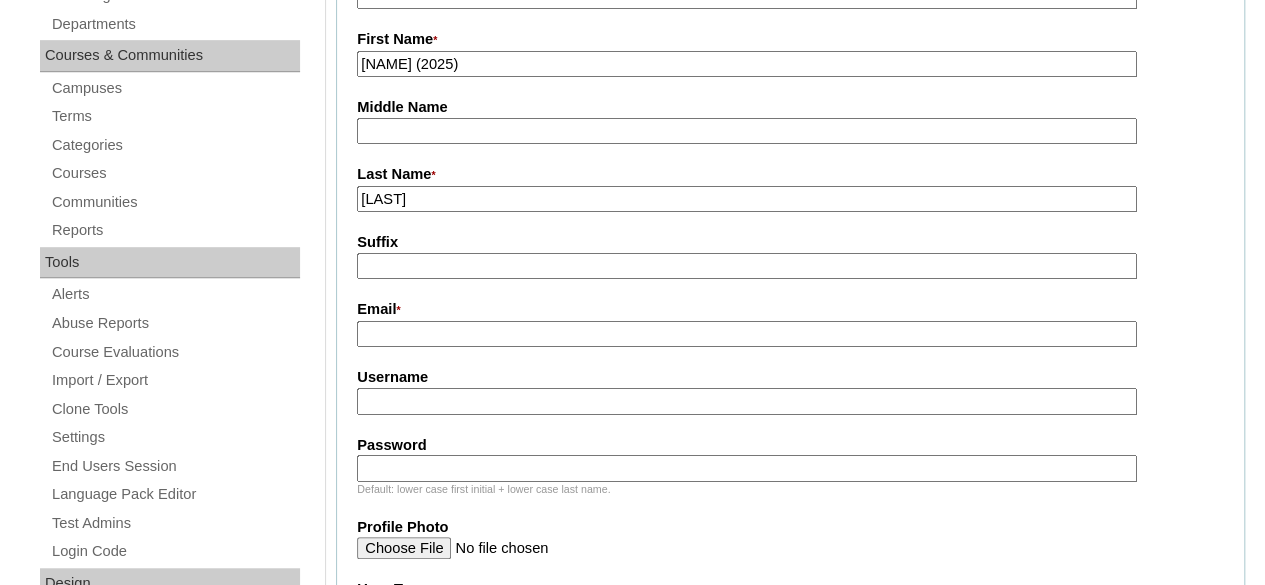 type on "Marlene (2025)" 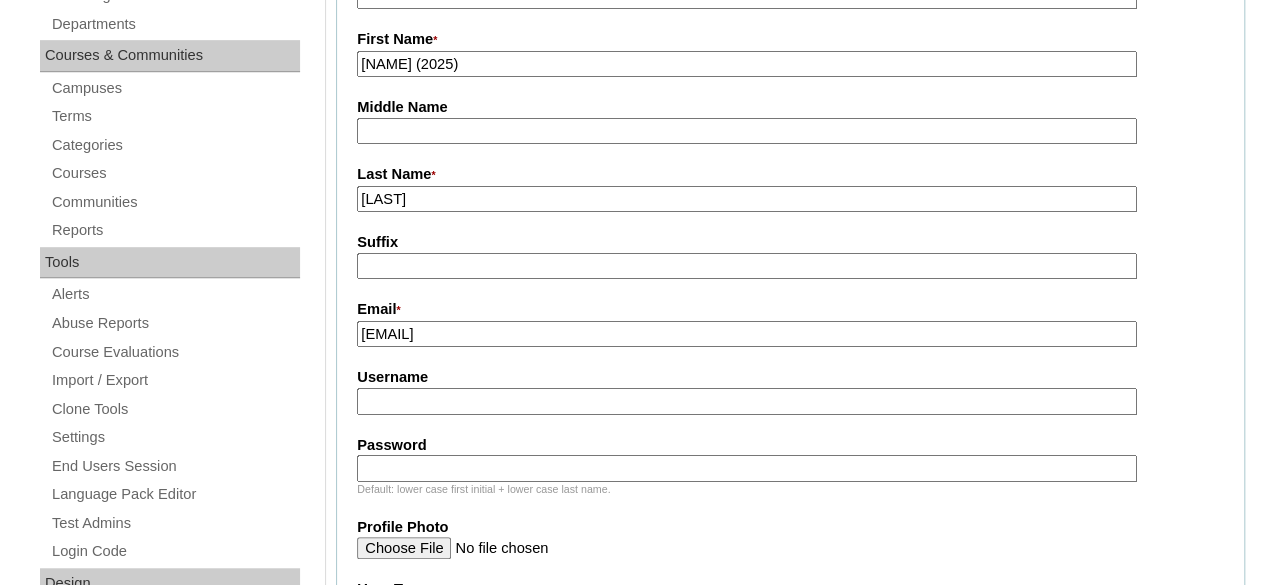 type on "marlenemortel@gmail.com" 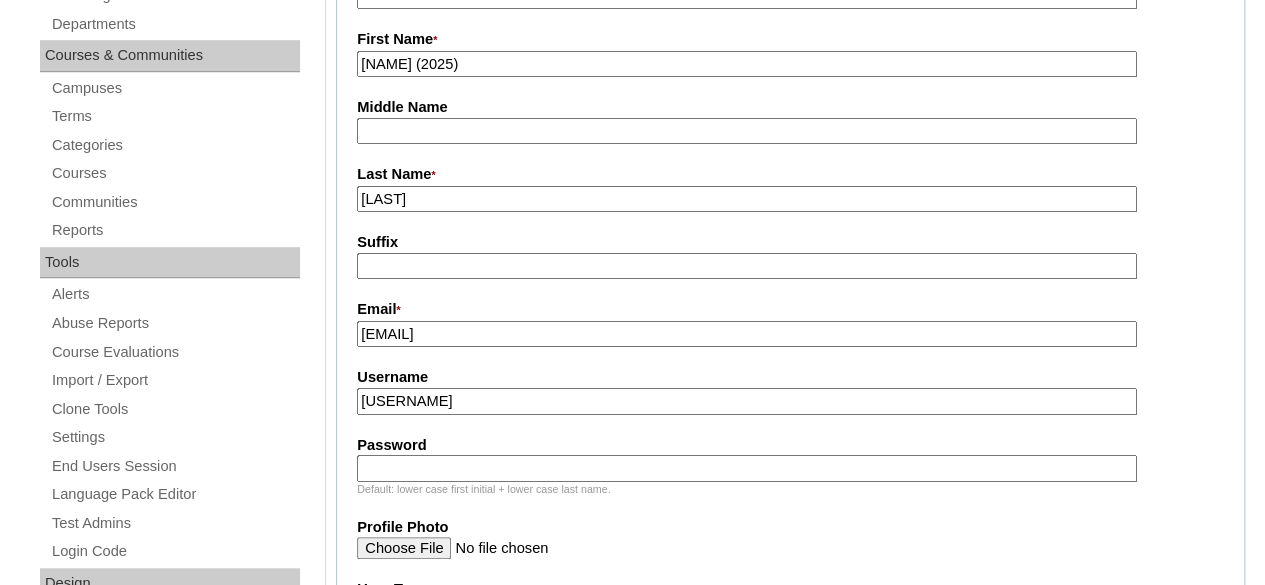 type on "mmortel2025" 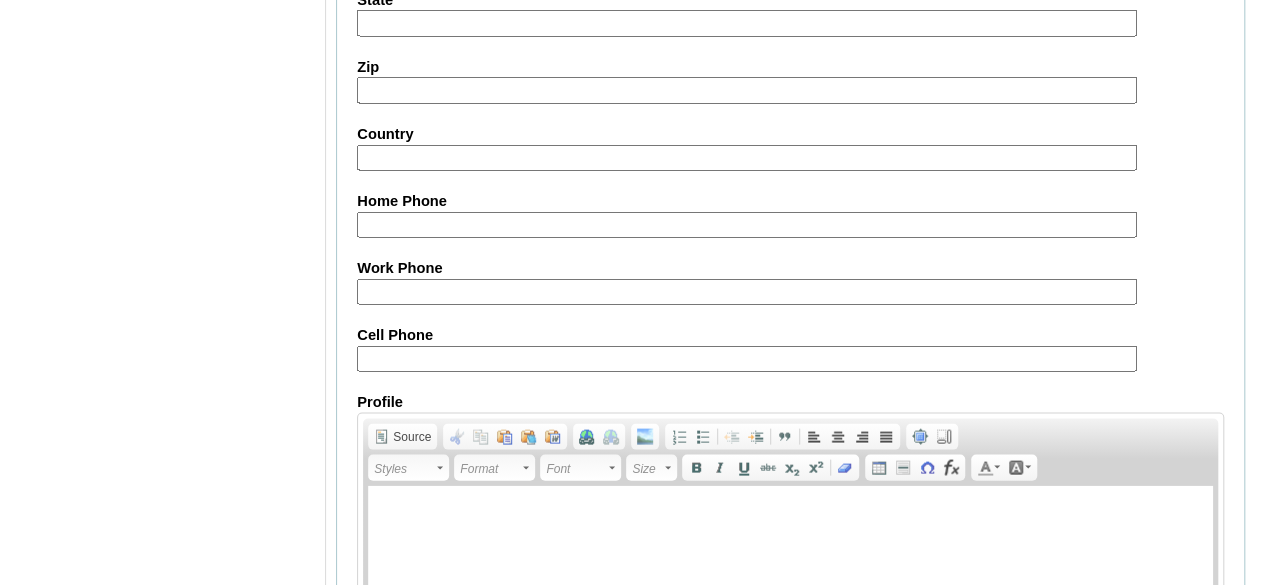 scroll, scrollTop: 1900, scrollLeft: 0, axis: vertical 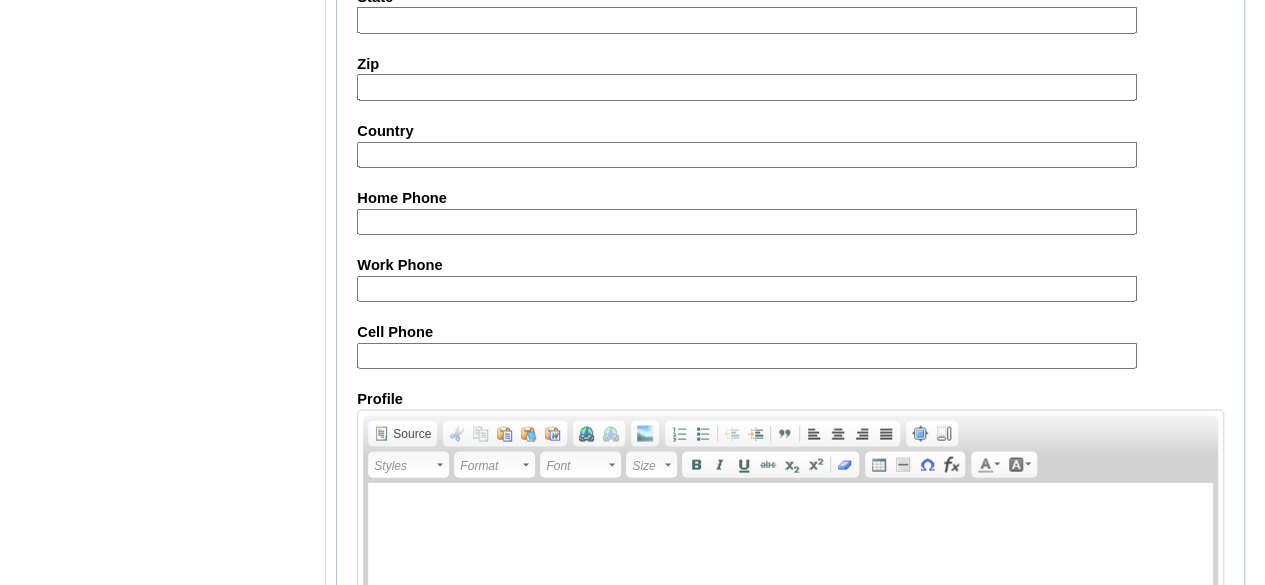 type on "hBcnvz" 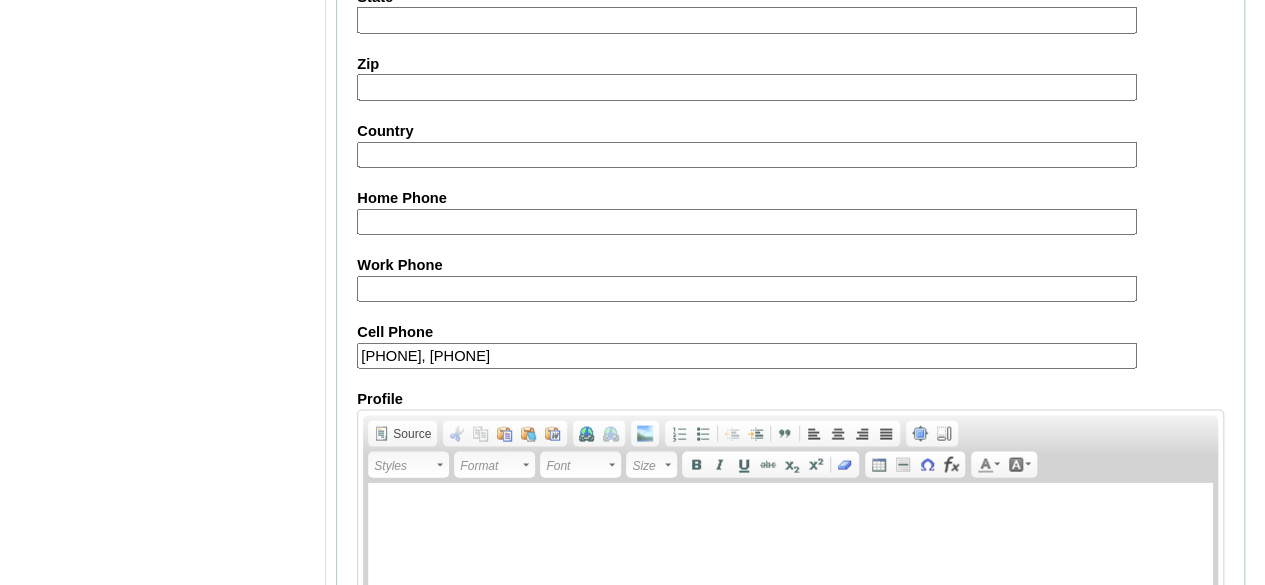 drag, startPoint x: 604, startPoint y: 353, endPoint x: 450, endPoint y: 363, distance: 154.32434 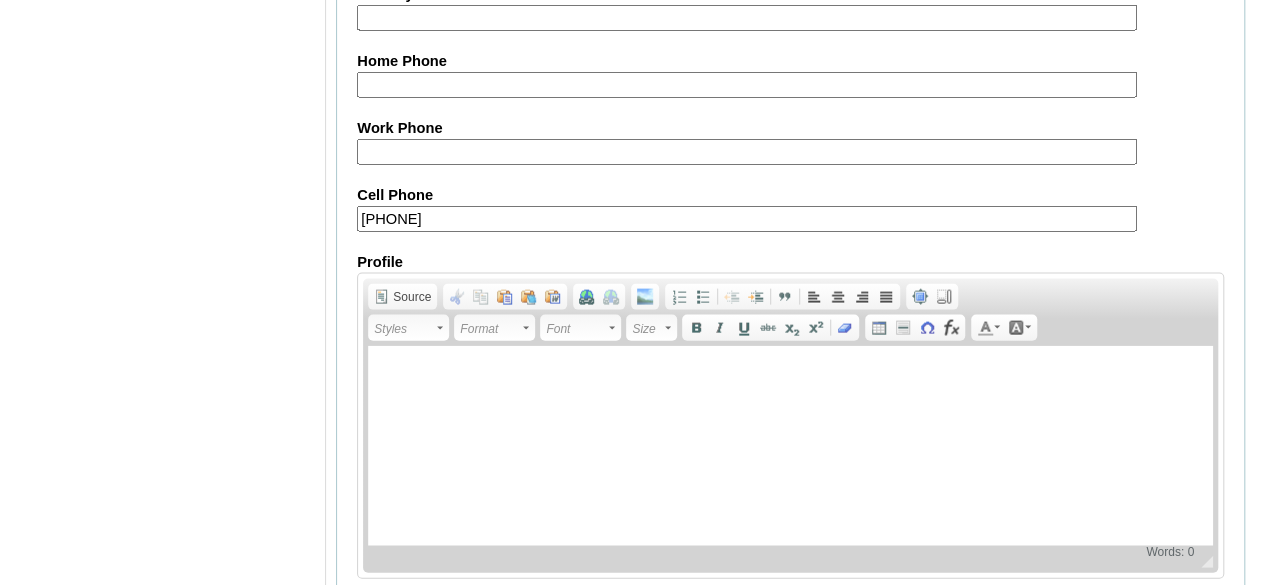 scroll, scrollTop: 2130, scrollLeft: 0, axis: vertical 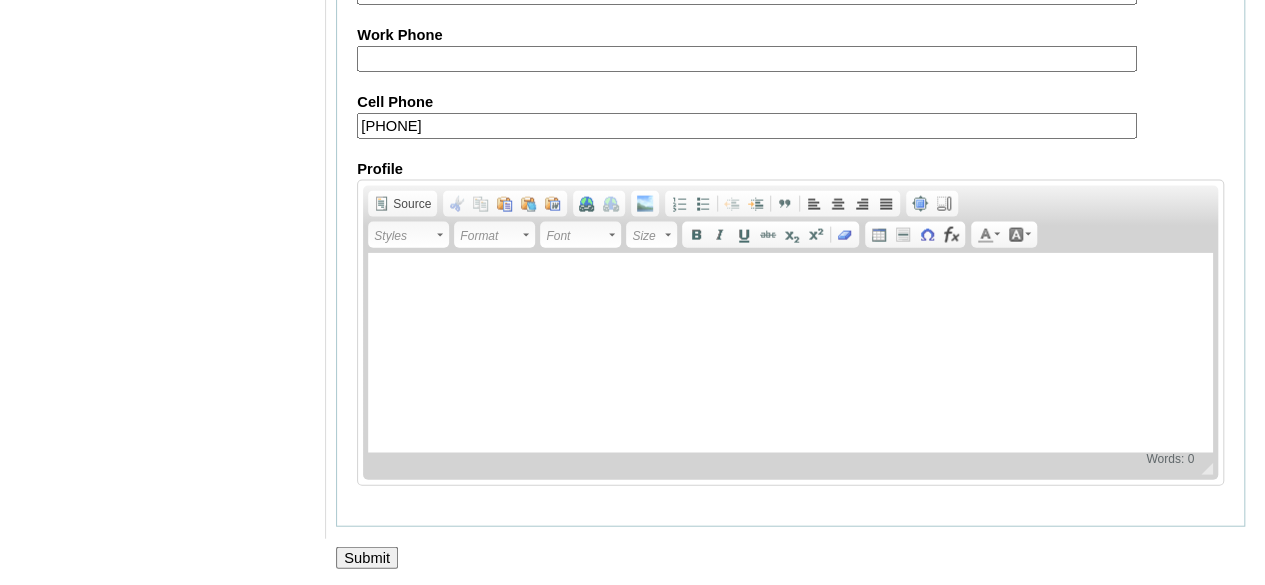 type on "971502298849" 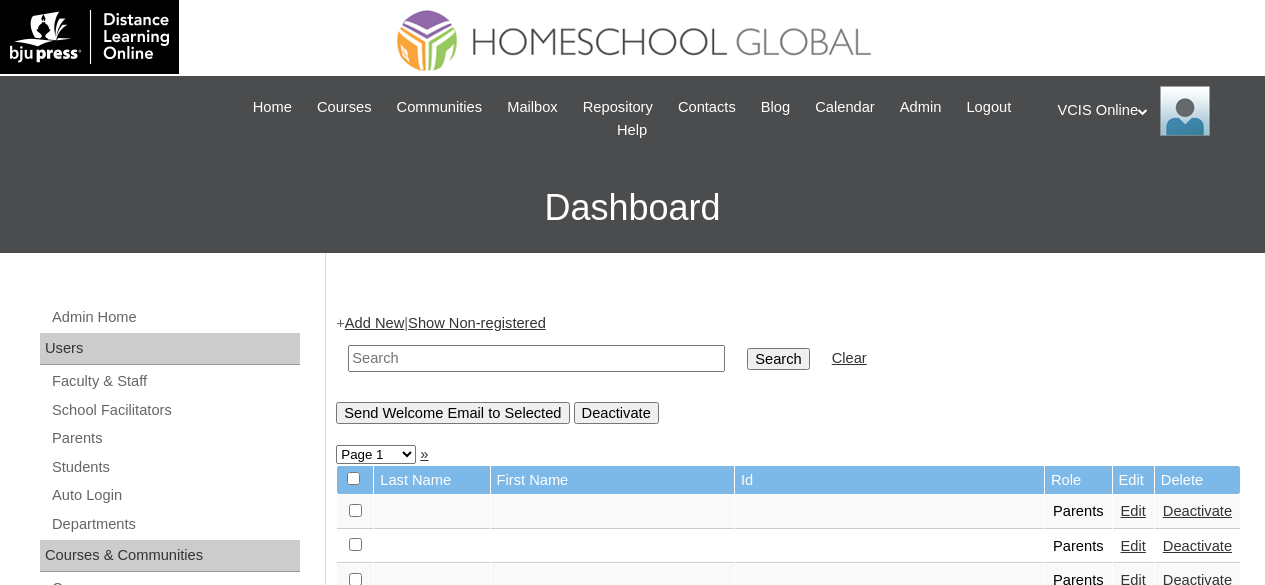 scroll, scrollTop: 0, scrollLeft: 0, axis: both 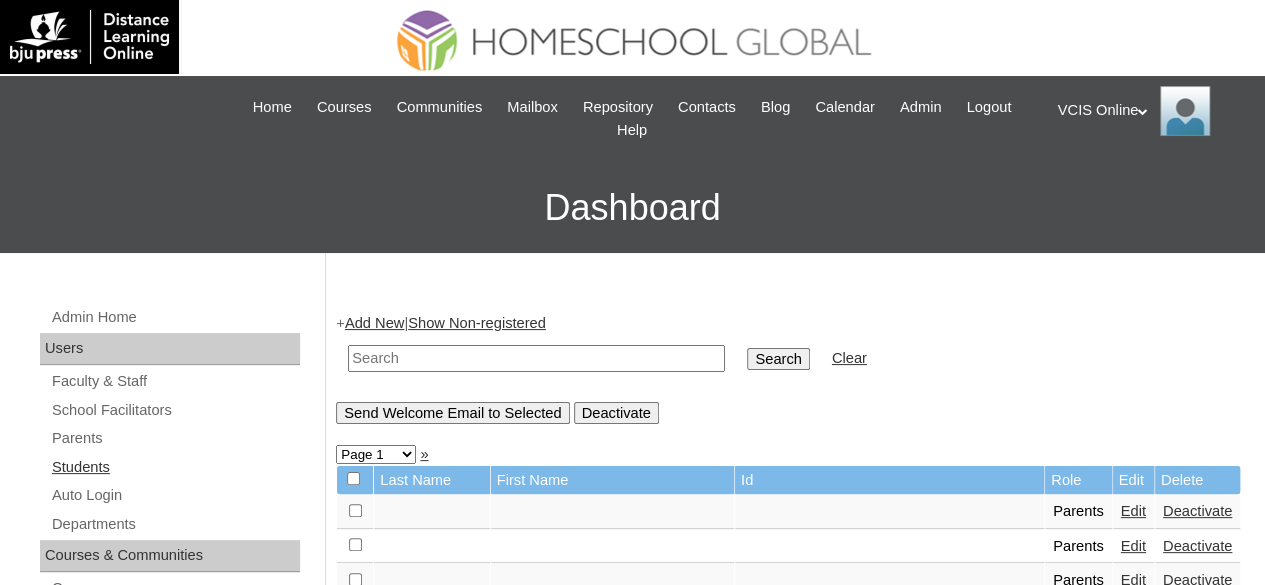 click on "Students" at bounding box center (175, 467) 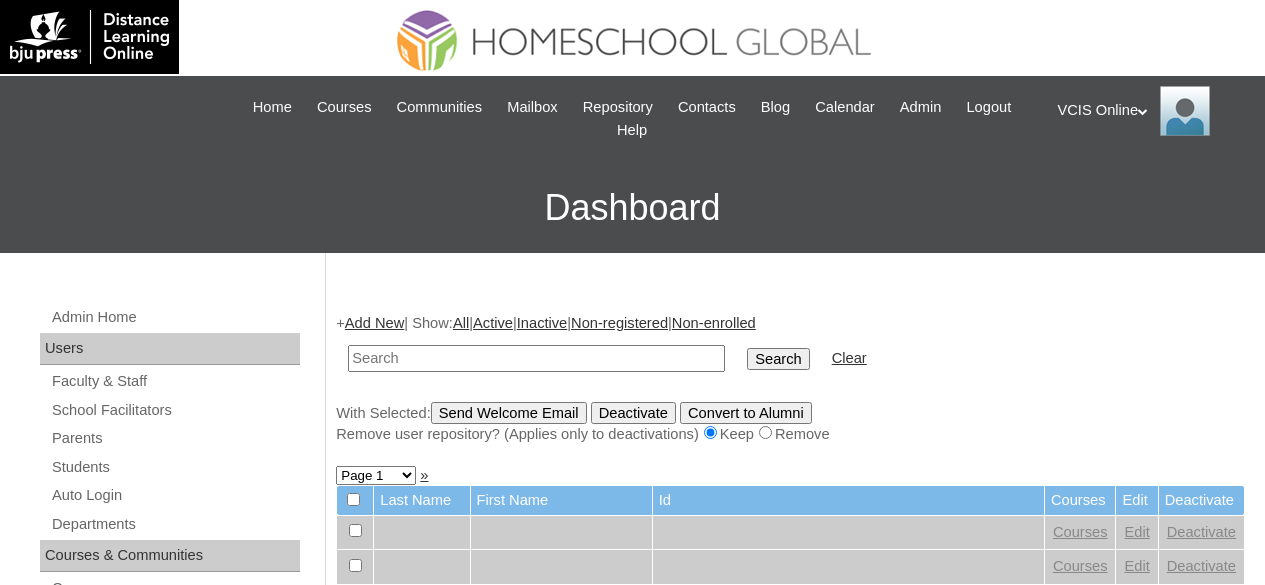 scroll, scrollTop: 0, scrollLeft: 0, axis: both 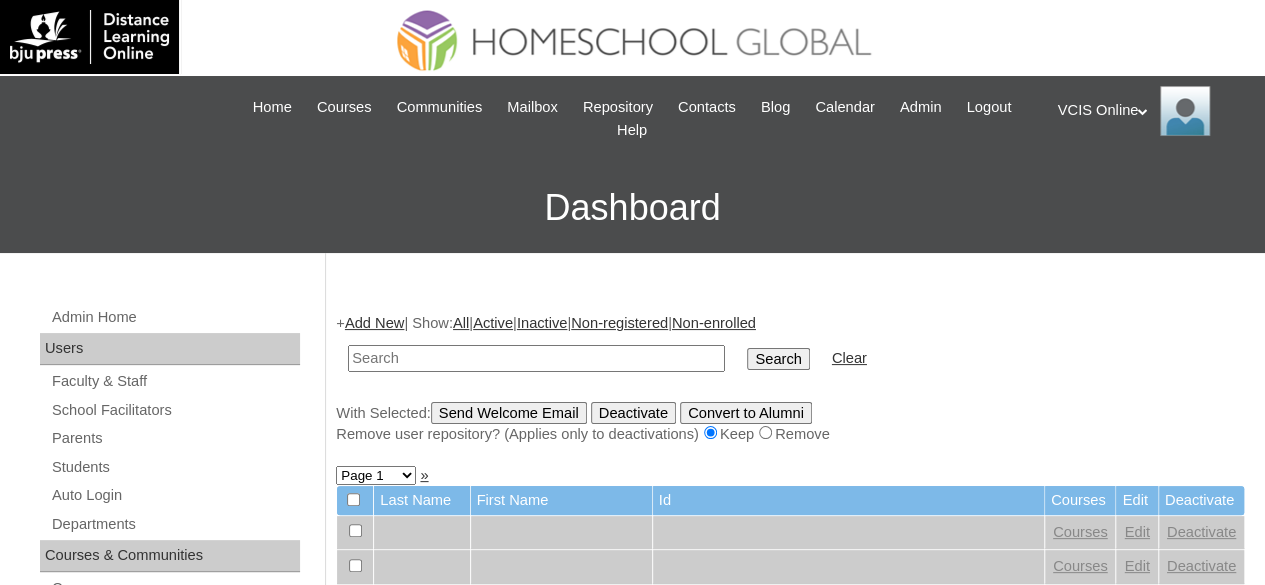 click on "Add New" at bounding box center (374, 323) 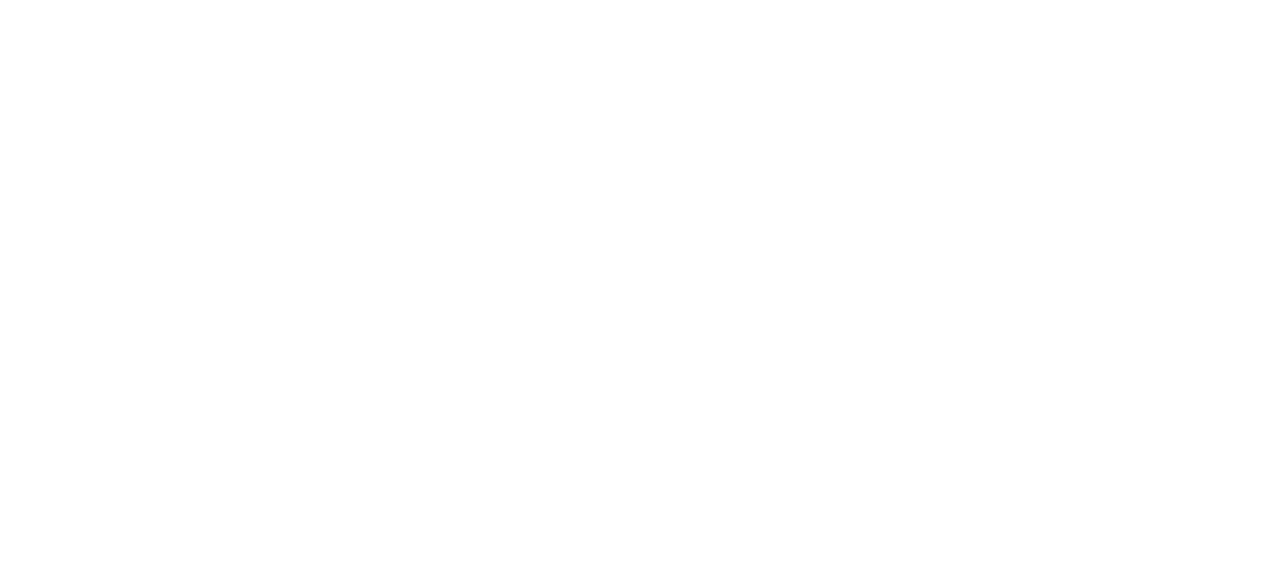 scroll, scrollTop: 0, scrollLeft: 0, axis: both 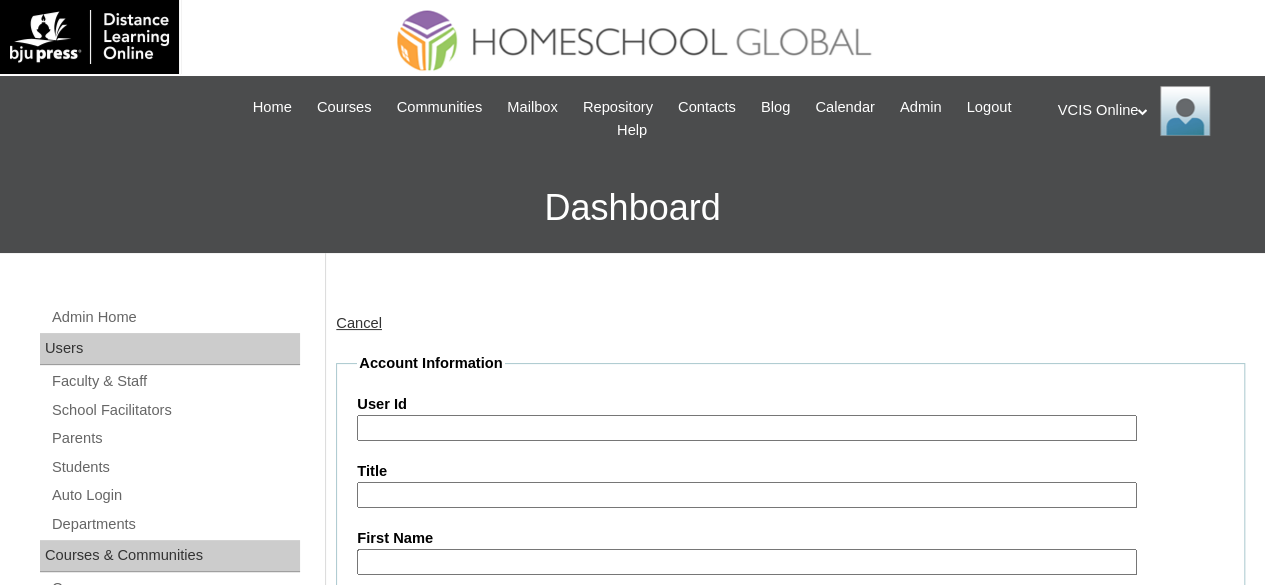 click on "User Id" at bounding box center (747, 428) 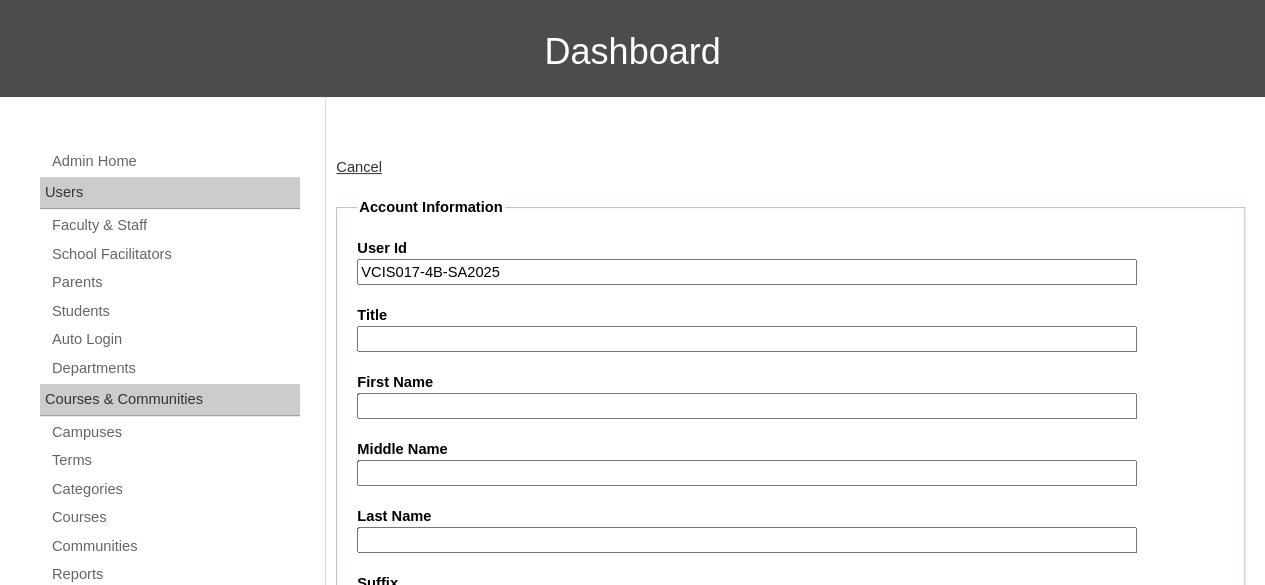 scroll, scrollTop: 400, scrollLeft: 0, axis: vertical 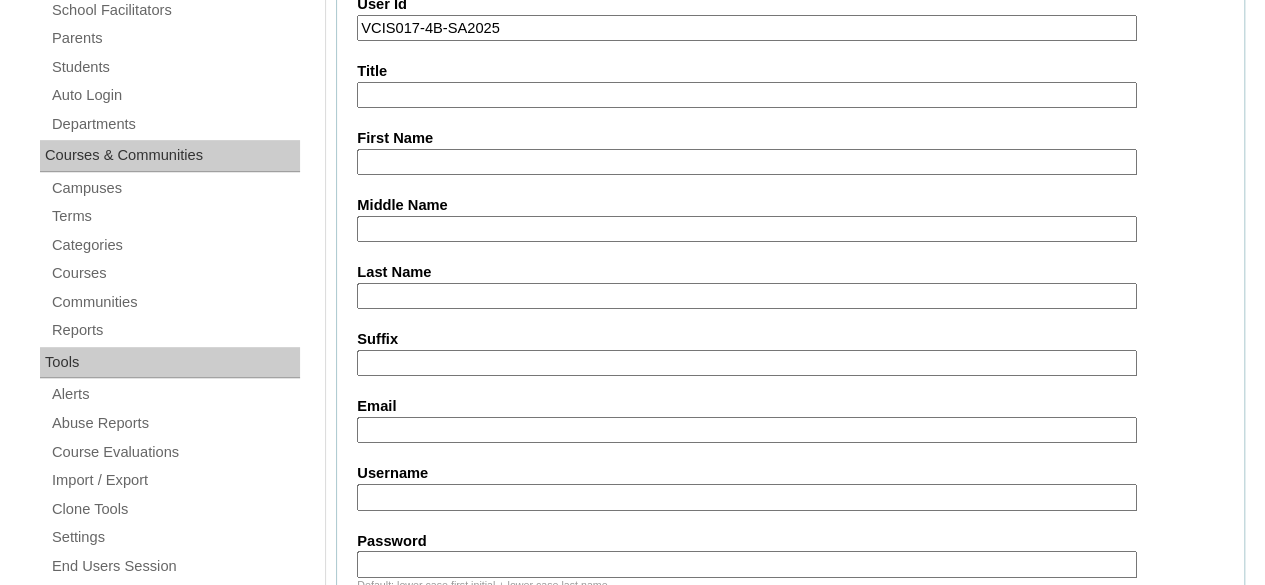 type on "VCIS017-4B-SA2025" 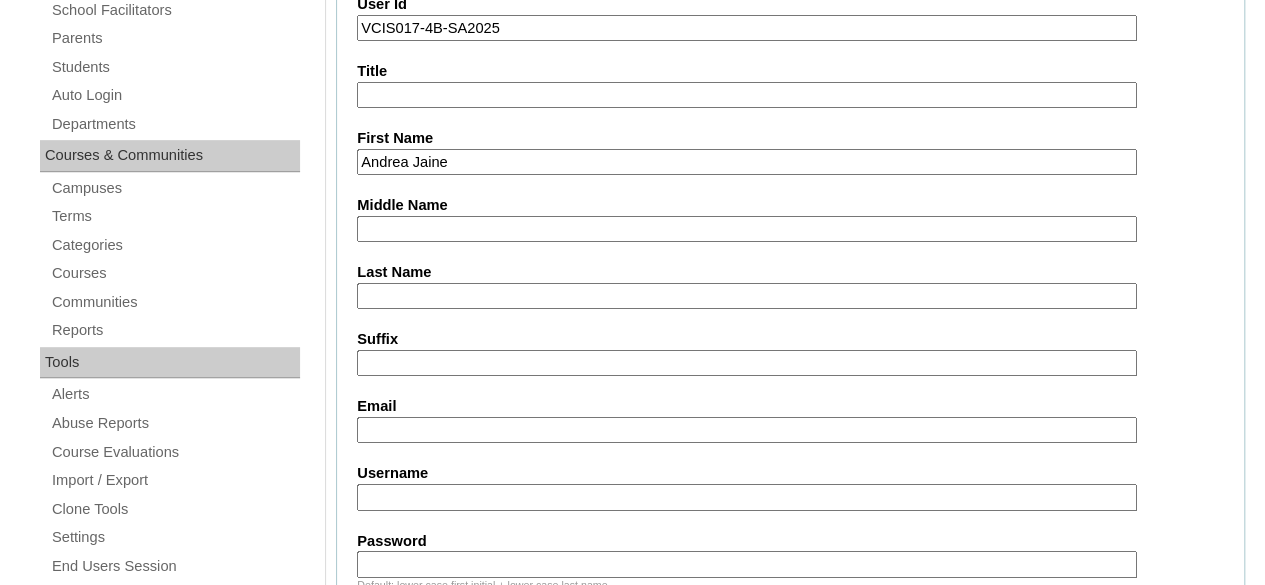 type on "Andrea Jaine" 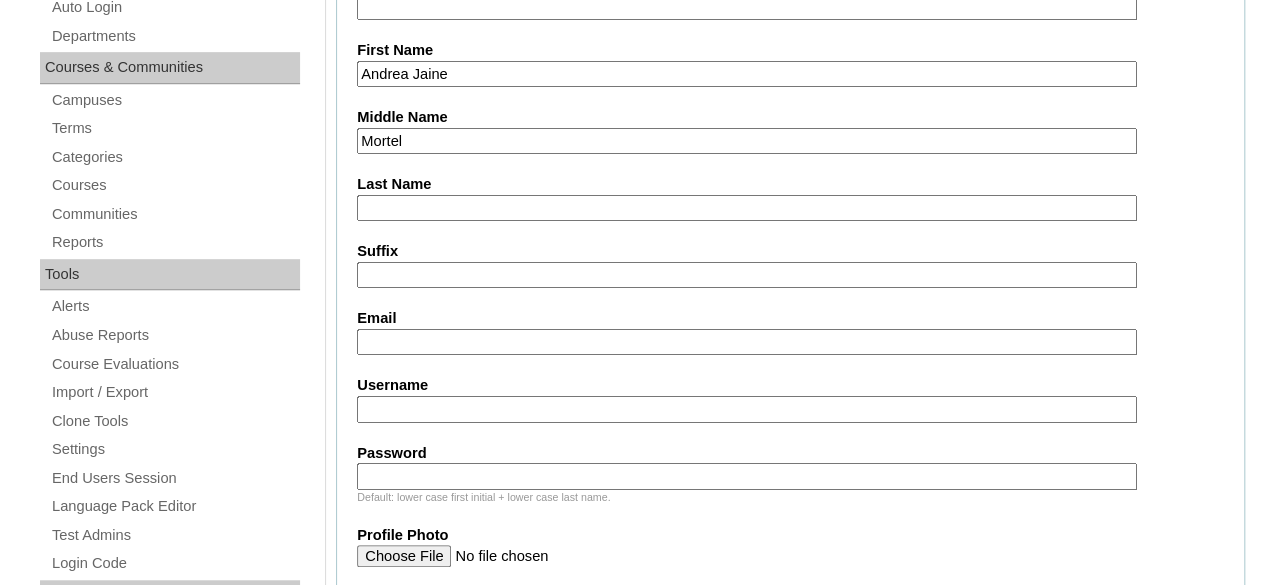 scroll, scrollTop: 400, scrollLeft: 0, axis: vertical 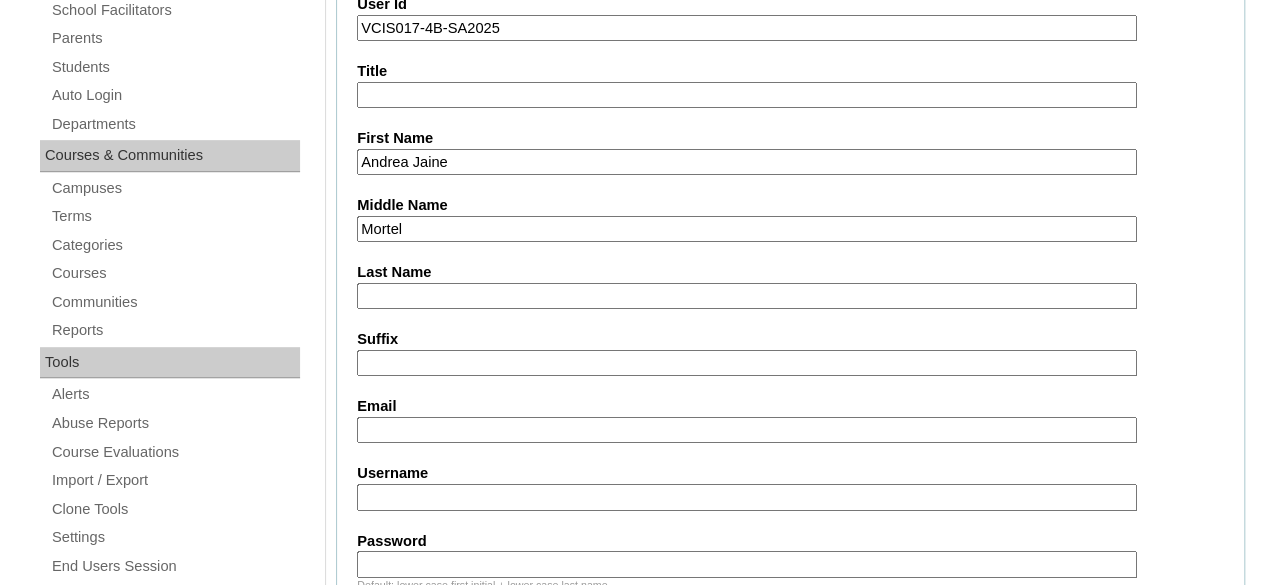 type on "Mortel" 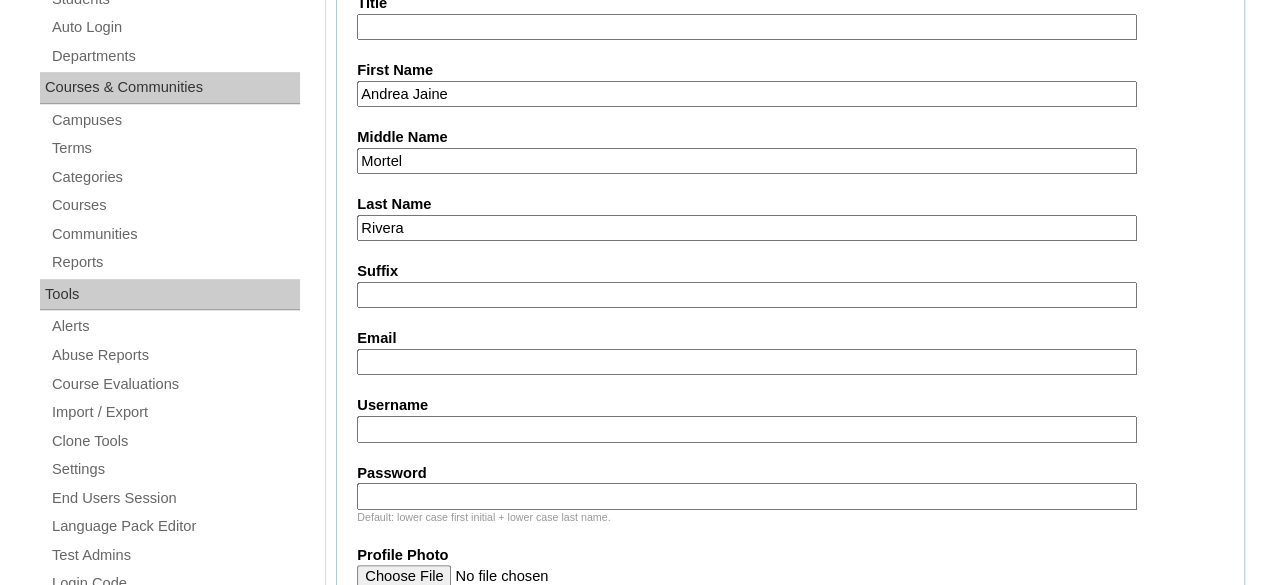 scroll, scrollTop: 500, scrollLeft: 0, axis: vertical 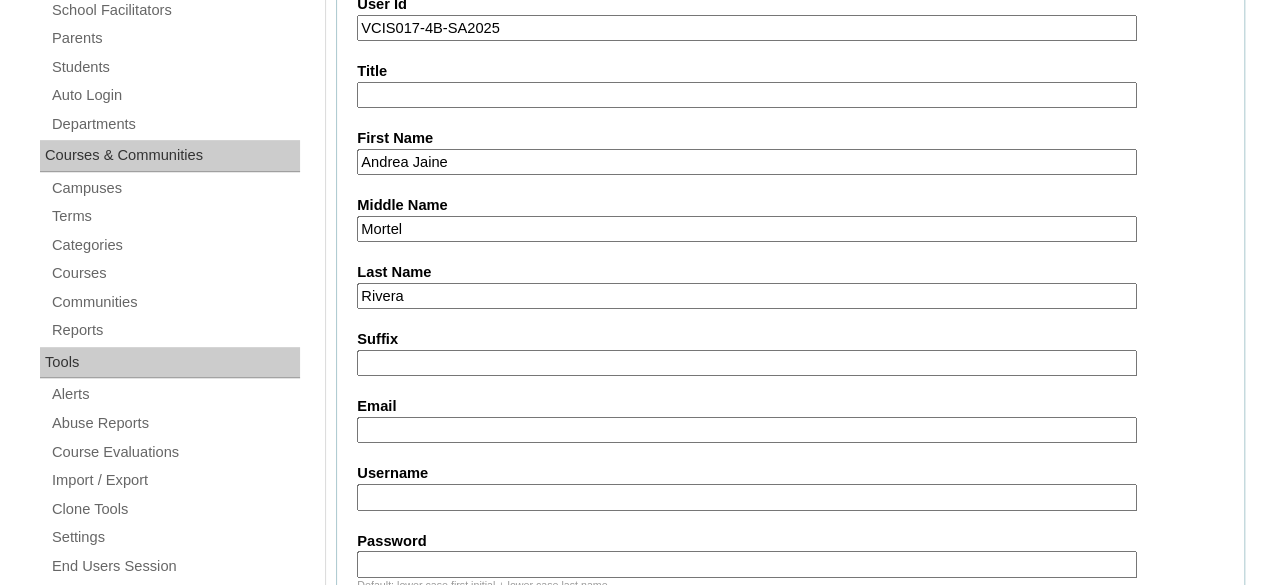 drag, startPoint x: 382, startPoint y: 305, endPoint x: 322, endPoint y: 304, distance: 60.00833 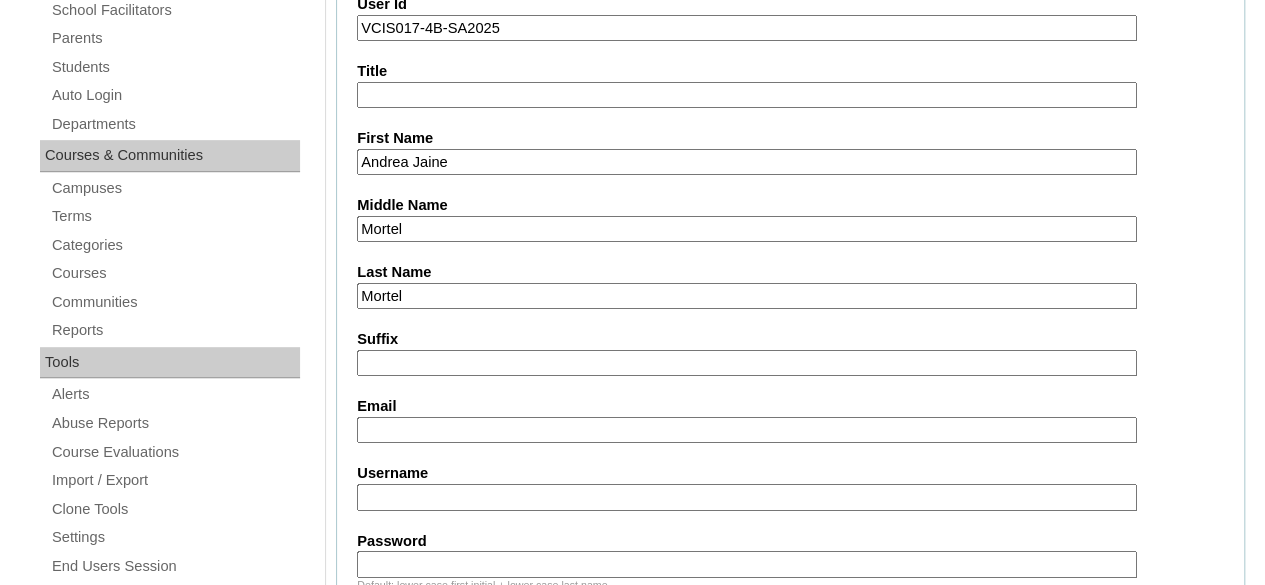type on "Mortel" 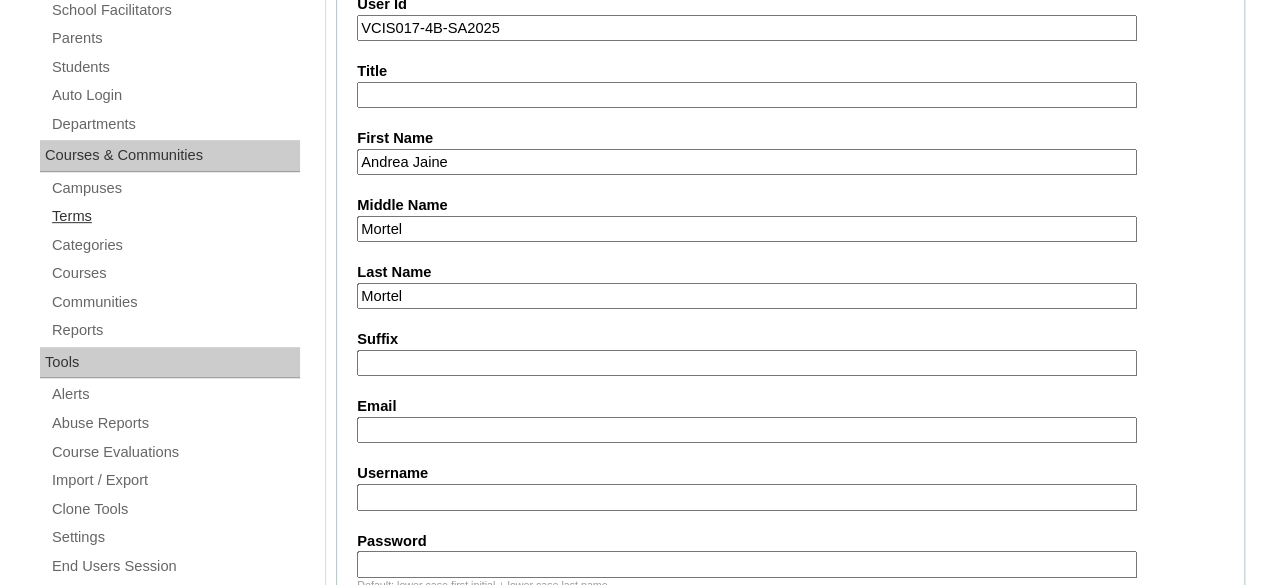 drag, startPoint x: 408, startPoint y: 230, endPoint x: 279, endPoint y: 225, distance: 129.09686 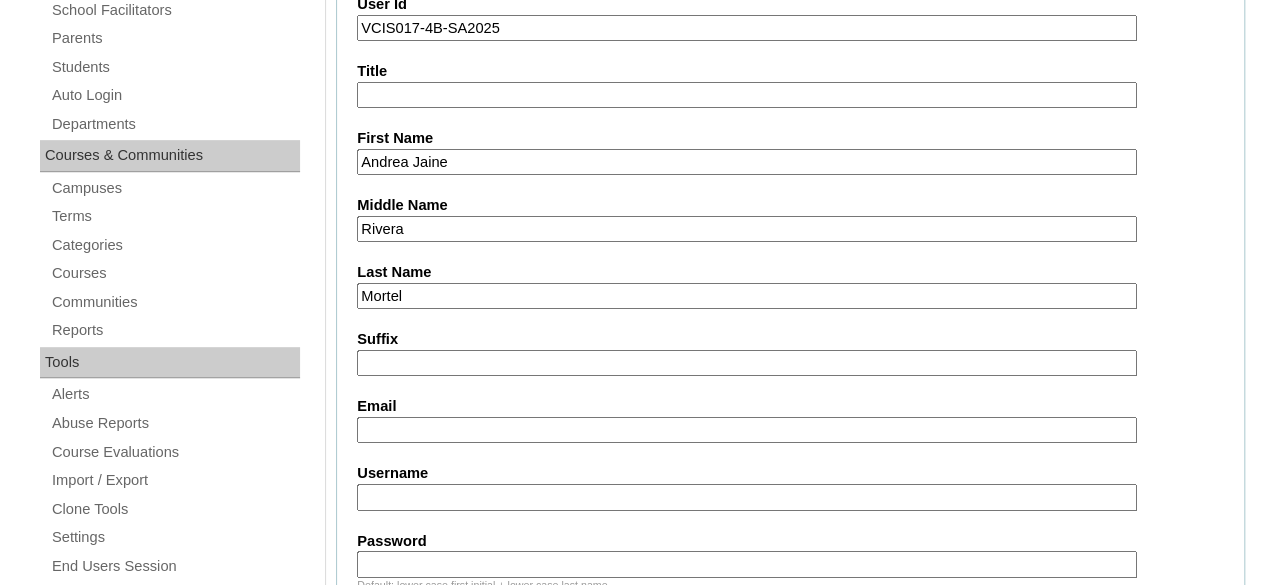 type on "Rivera" 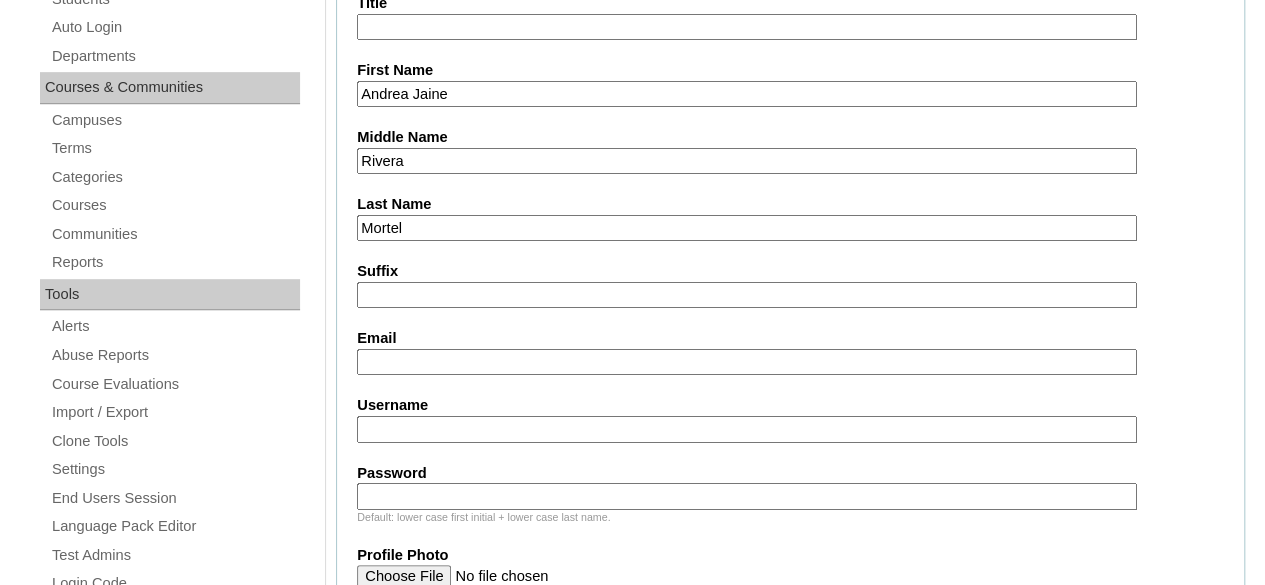 scroll, scrollTop: 500, scrollLeft: 0, axis: vertical 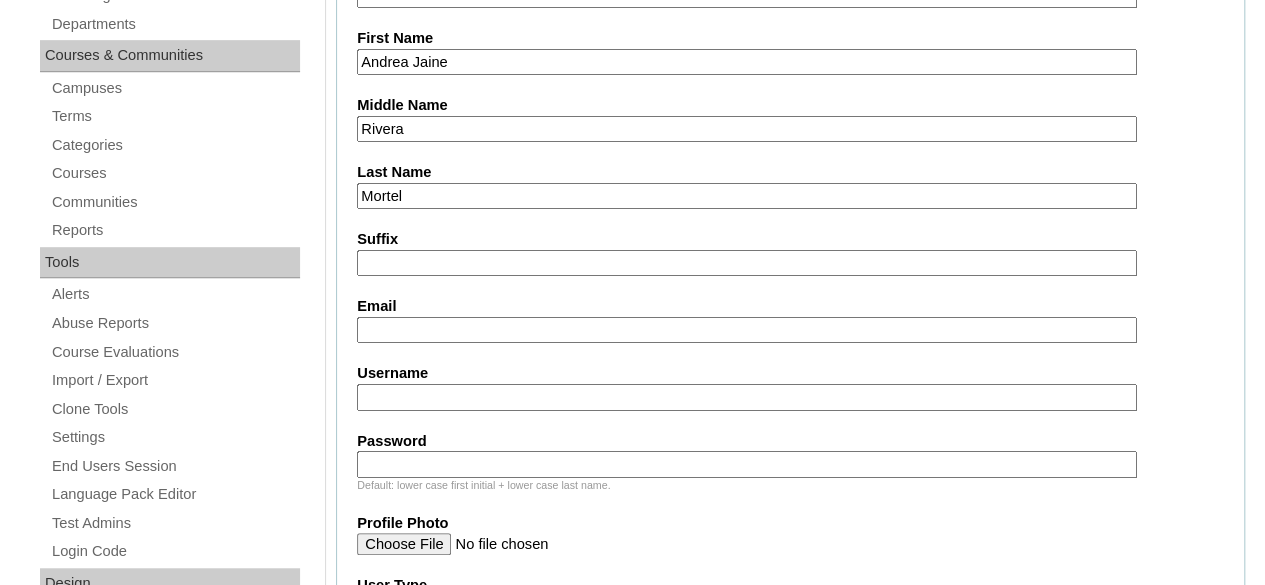 click on "Email" at bounding box center [747, 330] 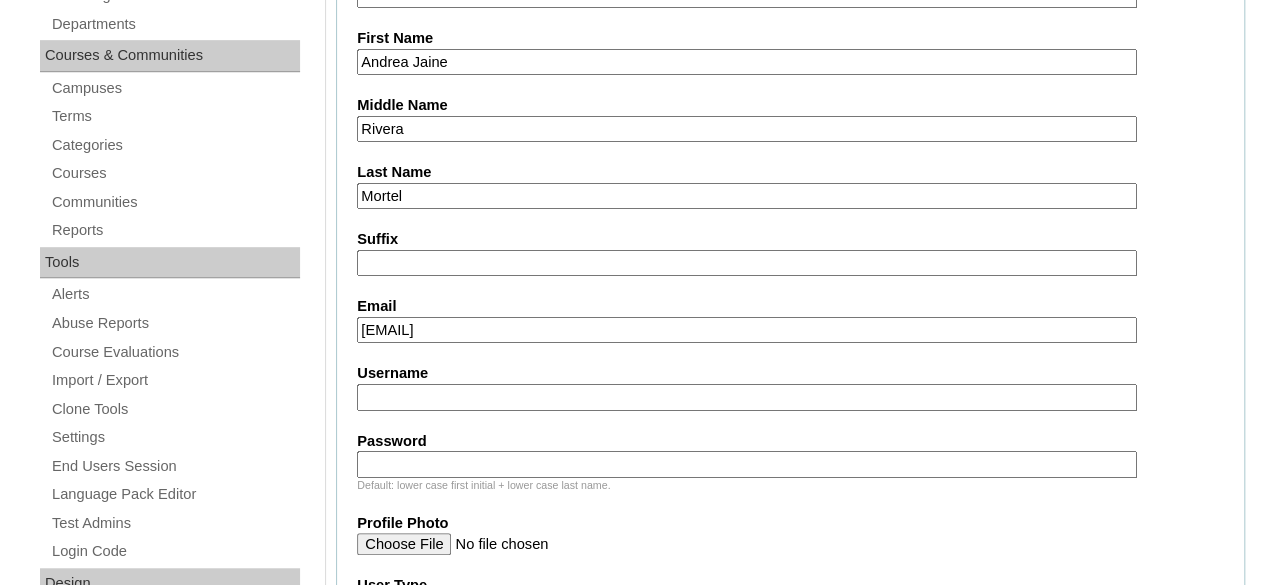 type on "ajmortel.student@vcis.edu.ph" 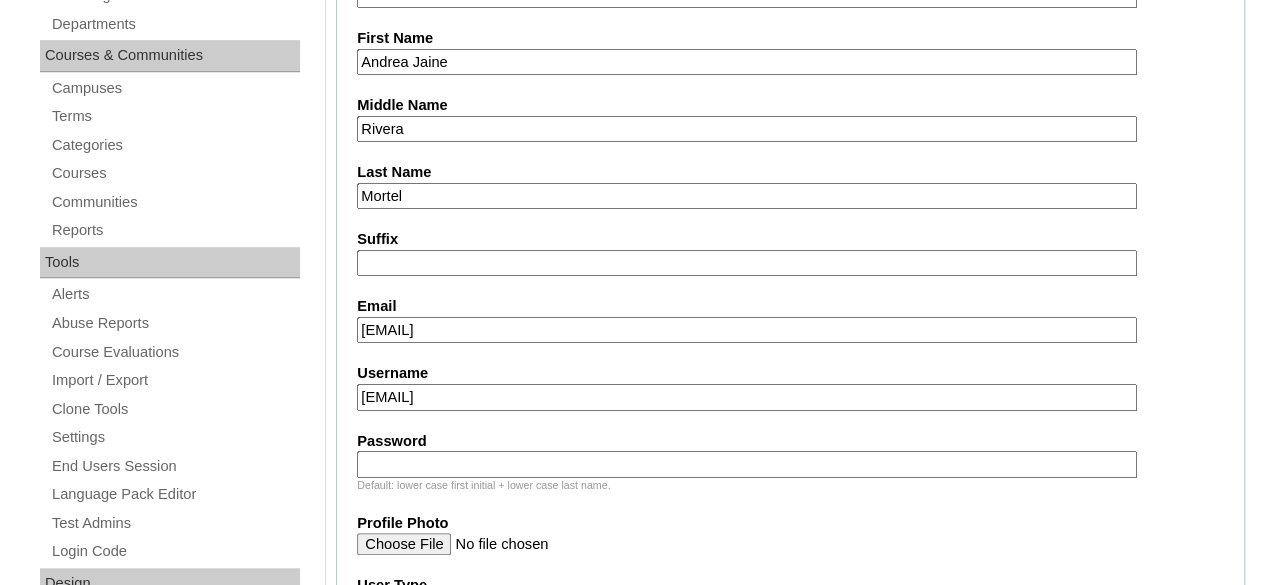 type on "andrea.mortel2025" 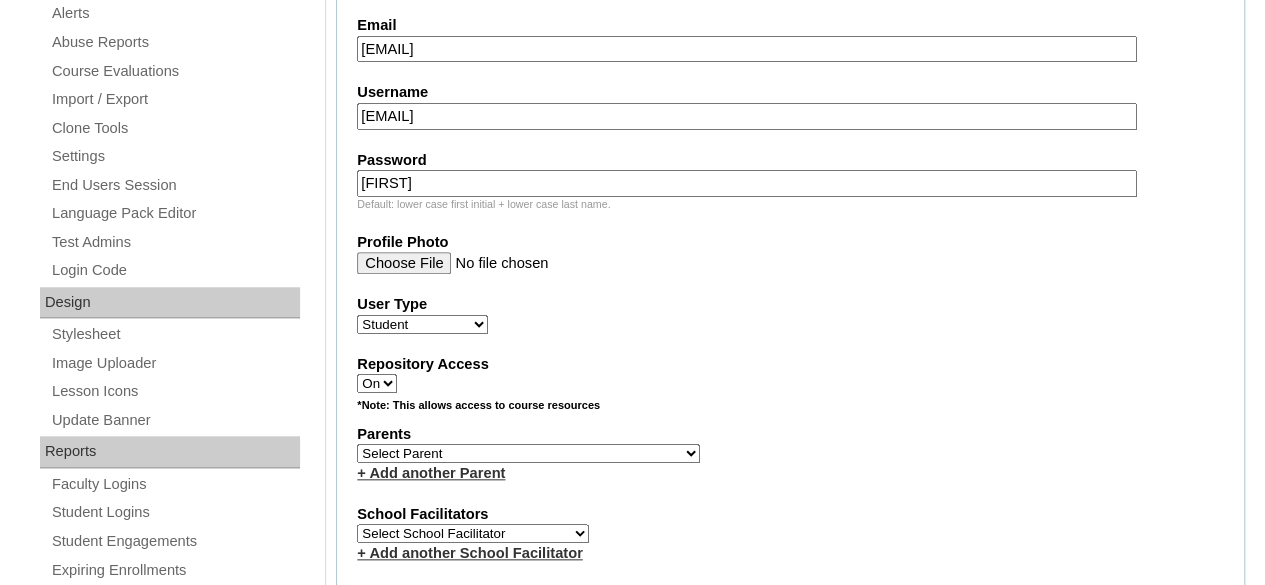 scroll, scrollTop: 800, scrollLeft: 0, axis: vertical 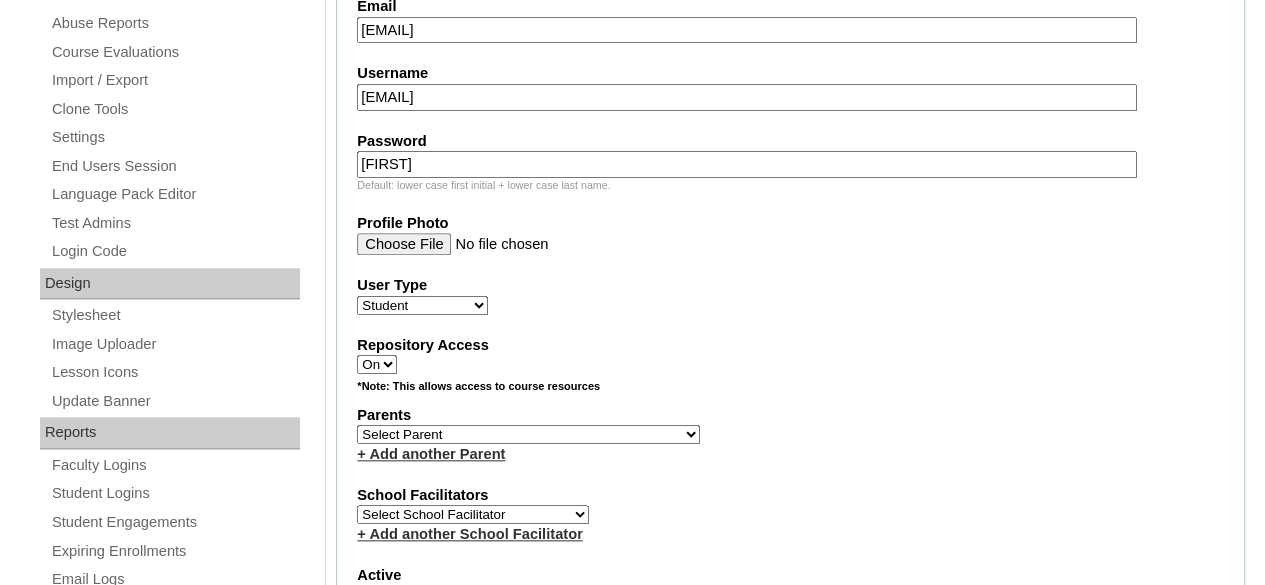 type on "nCvety" 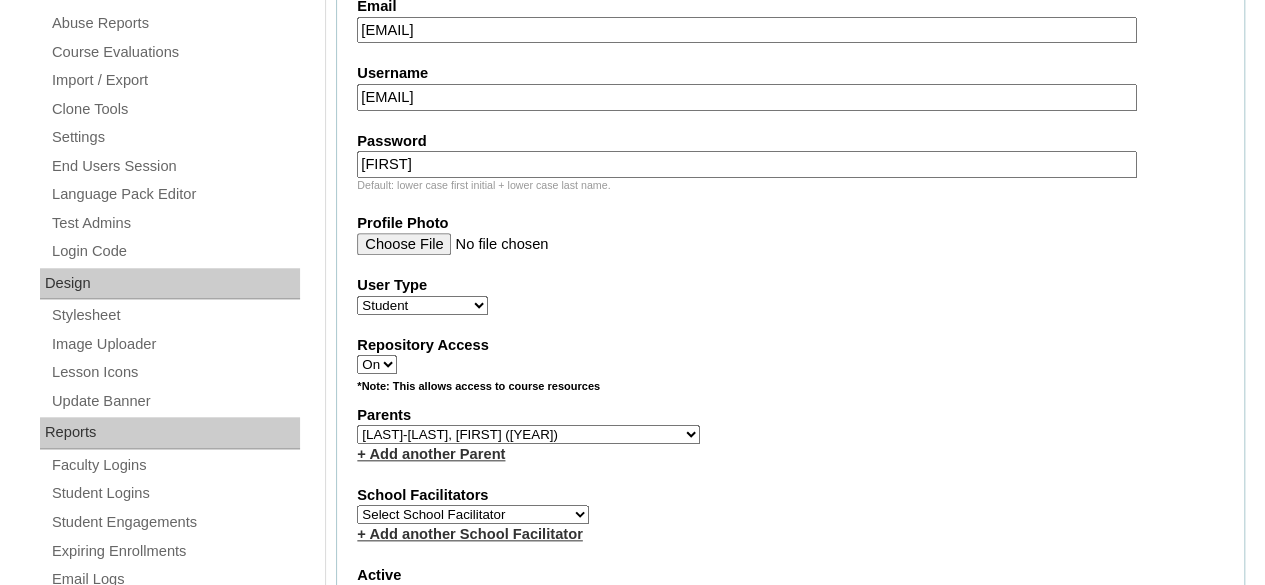 click on "Select Parent
,
,
,
,
,
,
,
,
,
,
,
,
,
,
,
,
,
,
,
,
,
,
,
,
,
,
,
,
,
,
,
,
,
,
,
,
,
,
,
, Earl
, Leona Mae
, Mark and Rem Facilitators Account
Abastillas, Ruby Anne
Adelantar, Christine
AGUILAR, PAULA BIANCA DE GUIA
AGUTO ABAD, MARIA KIMBERLY
Allego, (OLD) Jacqueline V.
Apostol (2025), Ma. Angelique
Arabia, Joy Pauline
Arca, Marinela
ARINGAY, Rona
AUSTRIA	, GENIE (2023)
Bahtiyorovic Mahkamov, Umid
Bajarias 2025, Ma. Luz
Balay , Jennie Rose
Balingit, 2025, Jennith
BALISBIS (2025), CHAREEN
Balubayan , Bleszl Grace
Banez, Mary Karmilita
Bayudan., Charo
Benitez, Maria Christina
Boosten, April Aro
Braga, Pilita Castro
Braga (new), Pilita
Briones, Keziah
Buncio, Sophia Ellen
Caalim, Kathleen Grace
Calangian (2025), Dexter
Cani (2025), Michelle Anne
Canlas, Maria Criselda
Carino (OLD), Catherina" at bounding box center [528, 434] 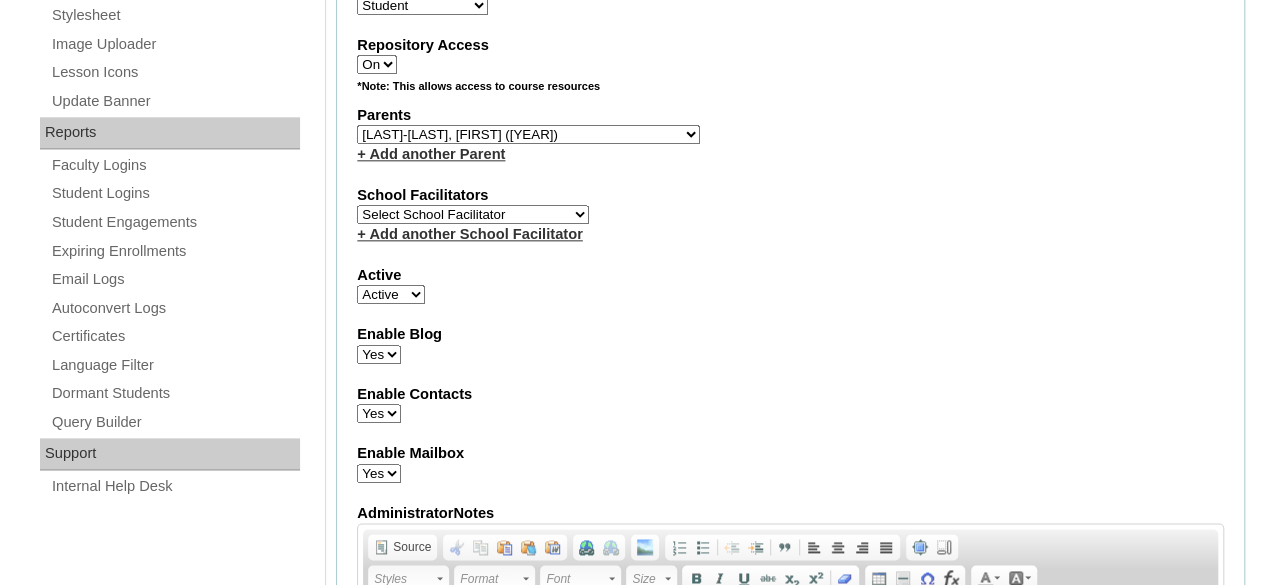 click on "Select School Facilitator
Norman Añain
Ruffa Abadijas
Mary Abella
Gloryfe Abion
Ariel Micah Albuero
Ariel Albuero OLD
KC Arciaga
Denise Ayado
Ruth Maye Bacani
May Bautista
Zaida Belbar
Daniella Benitez
Marielle Bermas
Jamie Ann Bleza
Mark Christian Braganza
Anj Brequillo
Melody Broqueza
Ruth Catherine Caña
Kit Cachuela
Jethro Francis Cagas
Camille Canlas
Mescel Capoquian
Mitchelle Carlos
Rose Castillo
Paula Mae Catalan
Jeremy Ann Catunao
Charlene Mae Chiong
Cla Chua
Cyrene Chua
Joshua Cobilla
Clarissa Joy Colimbino
Alvin Cruz
Ma. Katrina Helena Dabu
Krizle Fidelis De Vera
Henrick Jess Del Mundo
Precious Haziel Del Rosario
Reyna Lou Dela Pasion
Ritchel Densing
Alex Diaz
Alexandra Diaz
Alexandra Diaz
Patricia Diomampo-Co
Therese Margaurite Domingo
dontuse dontuse
Charrise Encina
VCIS TEACHER ENGLISH 5678
Chiaralyn Escamillas
Princess  Farrales
Kaye Felipe
Lery Garcia
Carmina Generalao
Racel Gonzales" at bounding box center (473, 214) 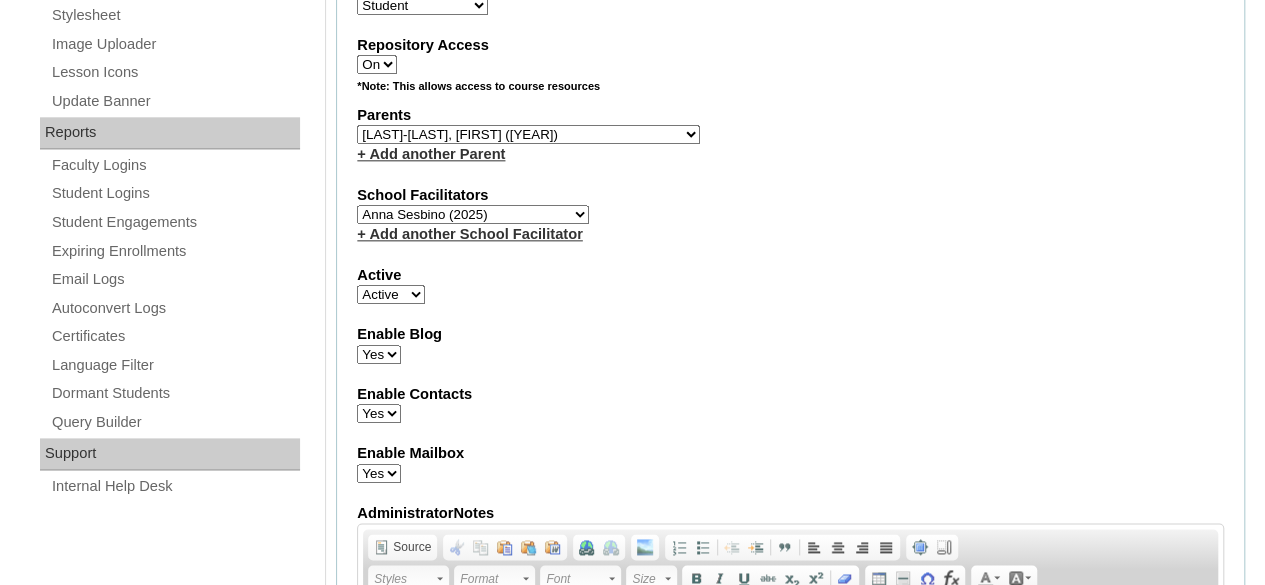 click on "Select School Facilitator
Norman Añain
Ruffa Abadijas
Mary Abella
Gloryfe Abion
Ariel Micah Albuero
Ariel Albuero OLD
KC Arciaga
Denise Ayado
Ruth Maye Bacani
May Bautista
Zaida Belbar
Daniella Benitez
Marielle Bermas
Jamie Ann Bleza
Mark Christian Braganza
Anj Brequillo
Melody Broqueza
Ruth Catherine Caña
Kit Cachuela
Jethro Francis Cagas
Camille Canlas
Mescel Capoquian
Mitchelle Carlos
Rose Castillo
Paula Mae Catalan
Jeremy Ann Catunao
Charlene Mae Chiong
Cla Chua
Cyrene Chua
Joshua Cobilla
Clarissa Joy Colimbino
Alvin Cruz
Ma. Katrina Helena Dabu
Krizle Fidelis De Vera
Henrick Jess Del Mundo
Precious Haziel Del Rosario
Reyna Lou Dela Pasion
Ritchel Densing
Alex Diaz
Alexandra Diaz
Alexandra Diaz
Patricia Diomampo-Co
Therese Margaurite Domingo
dontuse dontuse
Charrise Encina
VCIS TEACHER ENGLISH 5678
Chiaralyn Escamillas
Princess  Farrales
Kaye Felipe
Lery Garcia
Carmina Generalao
Racel Gonzales" at bounding box center [473, 214] 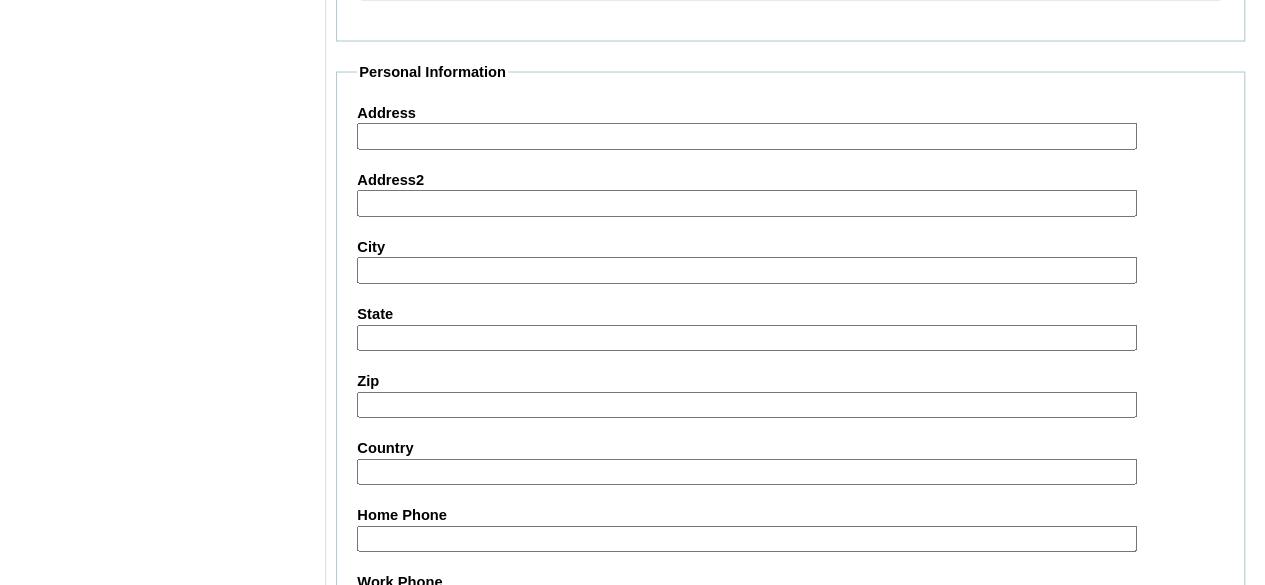 scroll, scrollTop: 2100, scrollLeft: 0, axis: vertical 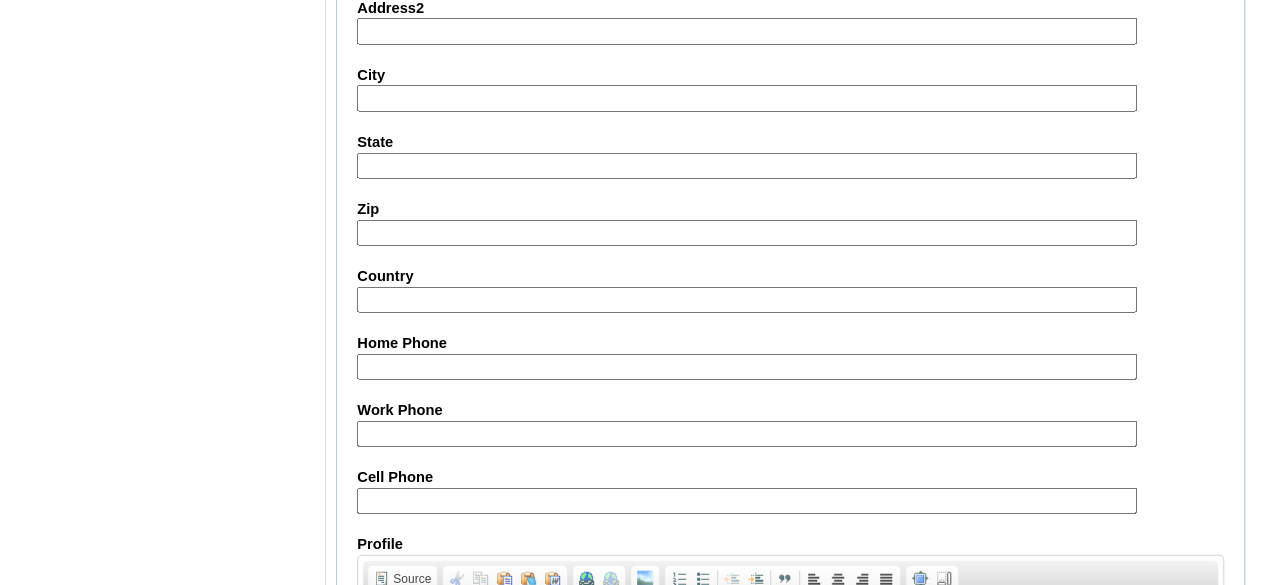 click on "Cell Phone" at bounding box center [747, 501] 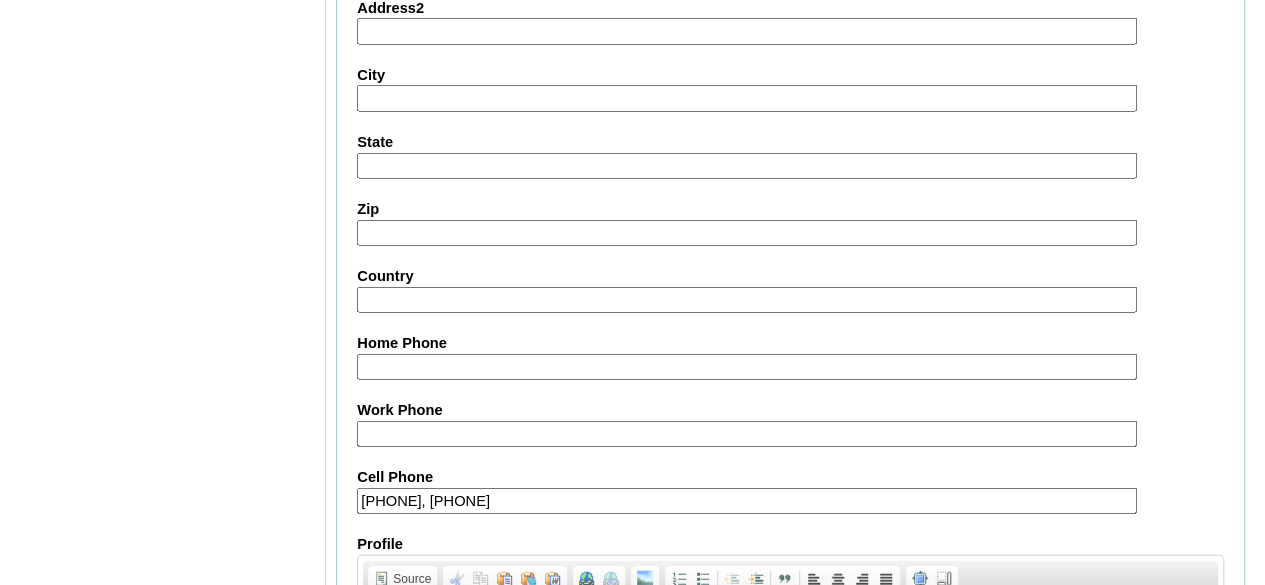 drag, startPoint x: 591, startPoint y: 488, endPoint x: 458, endPoint y: 499, distance: 133.45412 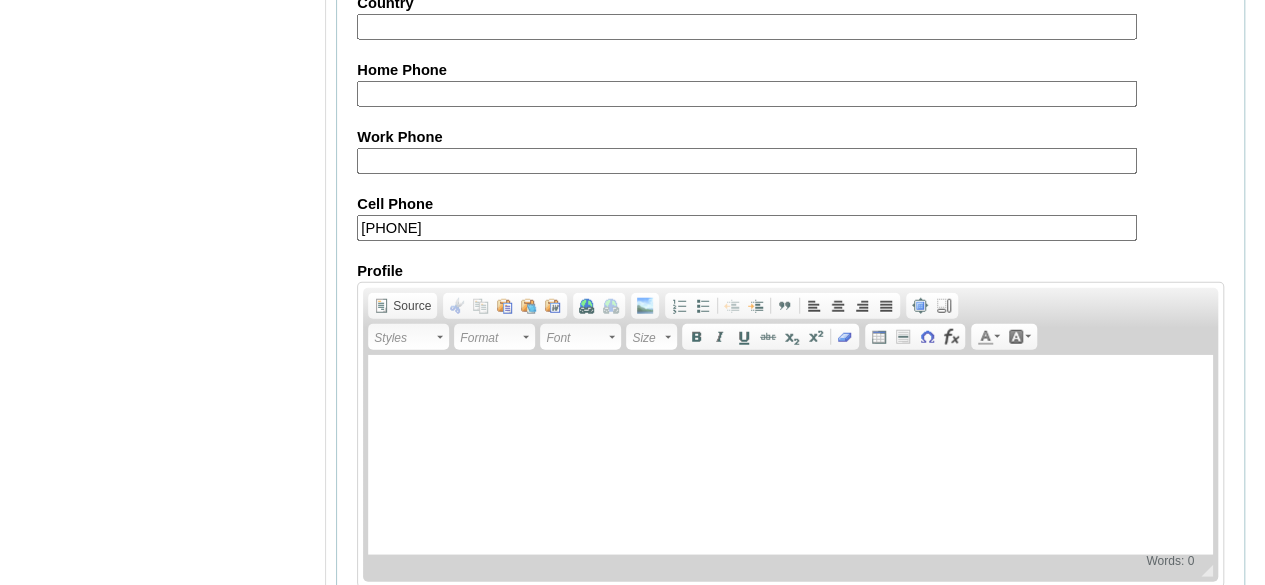 scroll, scrollTop: 2466, scrollLeft: 0, axis: vertical 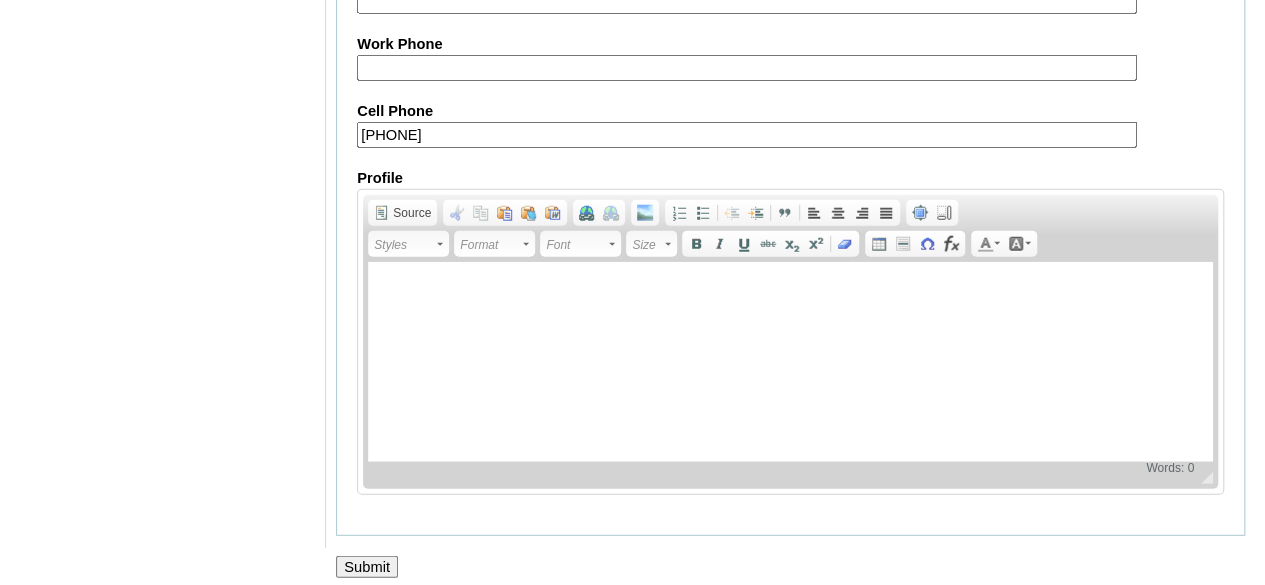 type on "971502298849" 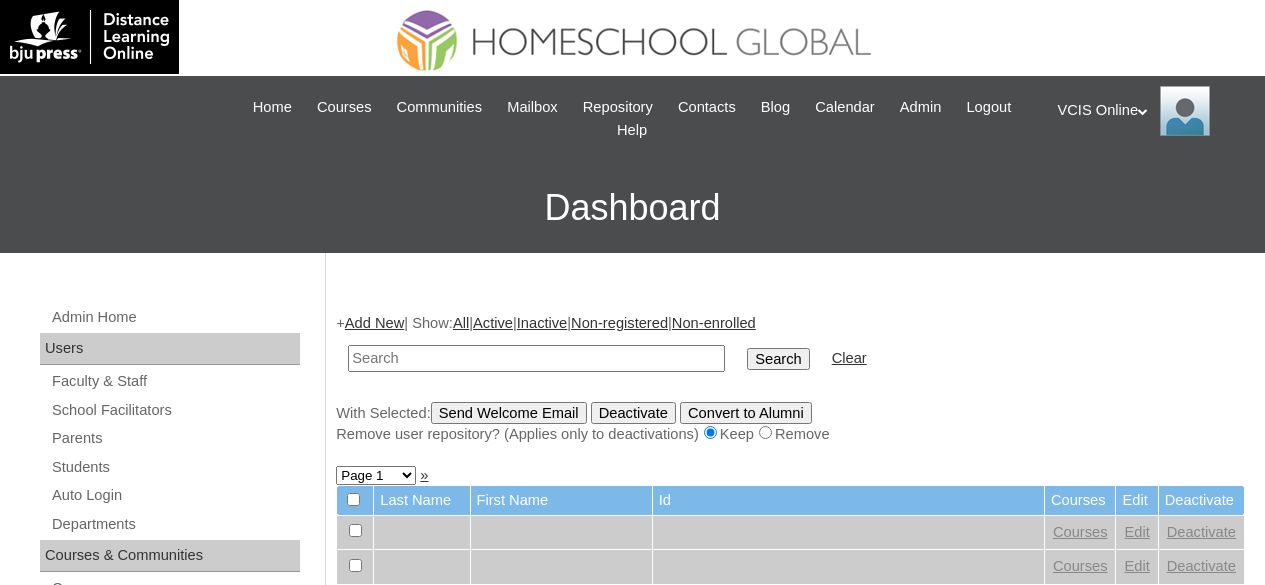scroll, scrollTop: 0, scrollLeft: 0, axis: both 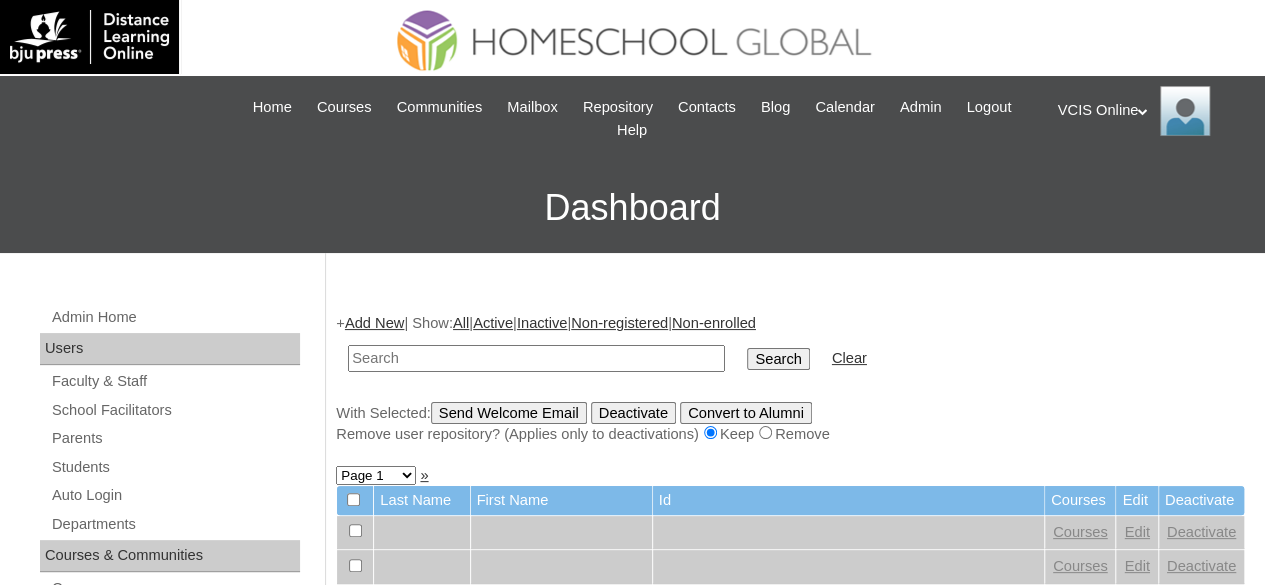 paste on "VCIS017-4B-SA2025" 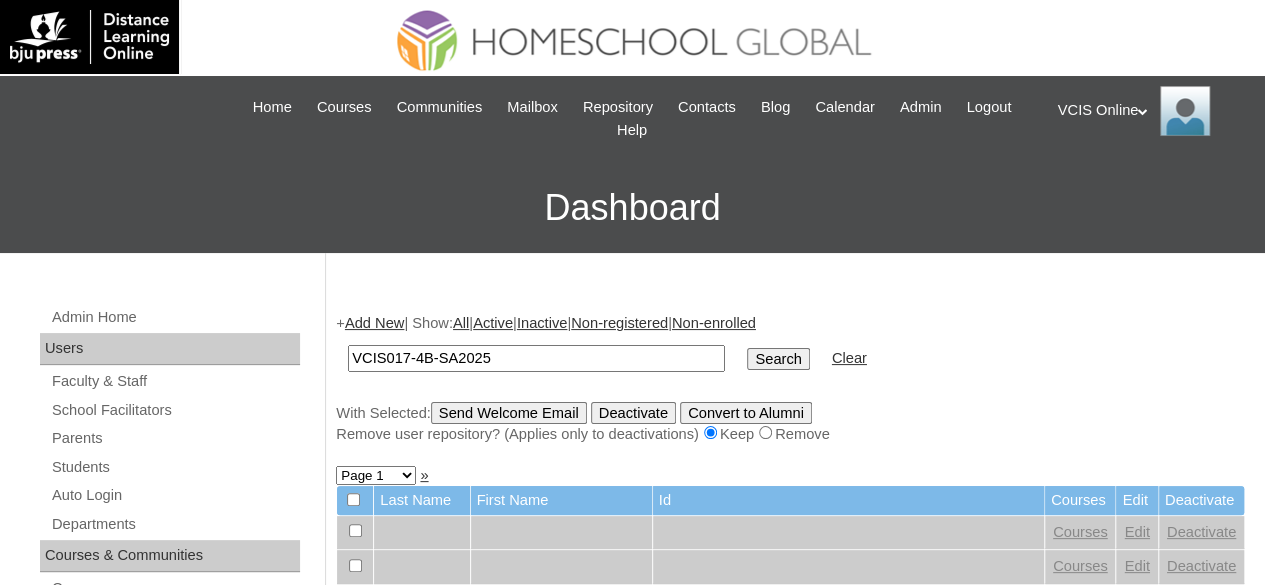 type on "VCIS017-4B-SA2025" 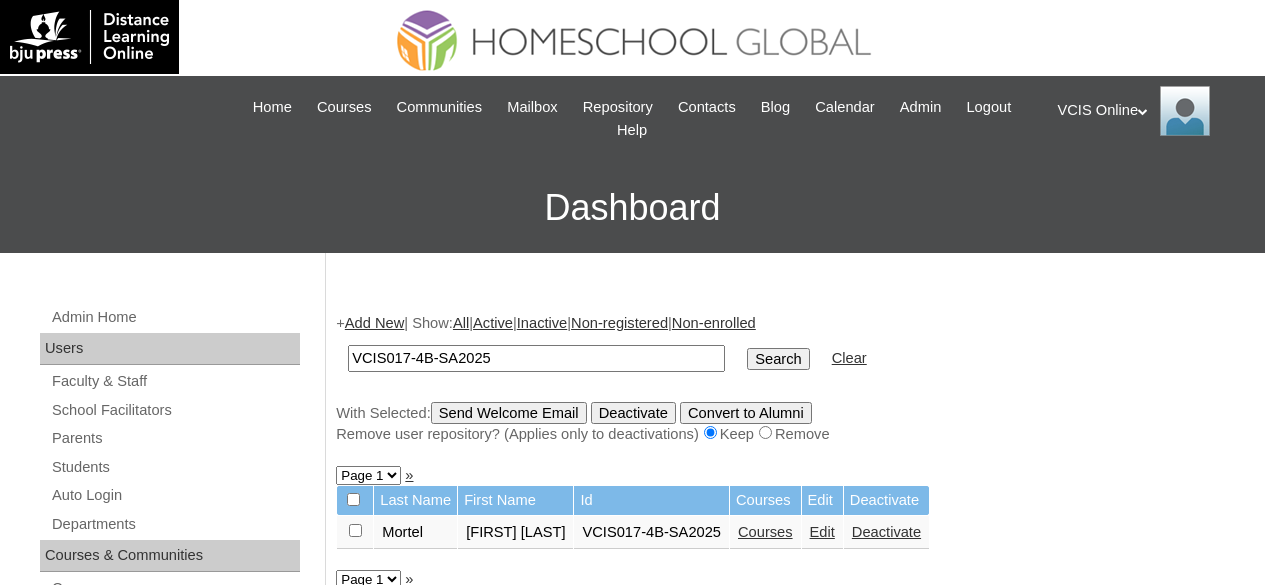 scroll, scrollTop: 0, scrollLeft: 0, axis: both 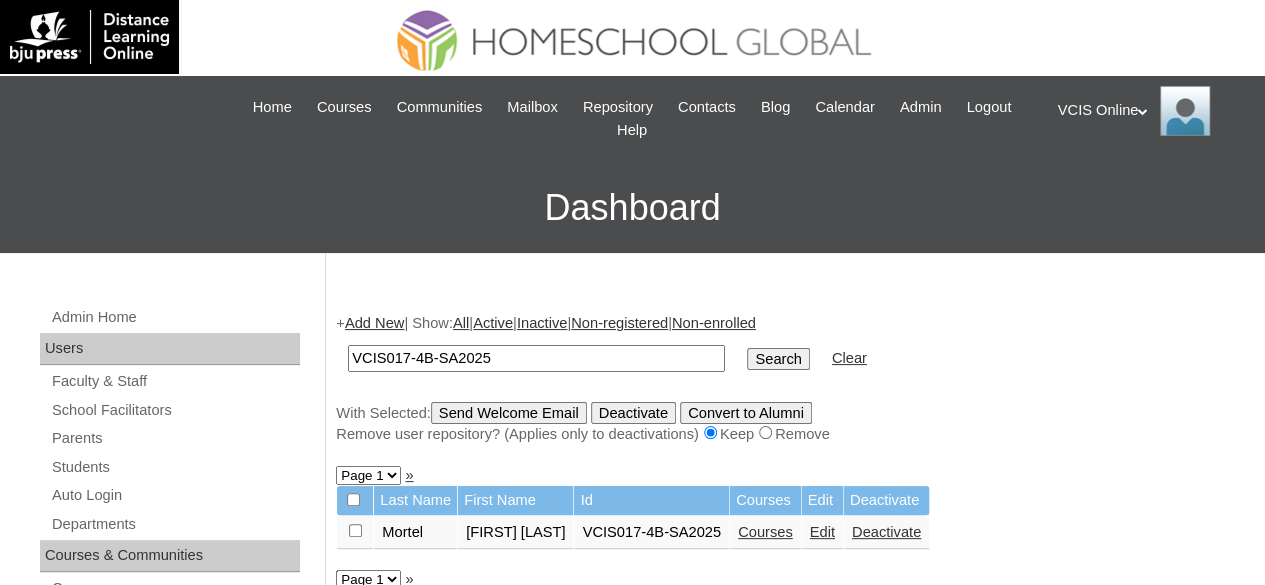 click on "Add New" at bounding box center (374, 323) 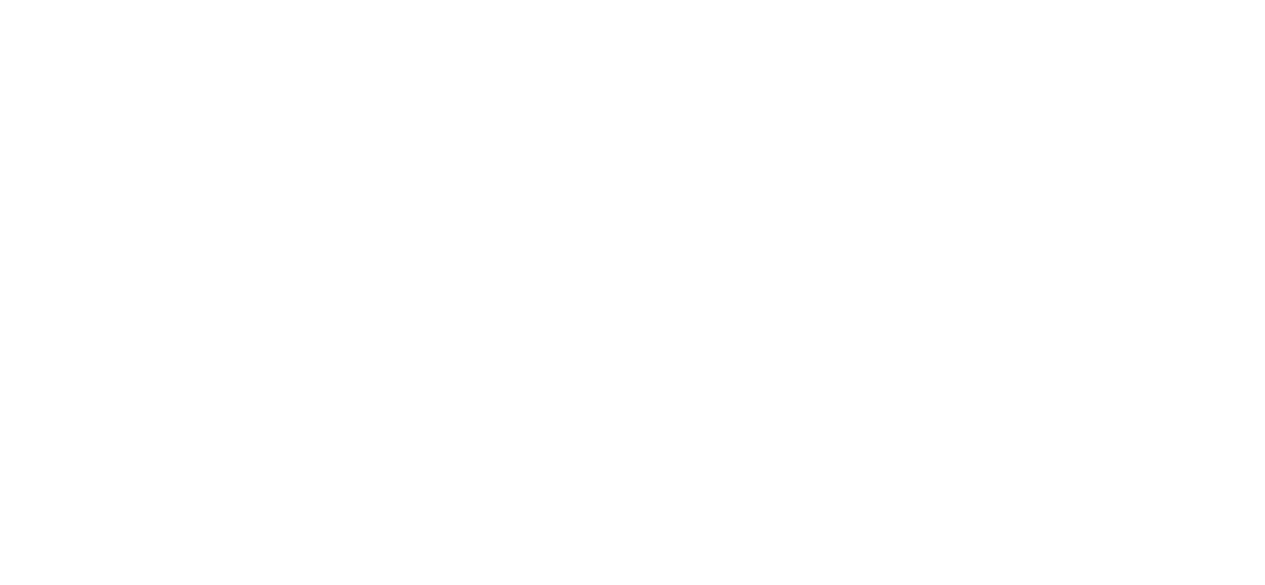 scroll, scrollTop: 0, scrollLeft: 0, axis: both 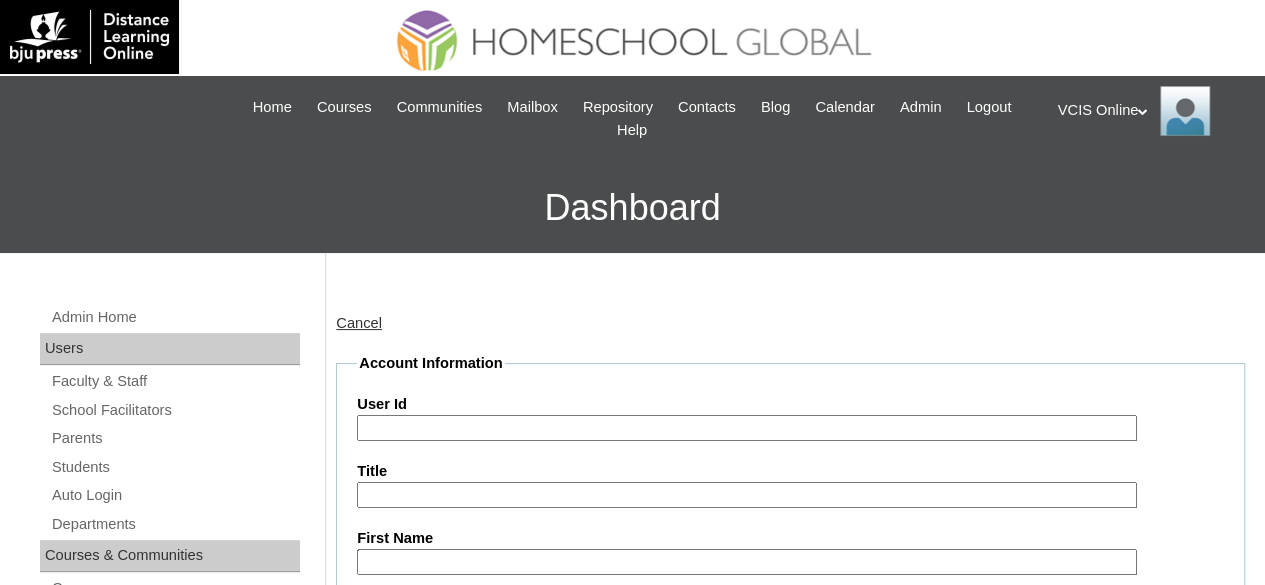 click on "Cancel" at bounding box center [790, 323] 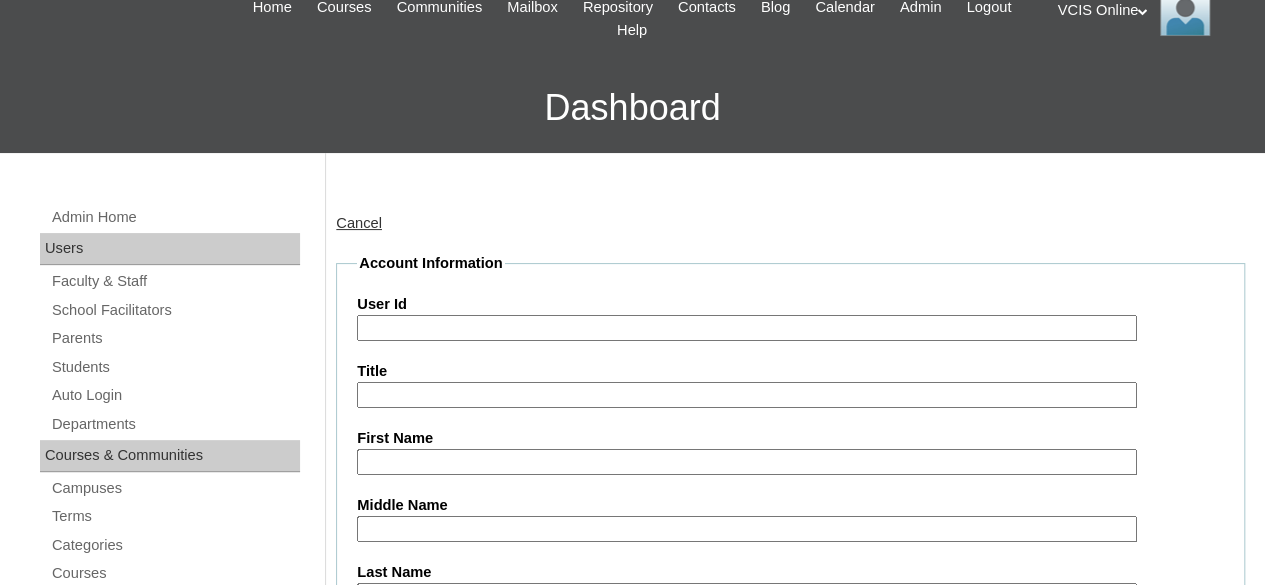 click on "Cancel" at bounding box center [359, 223] 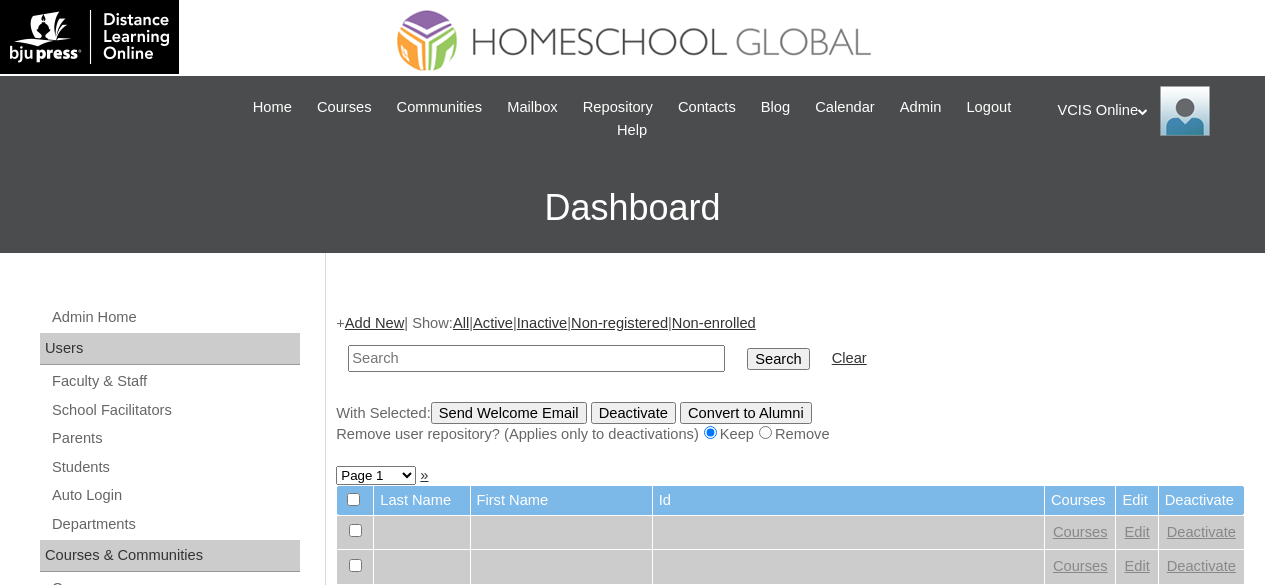 scroll, scrollTop: 0, scrollLeft: 0, axis: both 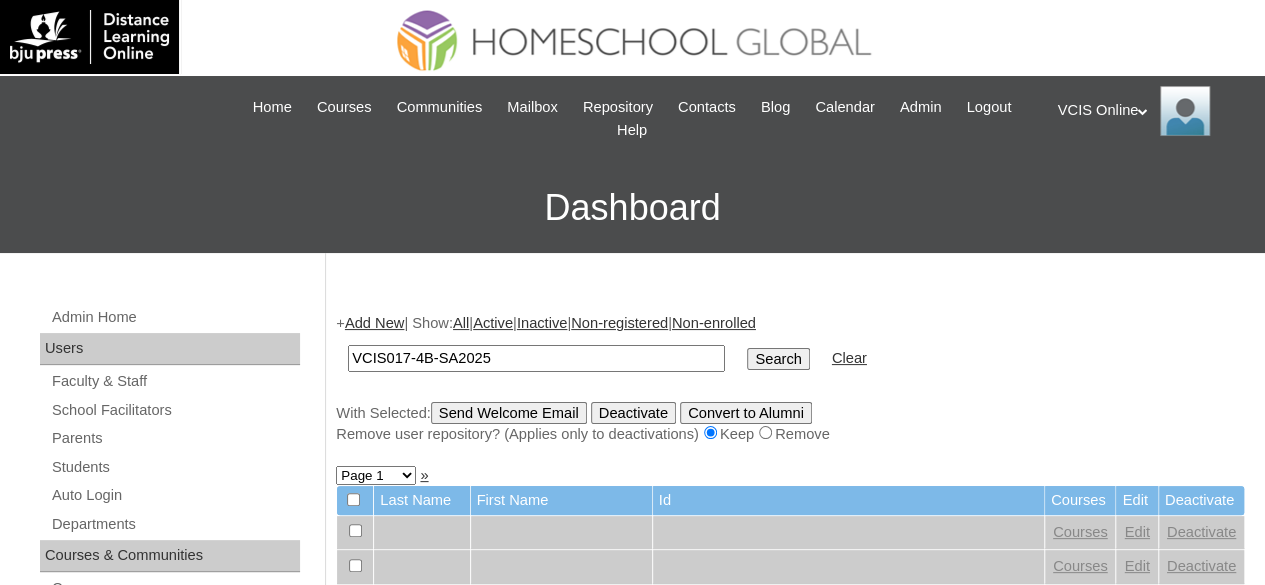 type on "VCIS017-4B-SA2025" 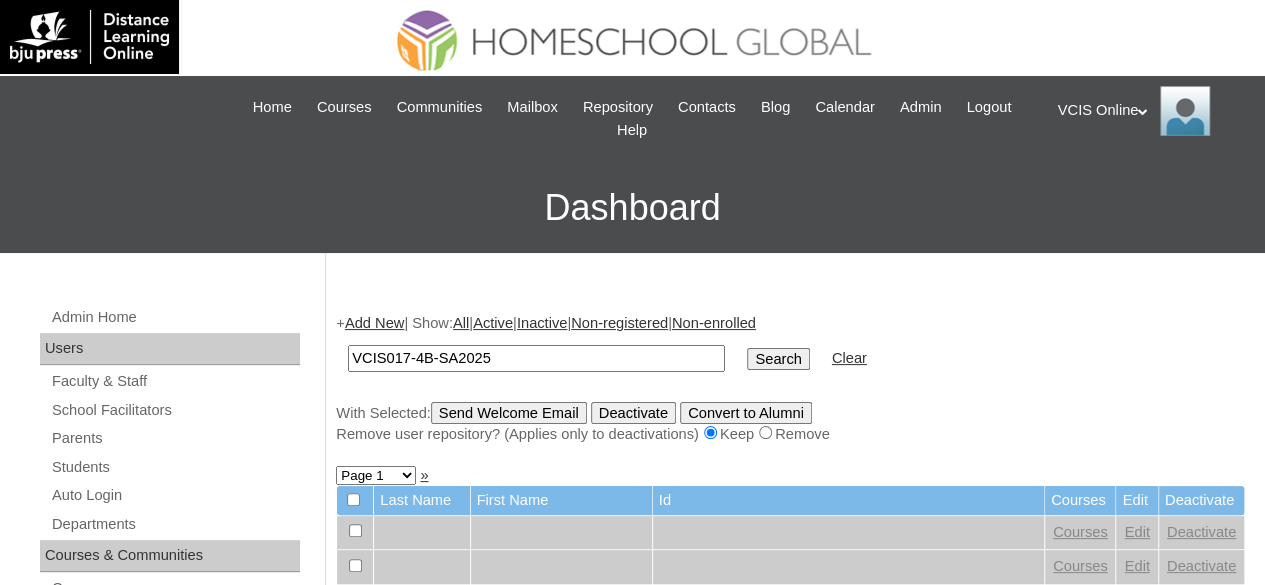 click on "Search" at bounding box center (778, 359) 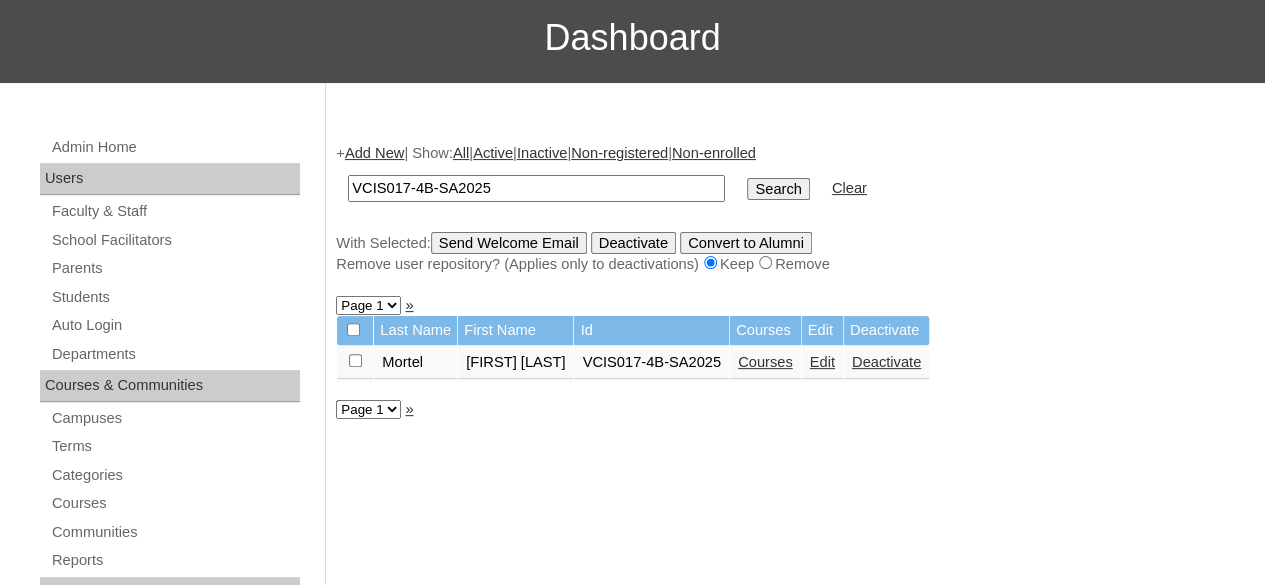 scroll, scrollTop: 200, scrollLeft: 0, axis: vertical 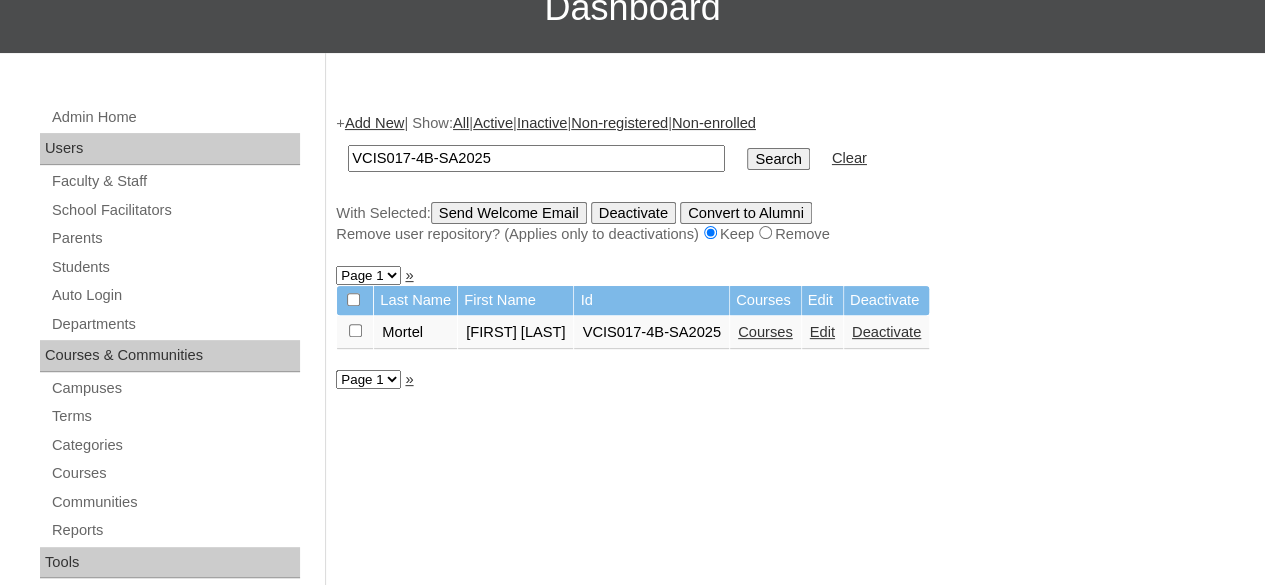 click on "Courses" at bounding box center [765, 332] 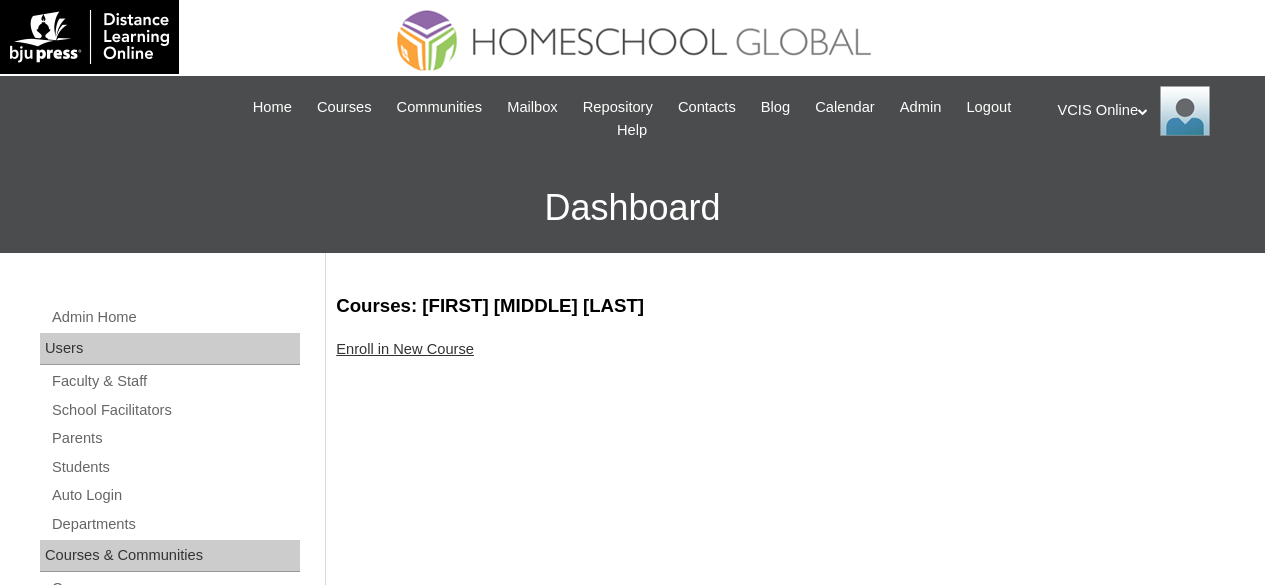 scroll, scrollTop: 0, scrollLeft: 0, axis: both 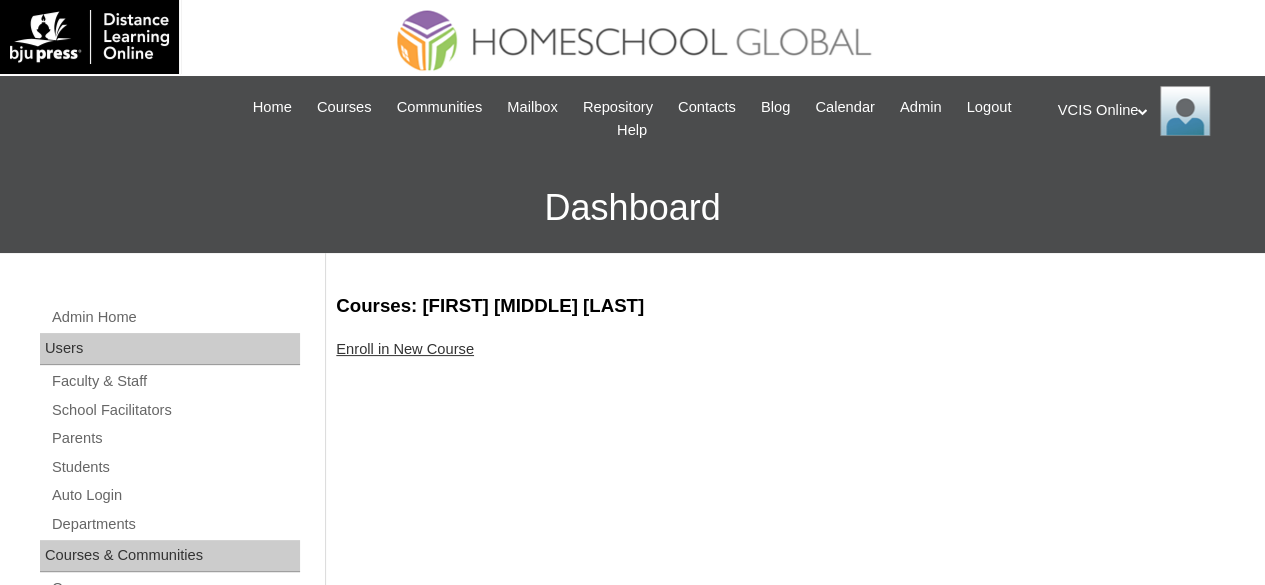click on "Enroll in New Course" at bounding box center [405, 349] 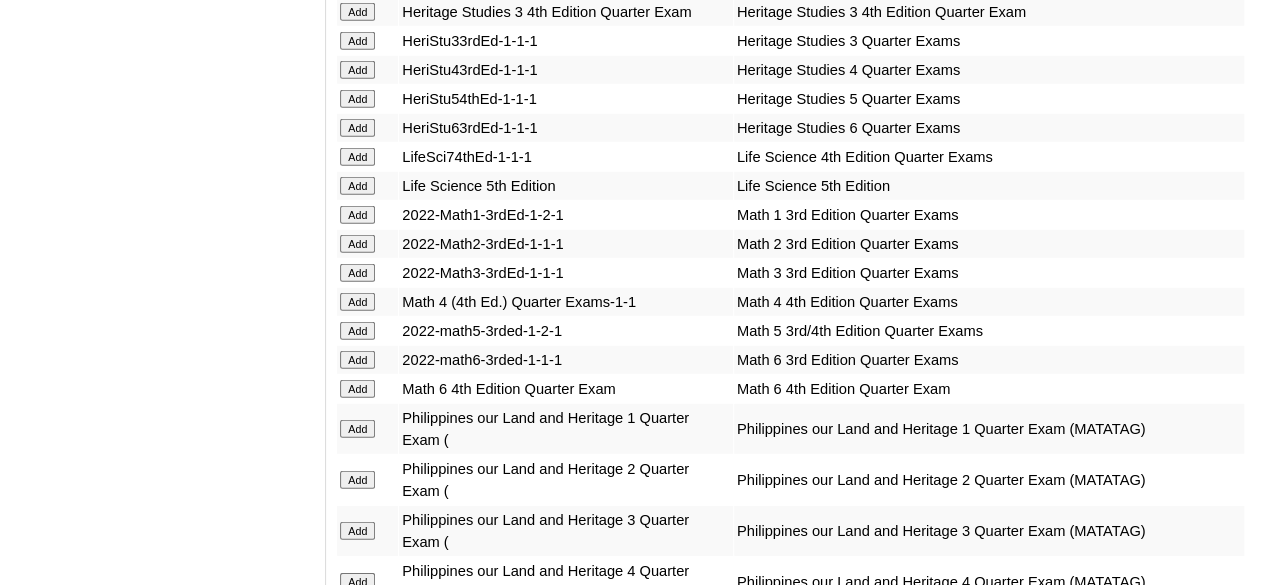 scroll, scrollTop: 6820, scrollLeft: 0, axis: vertical 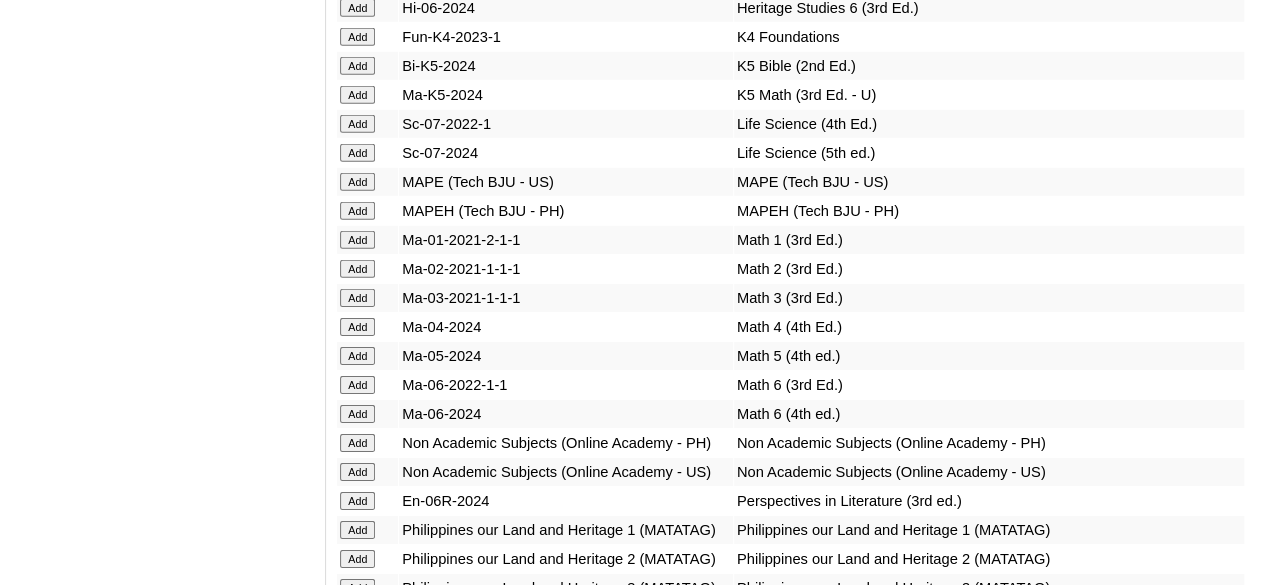 click on "Add" at bounding box center (357, -6421) 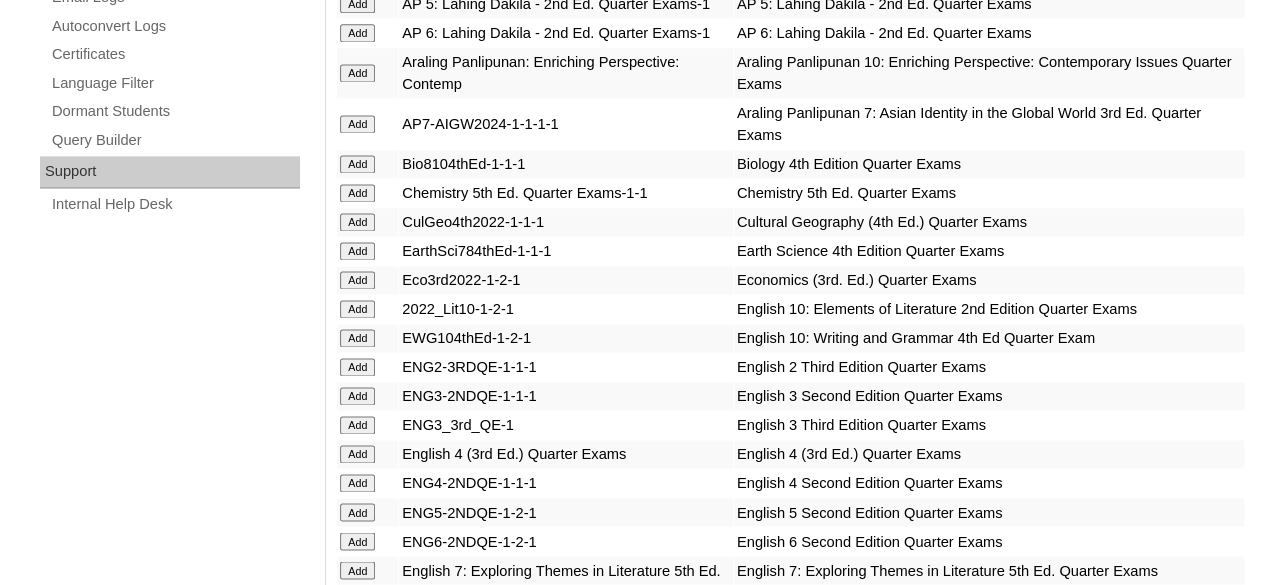 scroll, scrollTop: 5330, scrollLeft: 0, axis: vertical 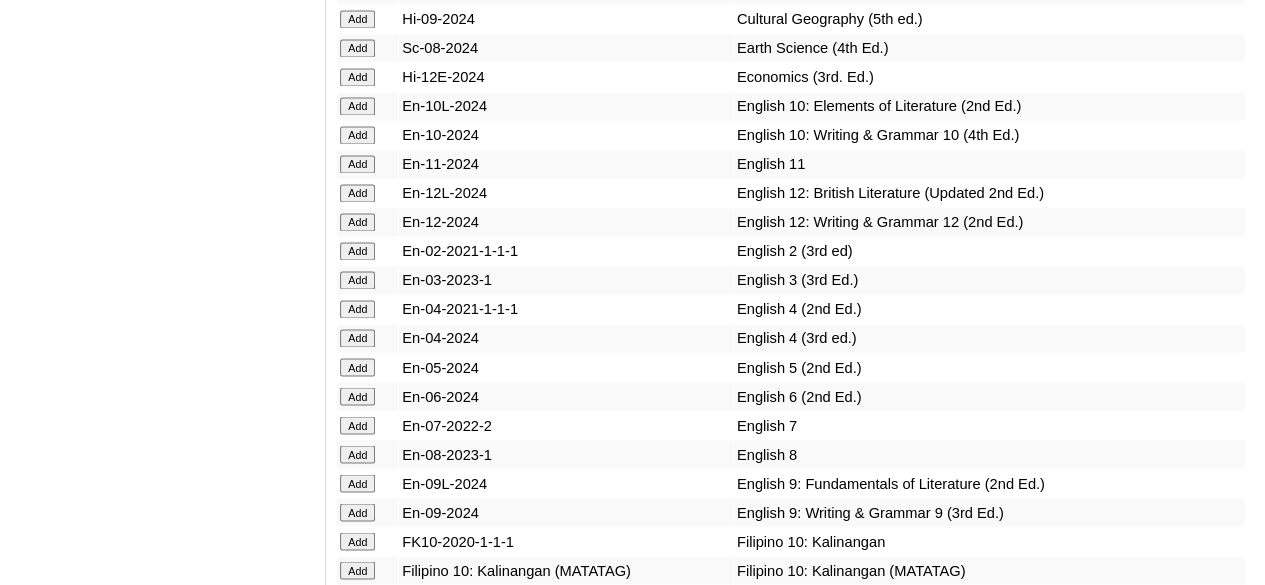 click on "Add" at bounding box center [357, -4931] 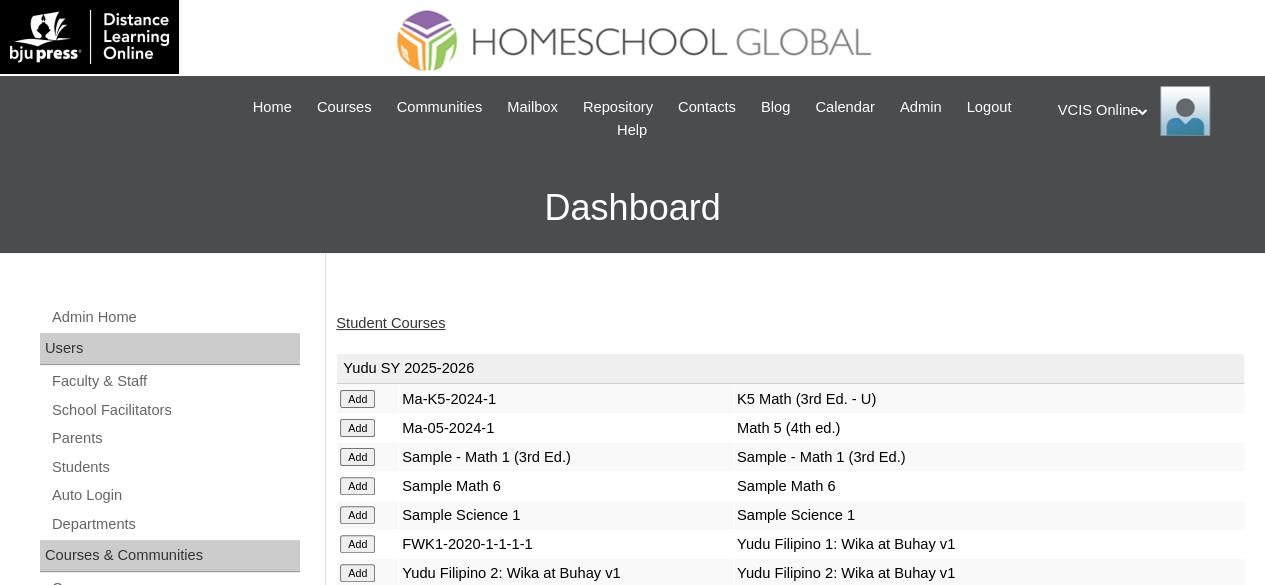 scroll, scrollTop: 7237, scrollLeft: 0, axis: vertical 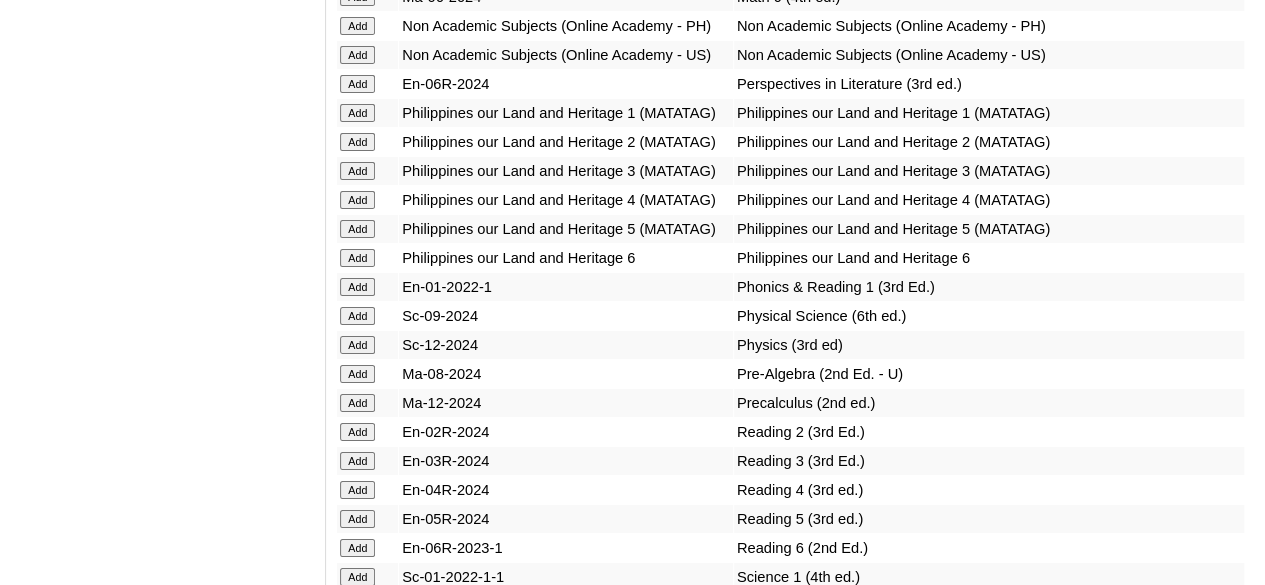 click on "Add" at bounding box center (357, -6838) 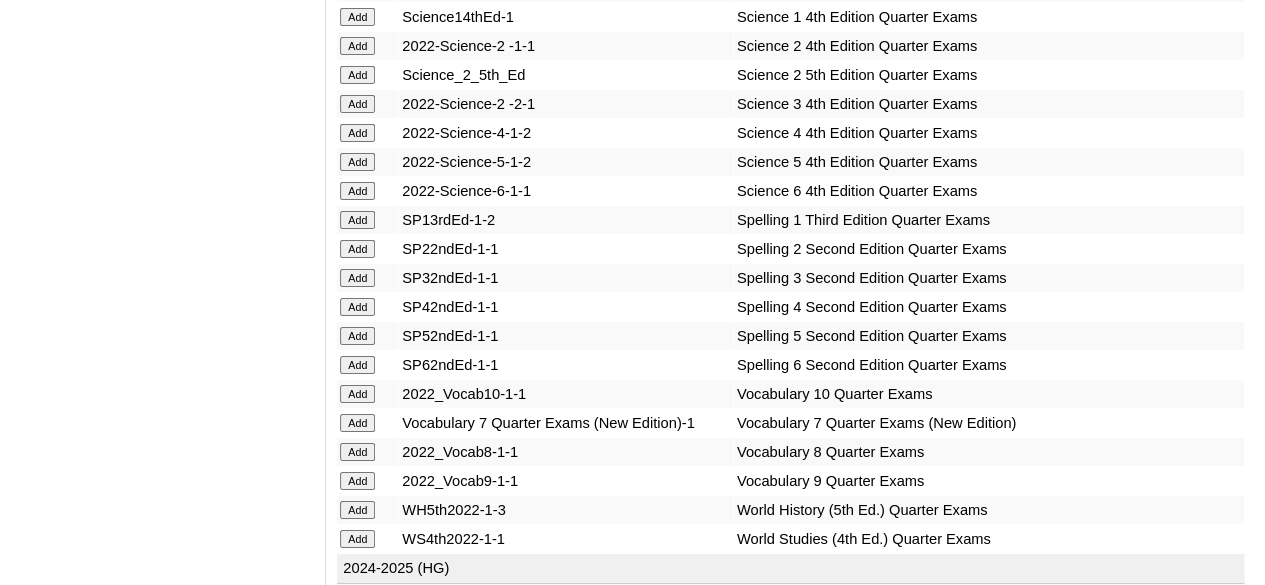 scroll, scrollTop: 7896, scrollLeft: 0, axis: vertical 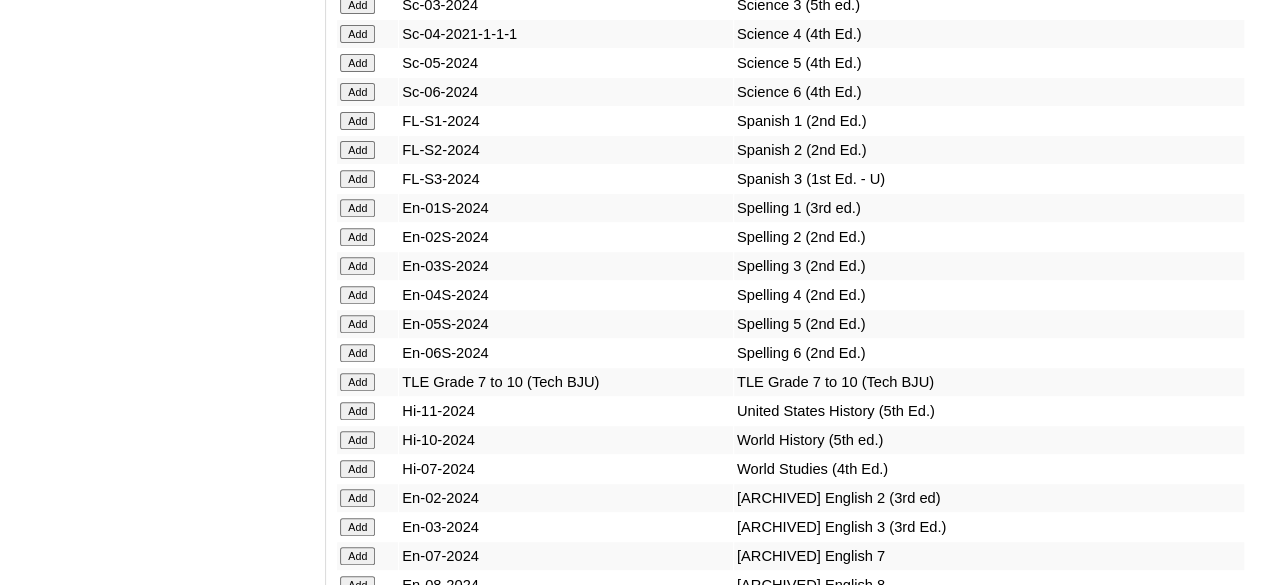 click on "Add" at bounding box center (357, -7497) 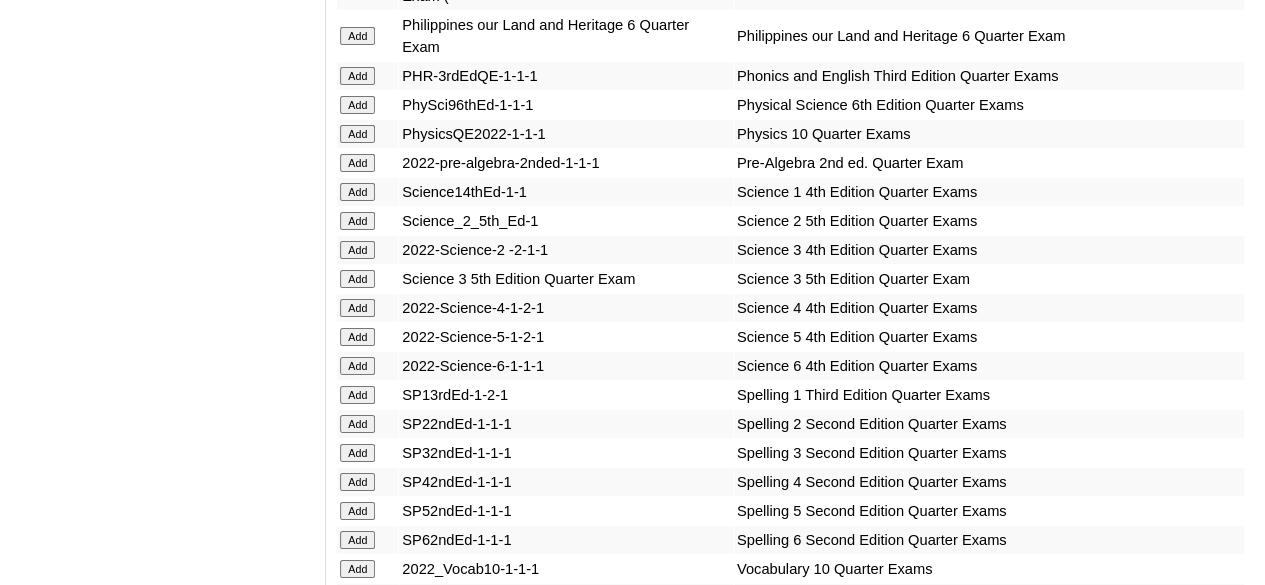 scroll, scrollTop: 7638, scrollLeft: 0, axis: vertical 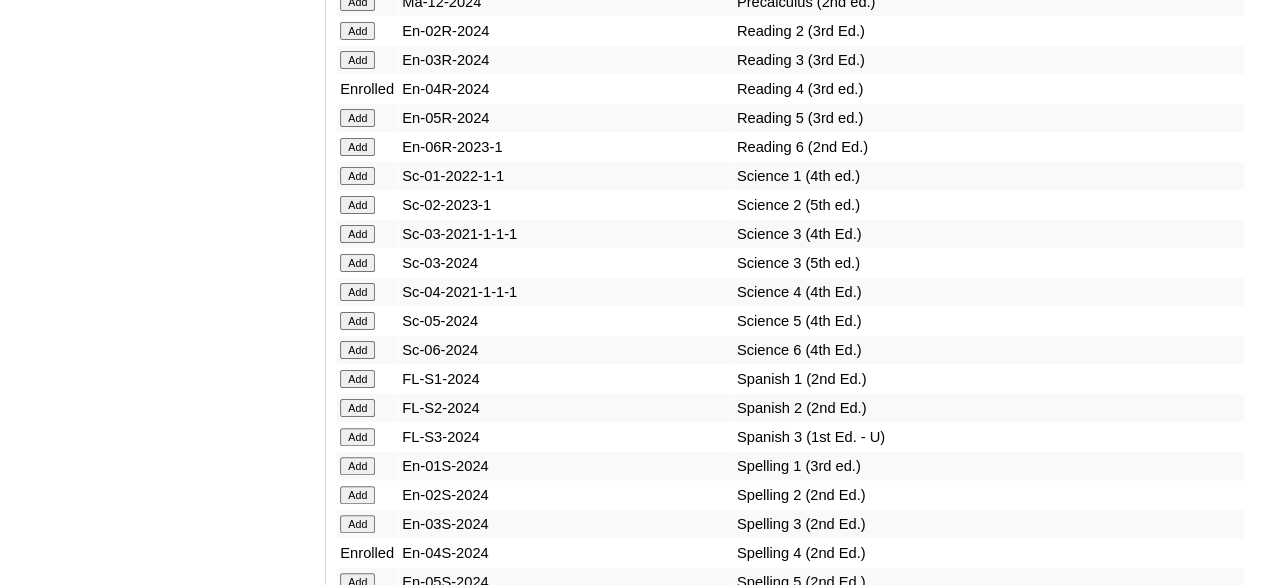 click on "Add" at bounding box center (357, -7239) 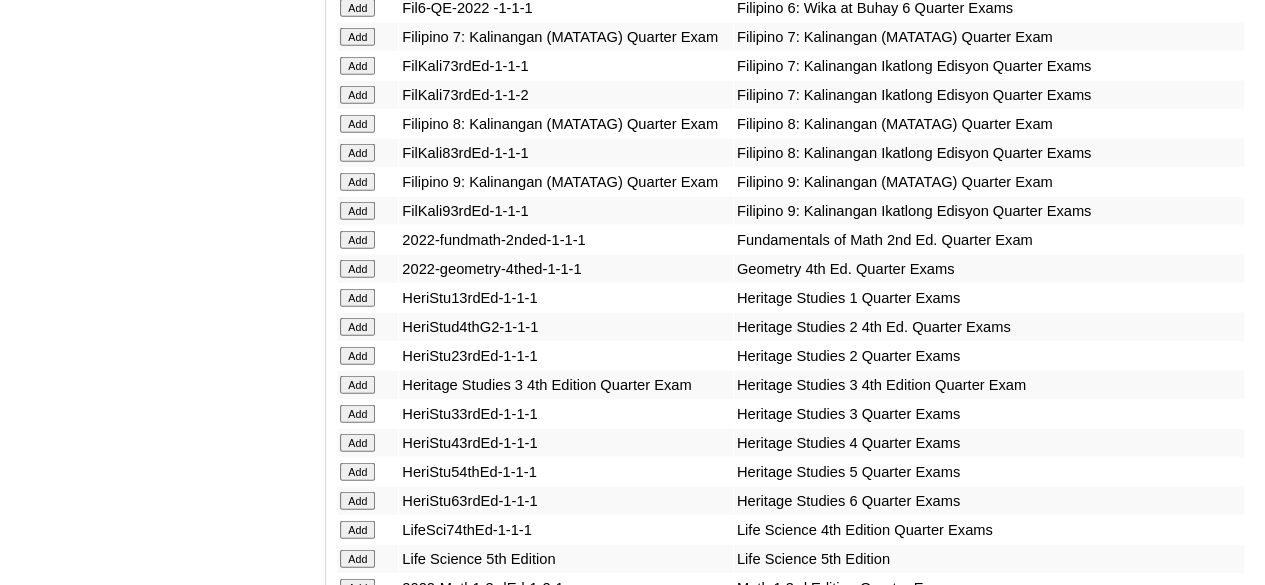 scroll, scrollTop: 6448, scrollLeft: 0, axis: vertical 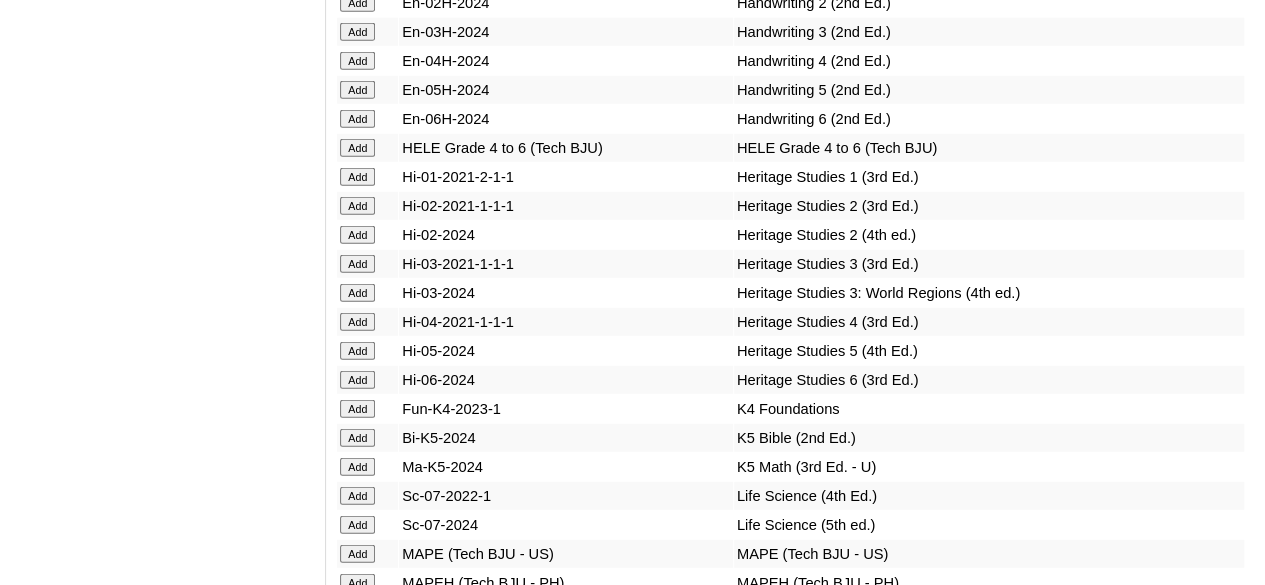 click on "Add" at bounding box center [357, -6049] 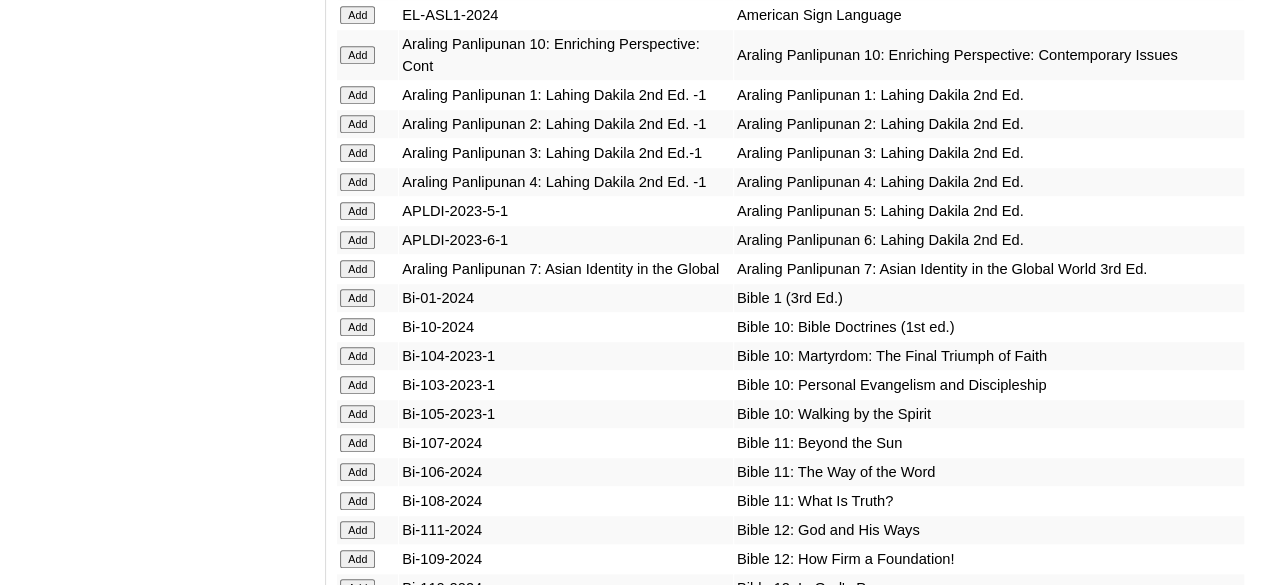 scroll, scrollTop: 4699, scrollLeft: 0, axis: vertical 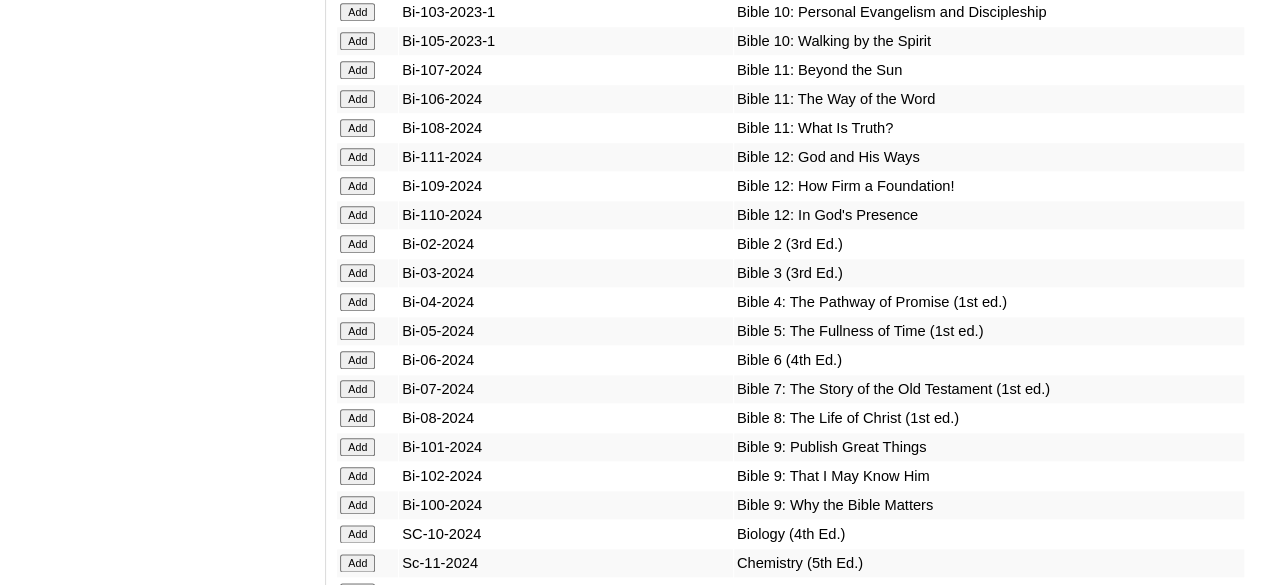 click on "Add" at bounding box center (357, -4300) 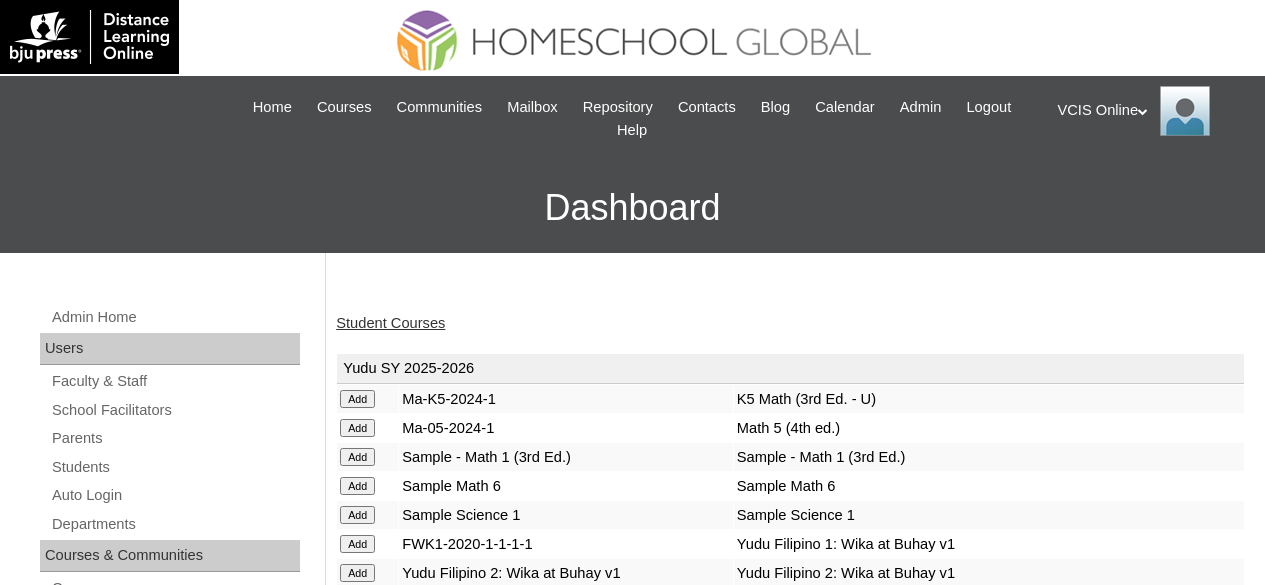scroll, scrollTop: 0, scrollLeft: 0, axis: both 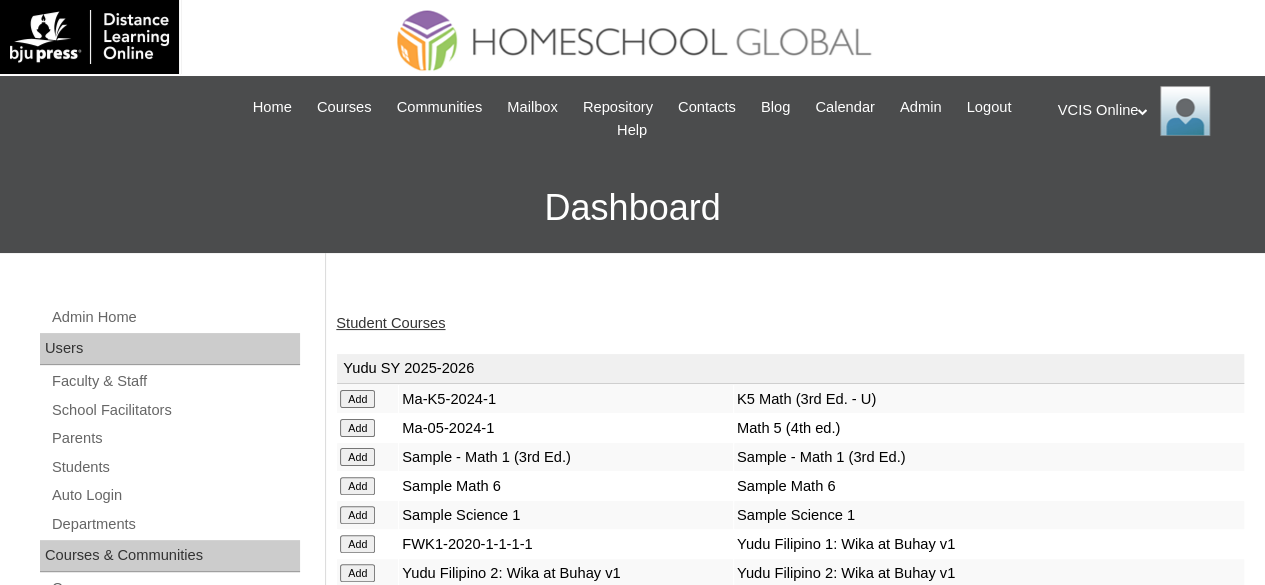 click on "Student Courses" at bounding box center (390, 323) 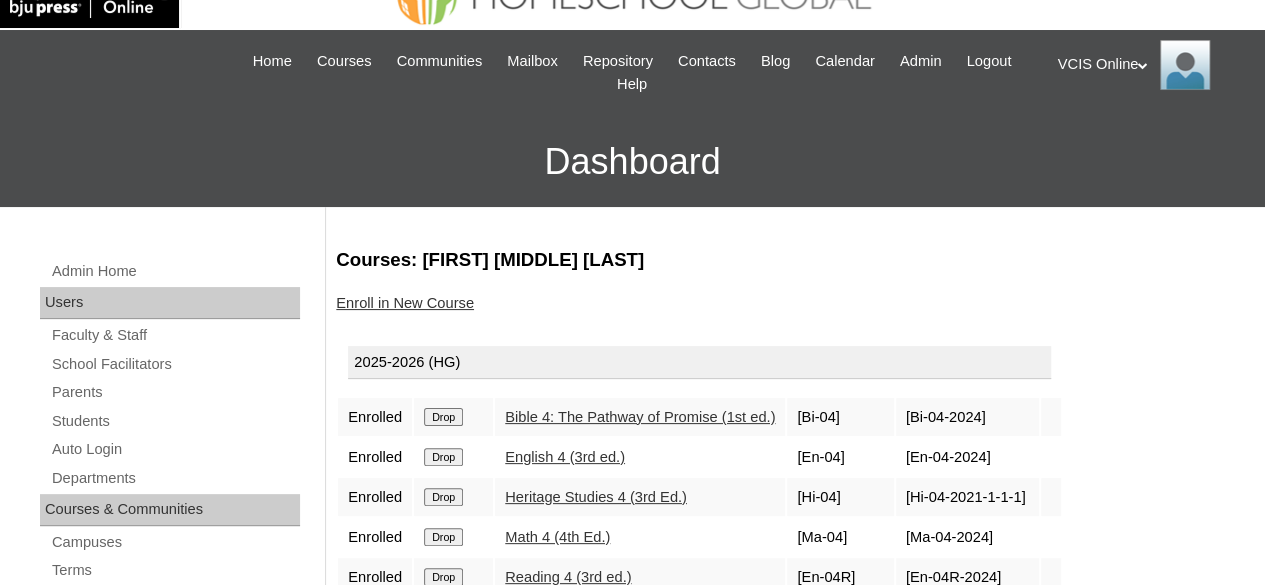 scroll, scrollTop: 0, scrollLeft: 0, axis: both 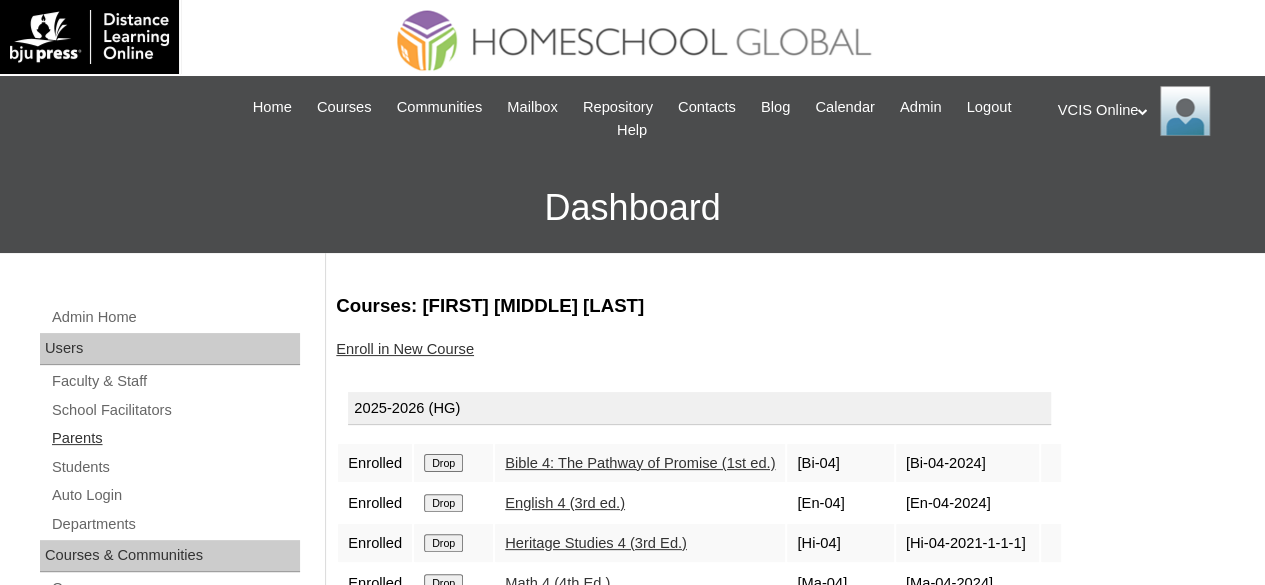 click on "Parents" at bounding box center (175, 438) 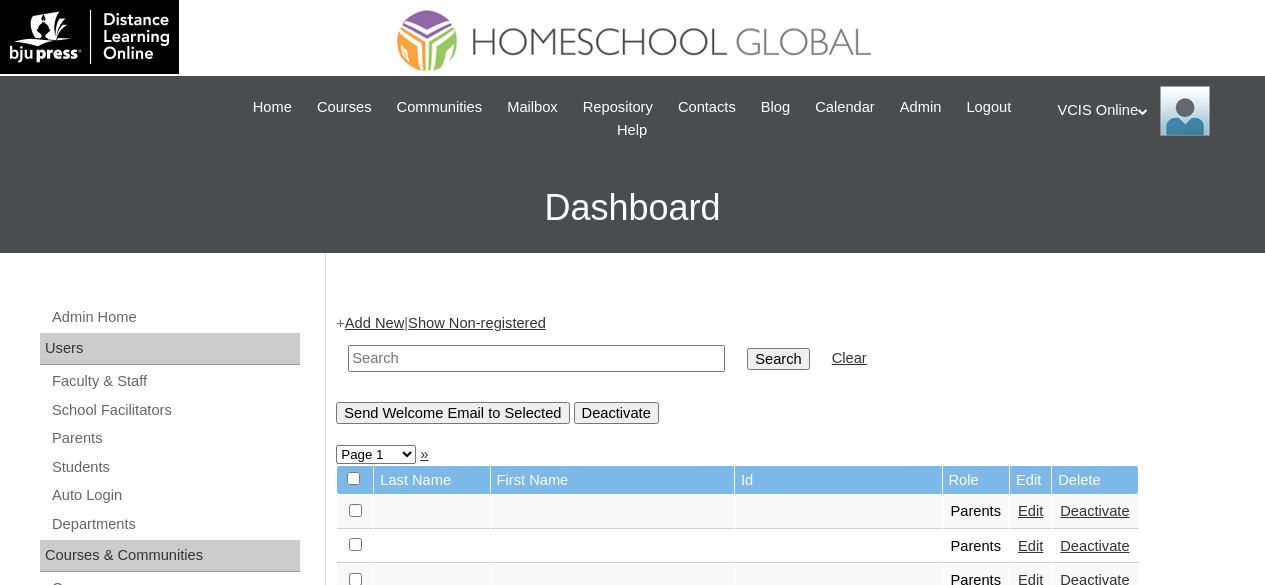 scroll, scrollTop: 0, scrollLeft: 0, axis: both 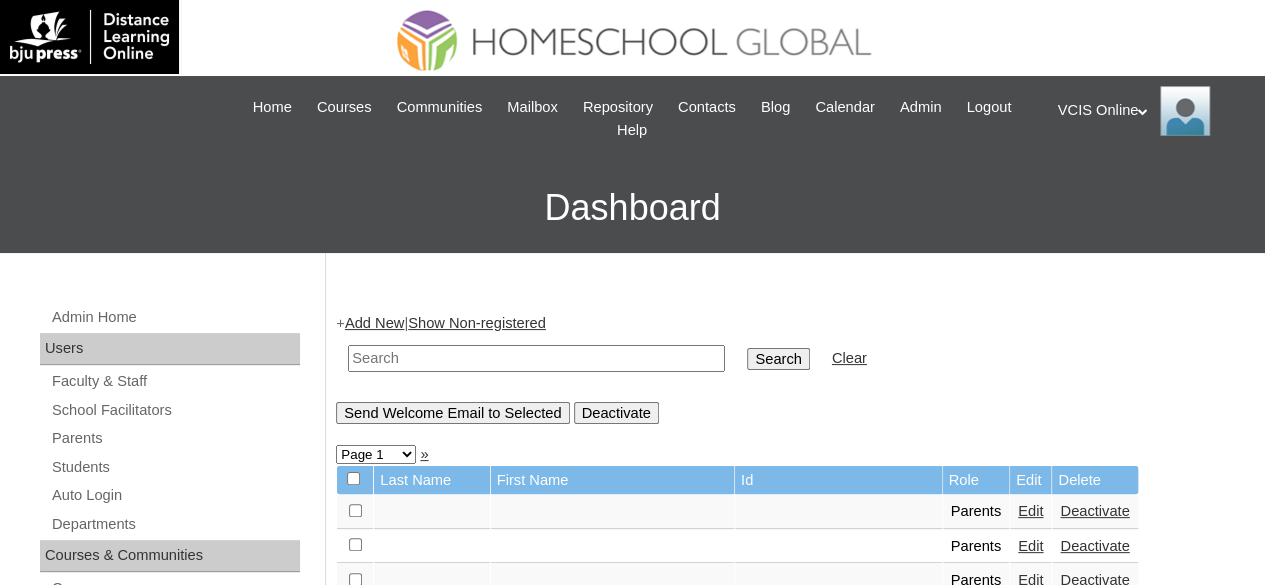 click at bounding box center (536, 358) 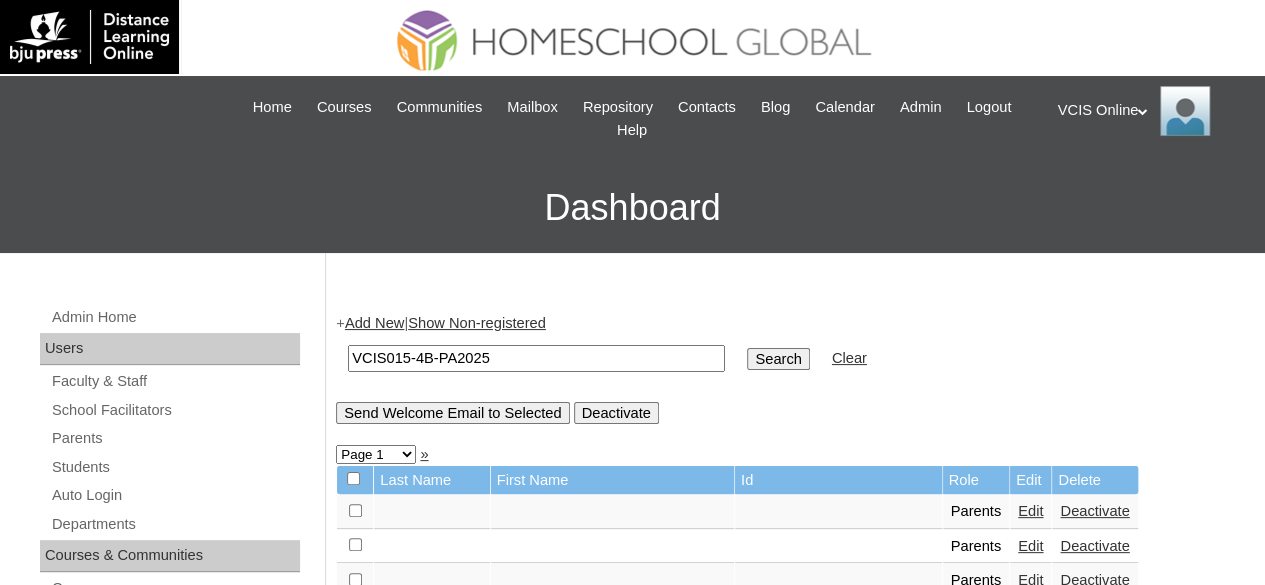 type on "VCIS015-4B-PA2025" 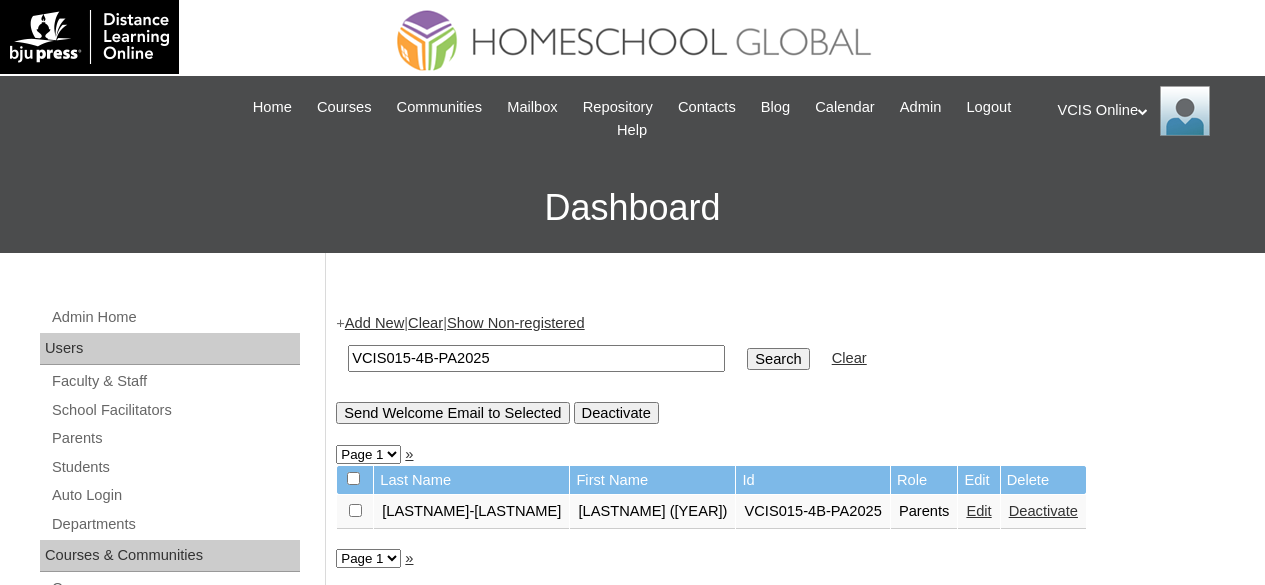 scroll, scrollTop: 0, scrollLeft: 0, axis: both 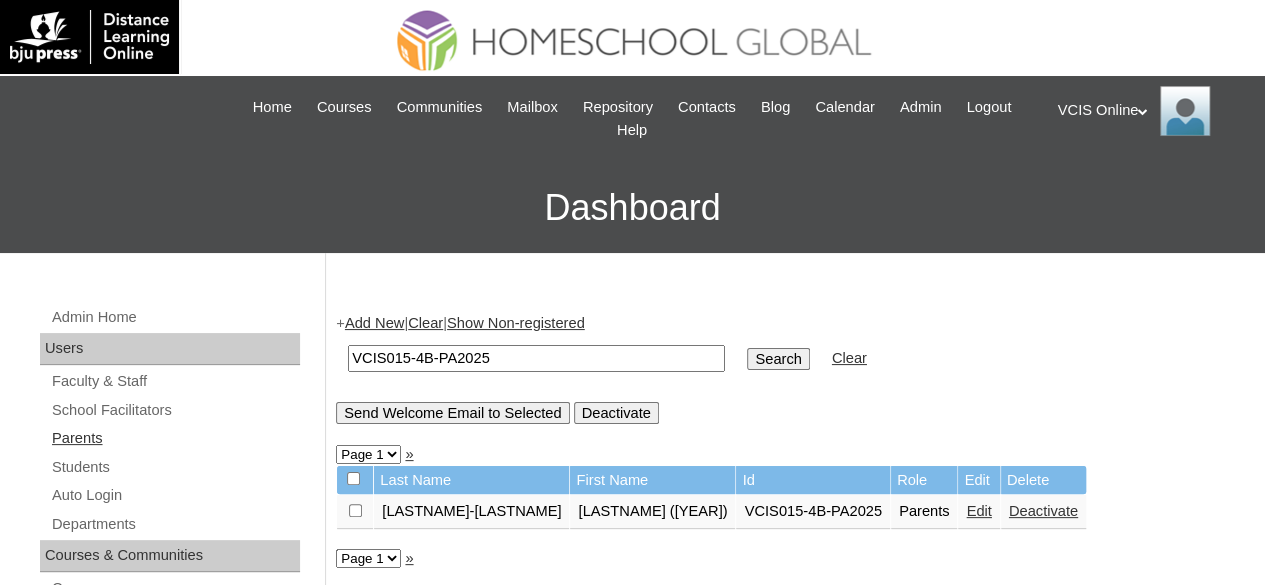 click on "Parents" at bounding box center (175, 438) 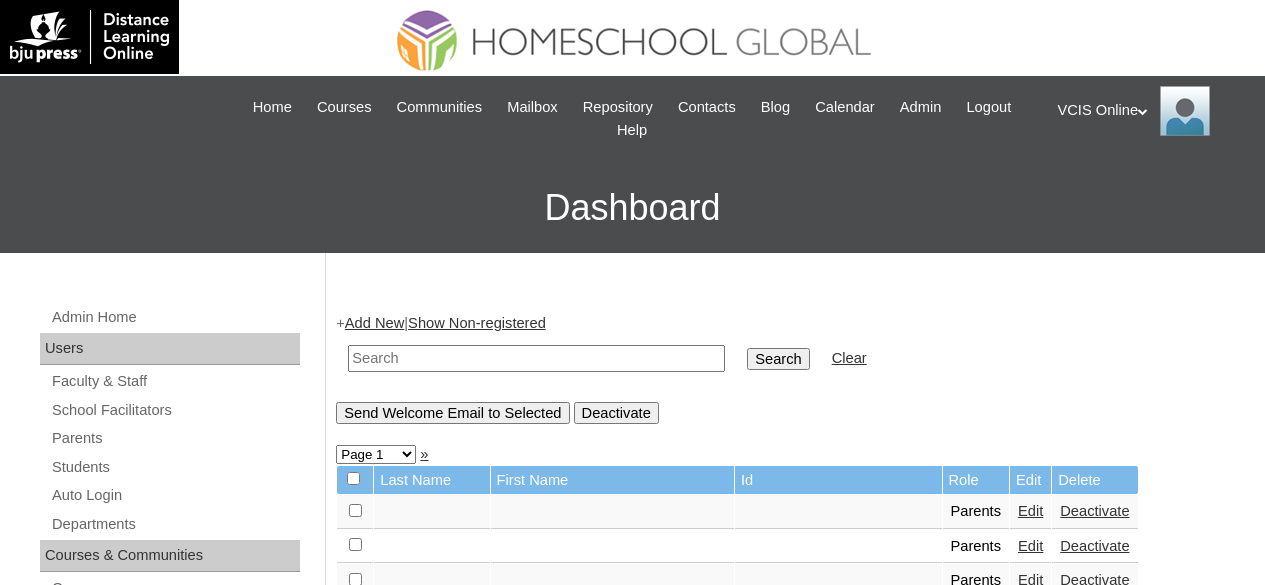 scroll, scrollTop: 0, scrollLeft: 0, axis: both 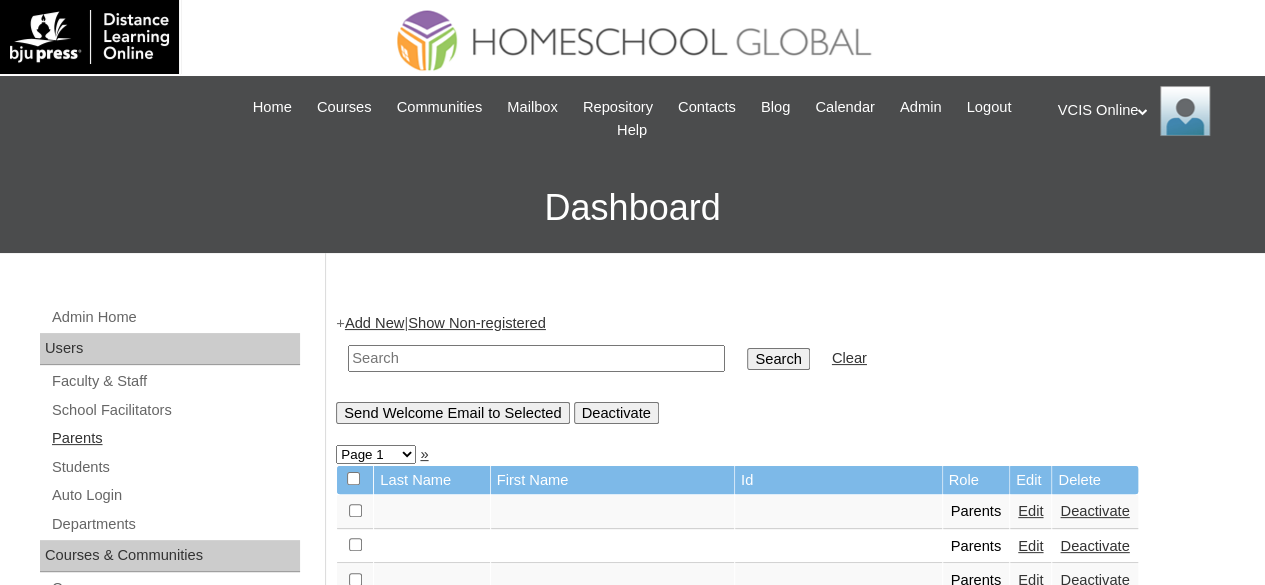 click on "Parents" at bounding box center (175, 438) 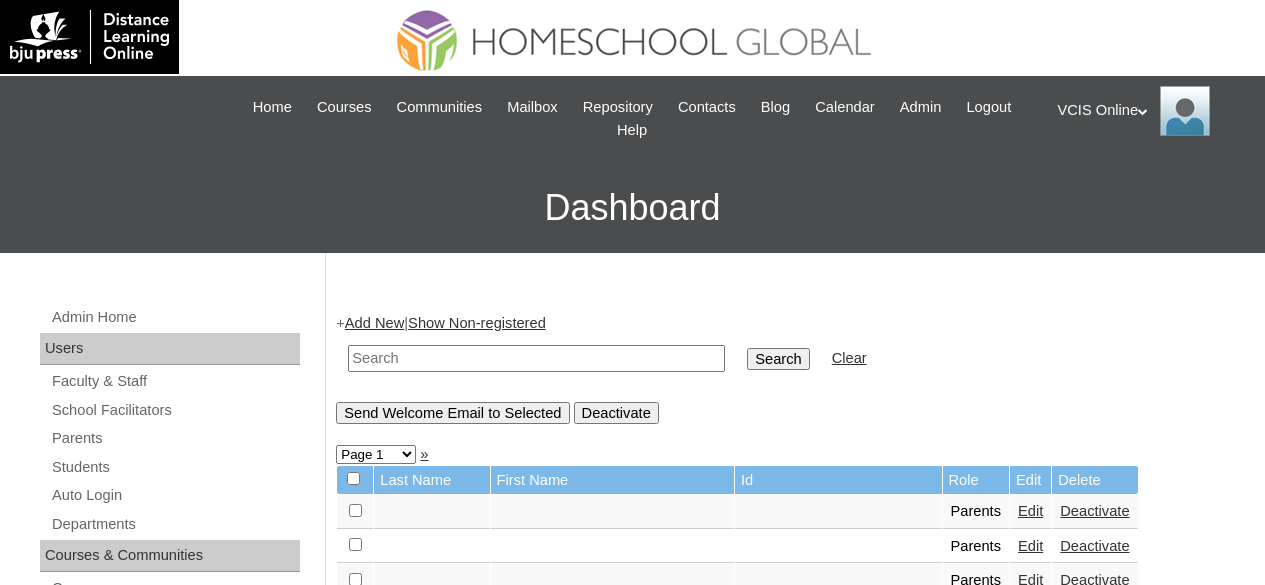 scroll, scrollTop: 0, scrollLeft: 0, axis: both 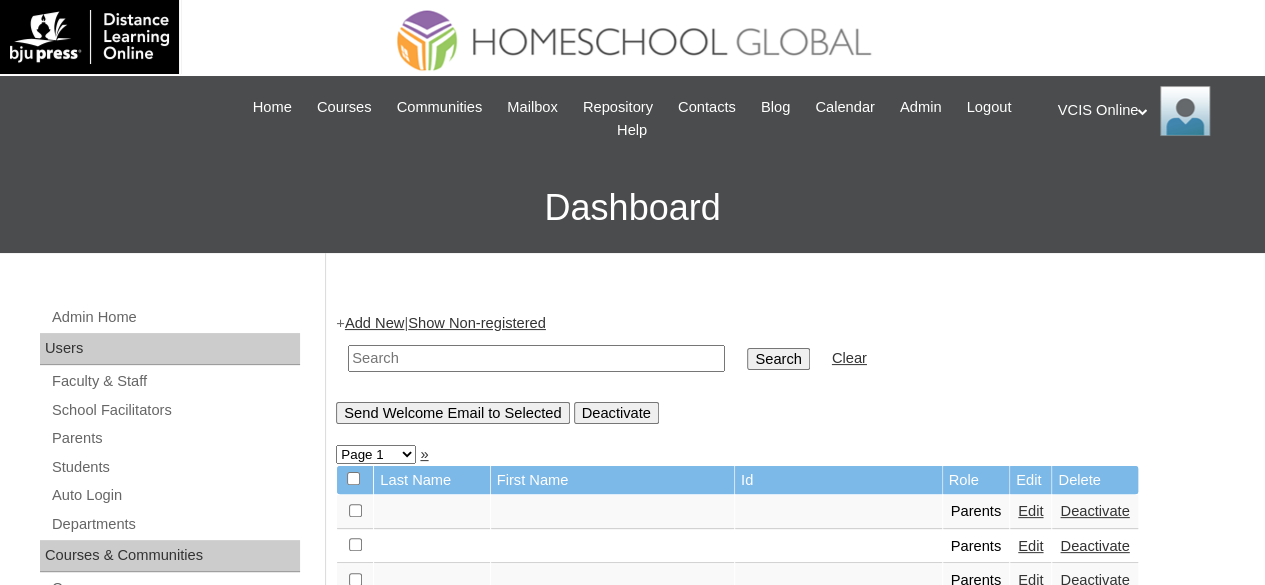 click at bounding box center (536, 358) 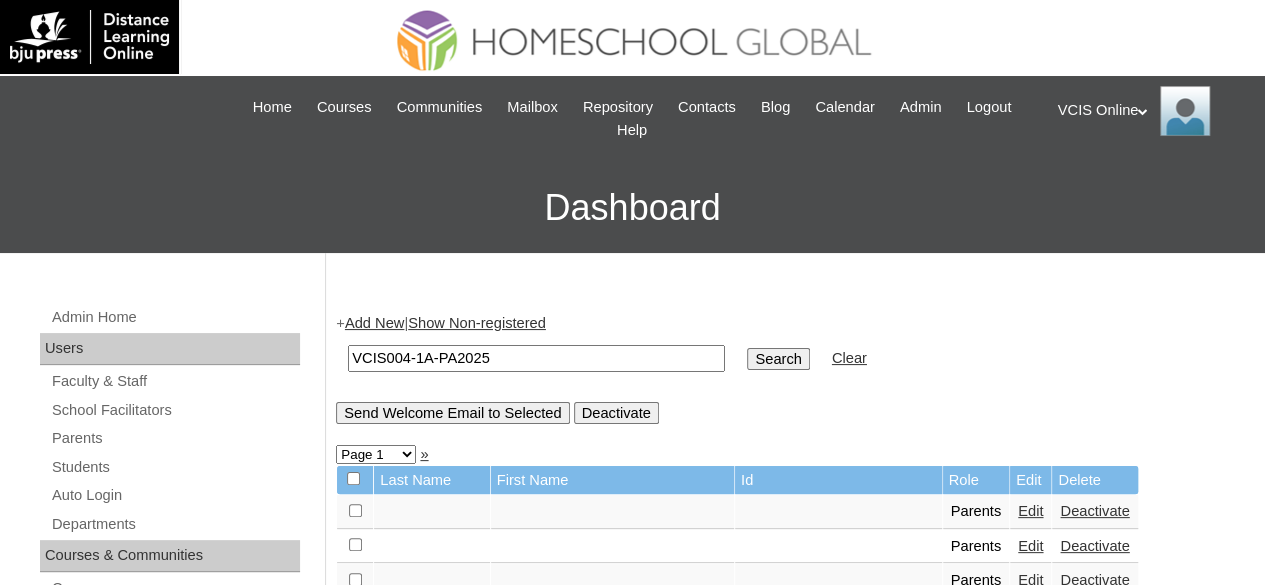 type on "VCIS004-1A-PA2025" 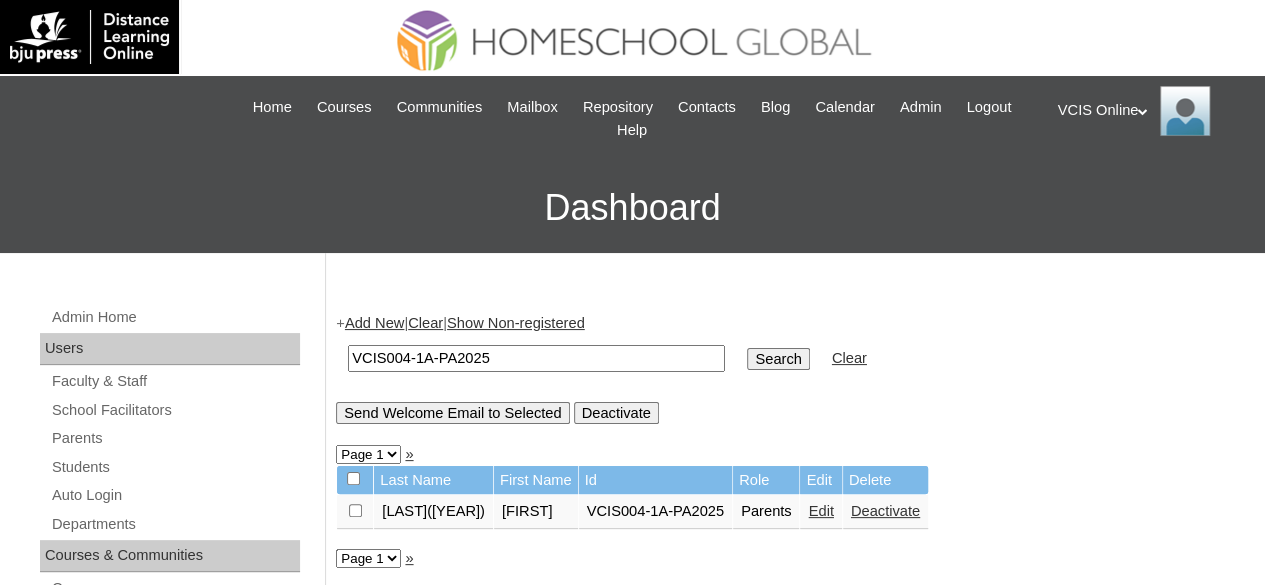 scroll, scrollTop: 100, scrollLeft: 0, axis: vertical 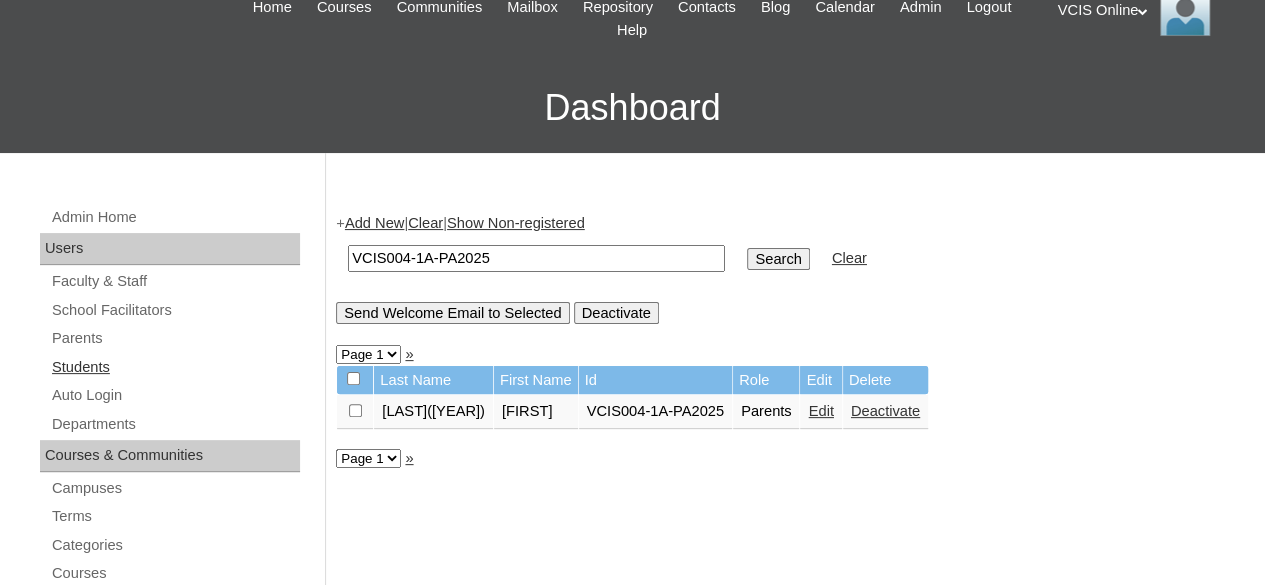 click on "Students" at bounding box center (175, 367) 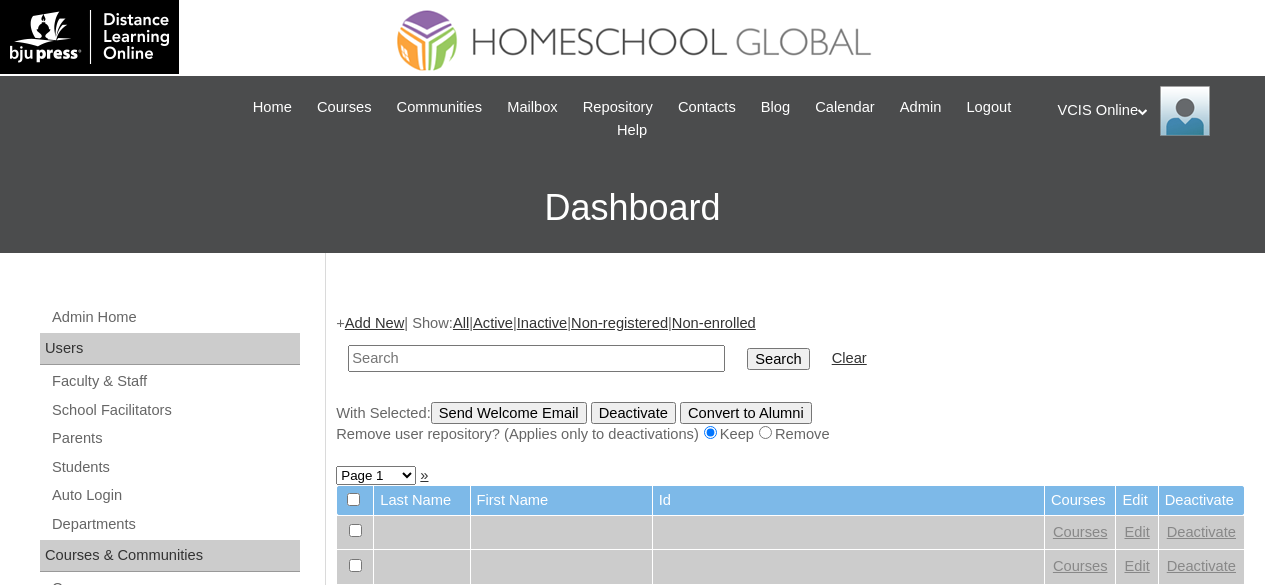 scroll, scrollTop: 0, scrollLeft: 0, axis: both 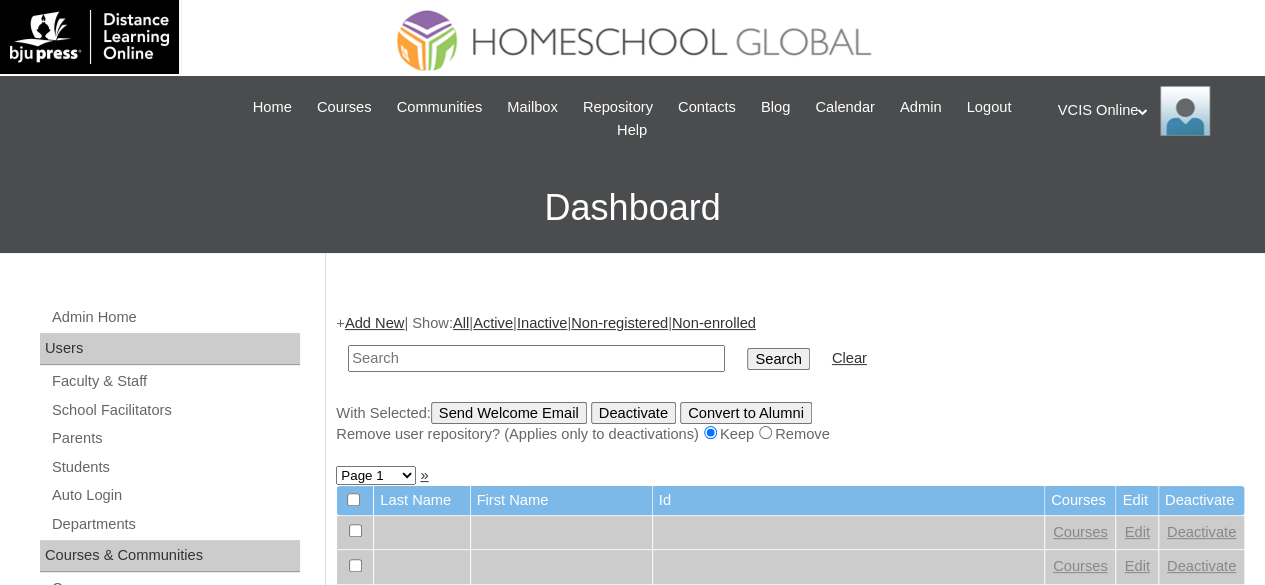 click on "+  Add New  |
Show:
All
|  Active
|  Inactive
|  Non-registered
|  Non-enrolled
Search Clear
With Selected:
Send Welcome Email
Deactivate
Convert to Alumni
Remove user repository? (Applies only to deactivations)		  Keep
Remove
Page 1 Page 2 Page 3 Page 4 Page 5 Page 6 Page 7 Page 8 Page 9 Page 10 Page 11 Page 12 Page 13 Page 14 Page 15 Page 16 Page 17 Page 18 Page 19 Page 20 Page 21 Page 22 Page 23 Page 24 Page 25 Page 26 Page 27 Page 28 Page 29 Page 30 Page 31 Page 32 Page 33 Page 34 Page 35 Page 36 Page 37 Page 38 Page 39 Page 40 Page 41 Page 42 Page 43 Page 44 Page 45 Page 46 Page 47 Page 48 Page 49 Page 50 Page 51 Page 52 Page 53 Page 54 Page 55 Page 56 Page 57 Page 58 Page 59 Page 60 Page 61 Page 62 Page 63 Page 64 Page 65 Page 66 Page 67 Page 68 Page 69 Page 70 Page 71 Page 72 Page 73 Page 74 Page 75 Page 76 Page 77 Page 78 Page 79 Page 80 Page 81 Page 82 Page 83 Page 84 Page 85 Page 86" at bounding box center [785, 1303] 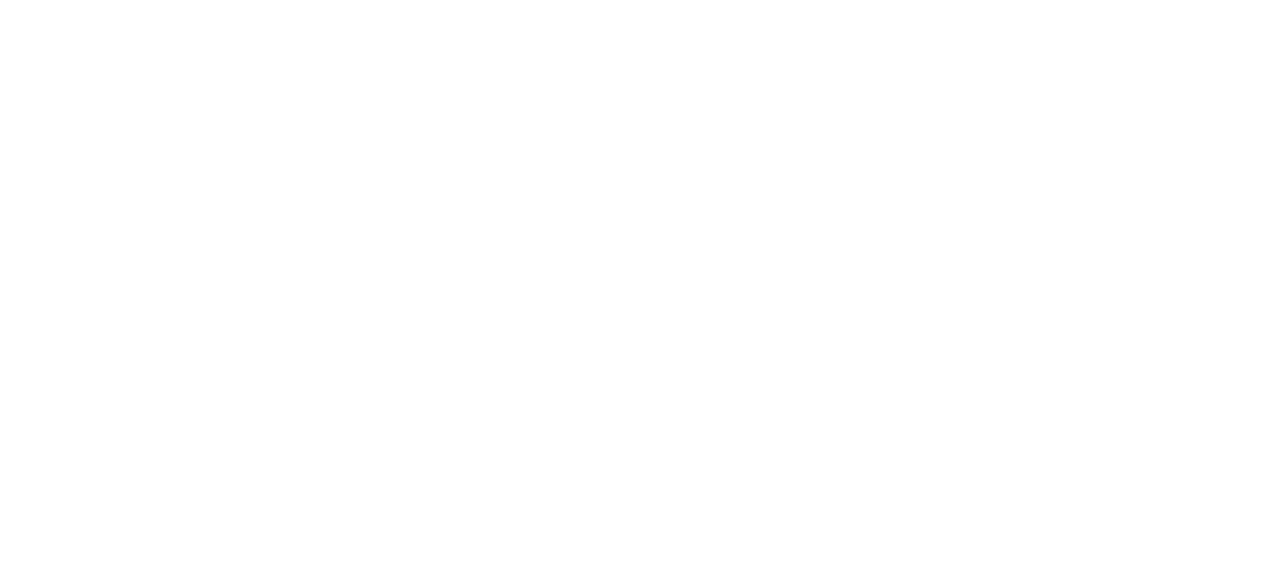 scroll, scrollTop: 0, scrollLeft: 0, axis: both 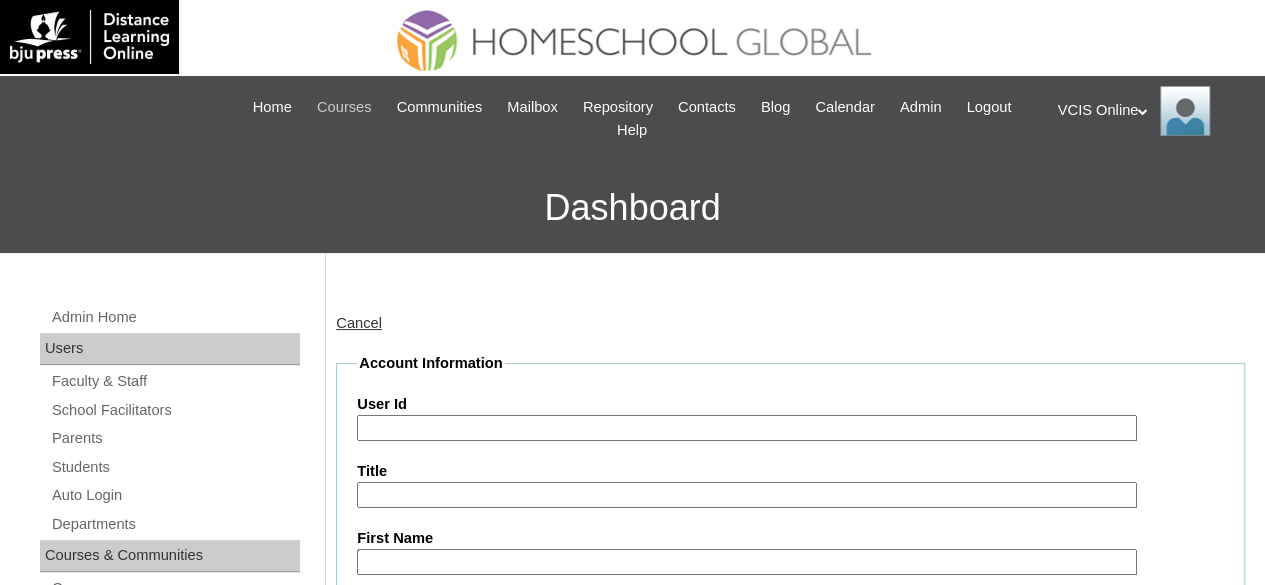 click on "Title" at bounding box center [790, 471] 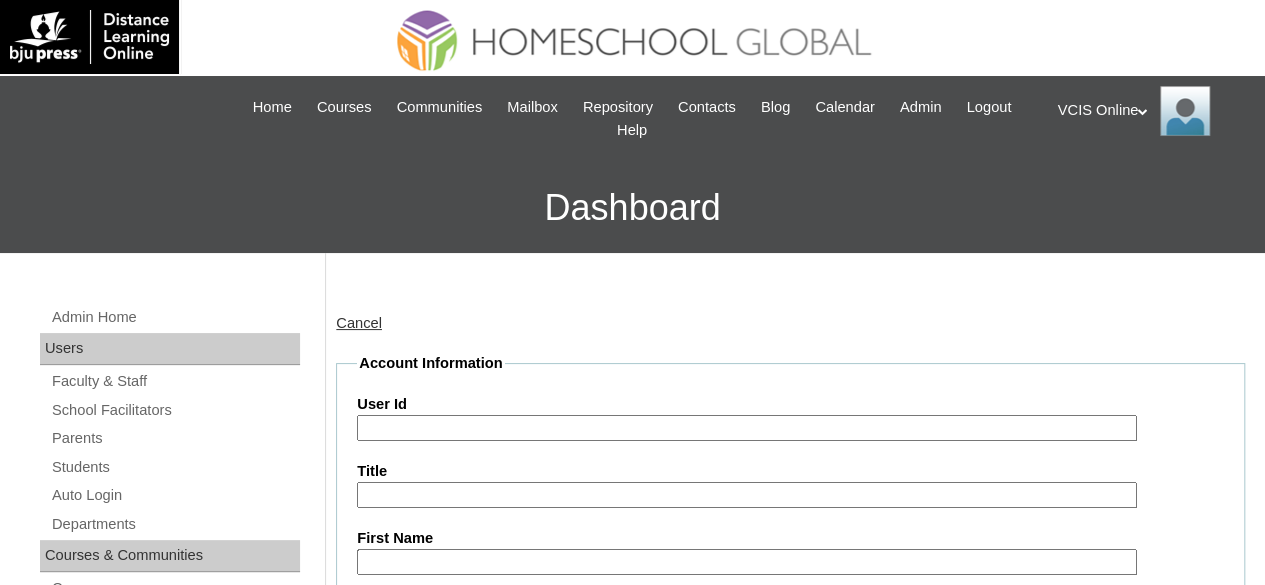 paste on "VCIS018-4B-SA2025" 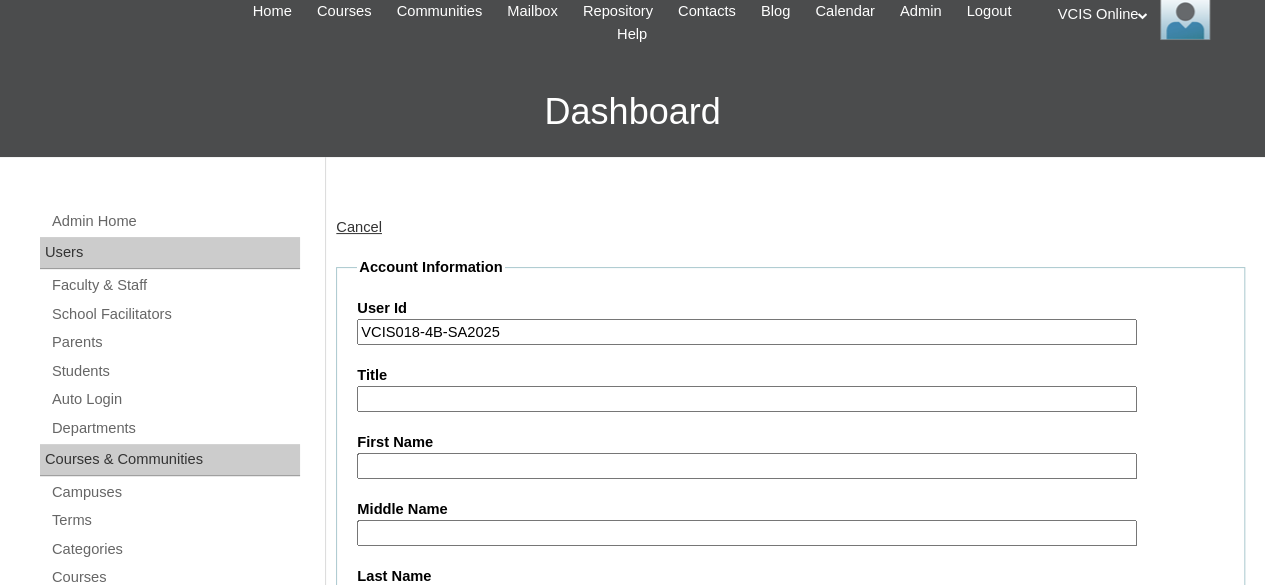 scroll, scrollTop: 200, scrollLeft: 0, axis: vertical 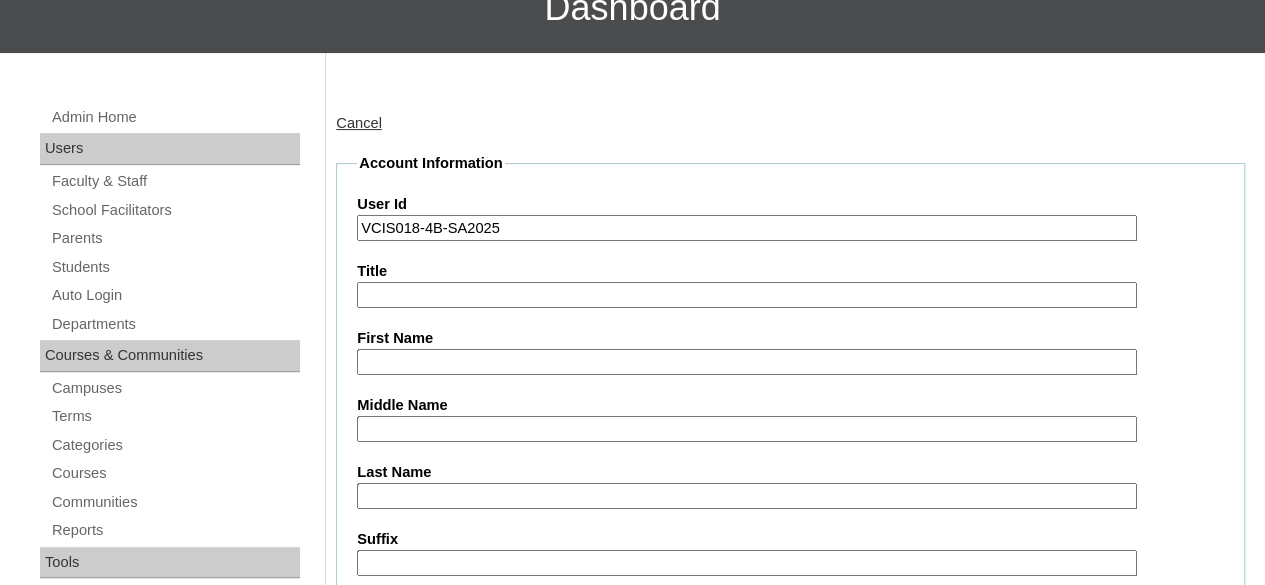 type on "VCIS018-4B-SA2025" 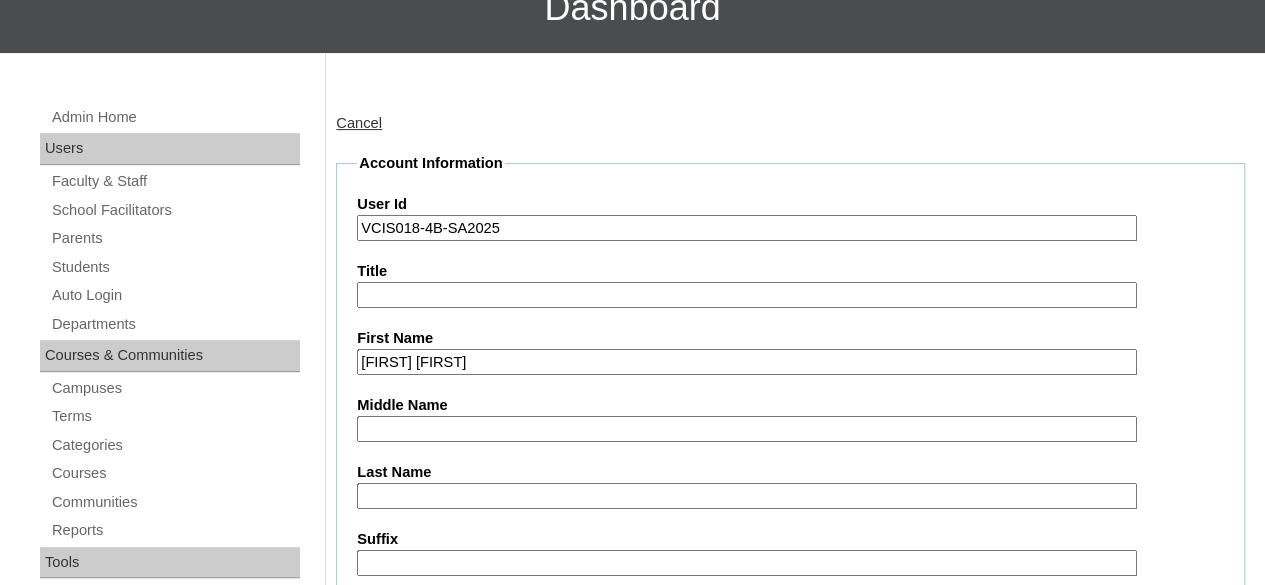type on "Alana Gabrielle" 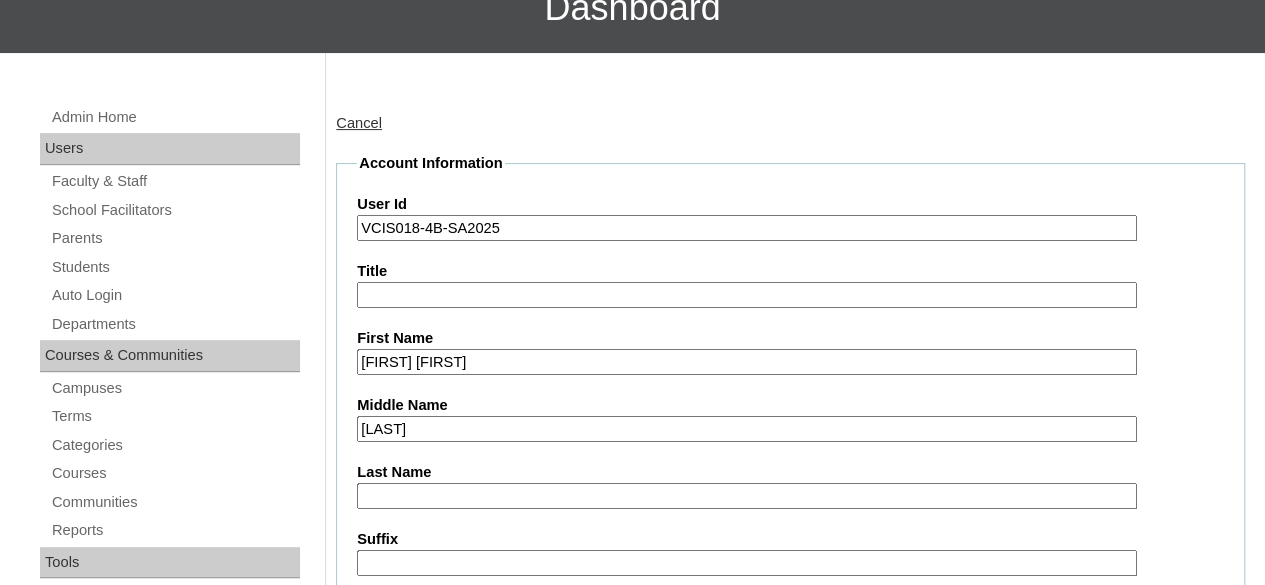 type on "Lagman" 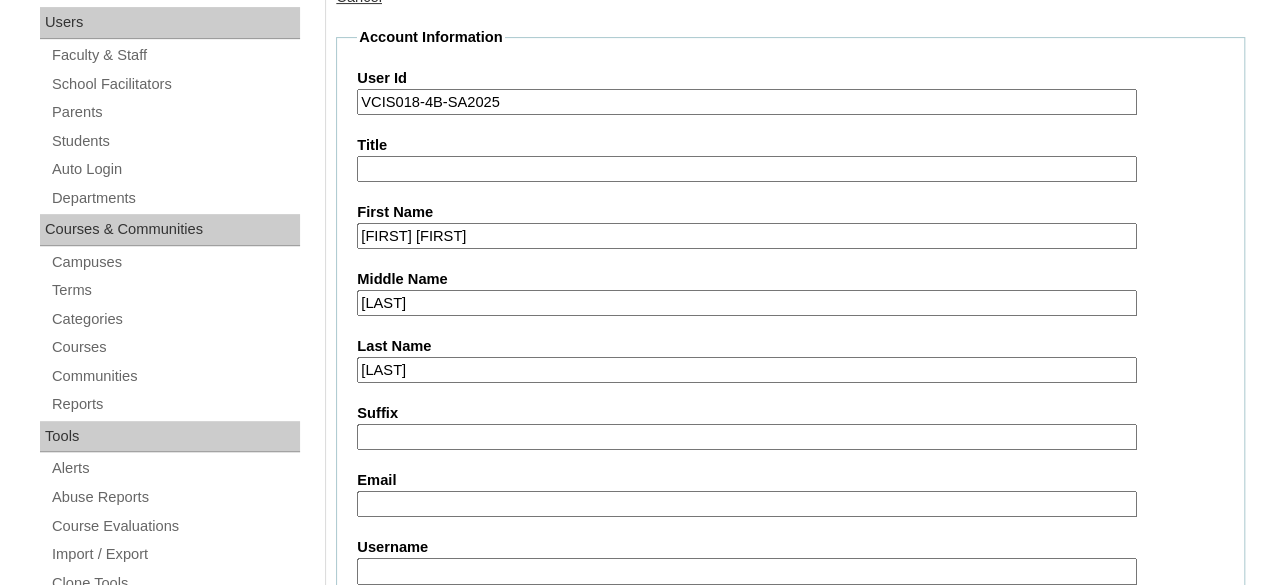 scroll, scrollTop: 400, scrollLeft: 0, axis: vertical 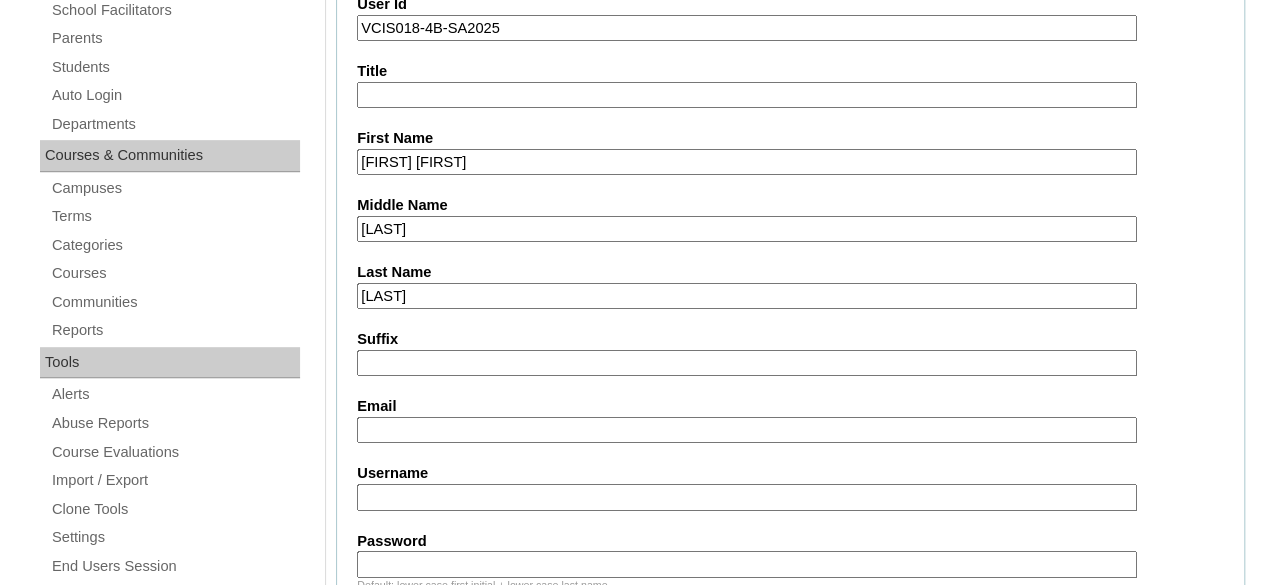 type on "Faraon" 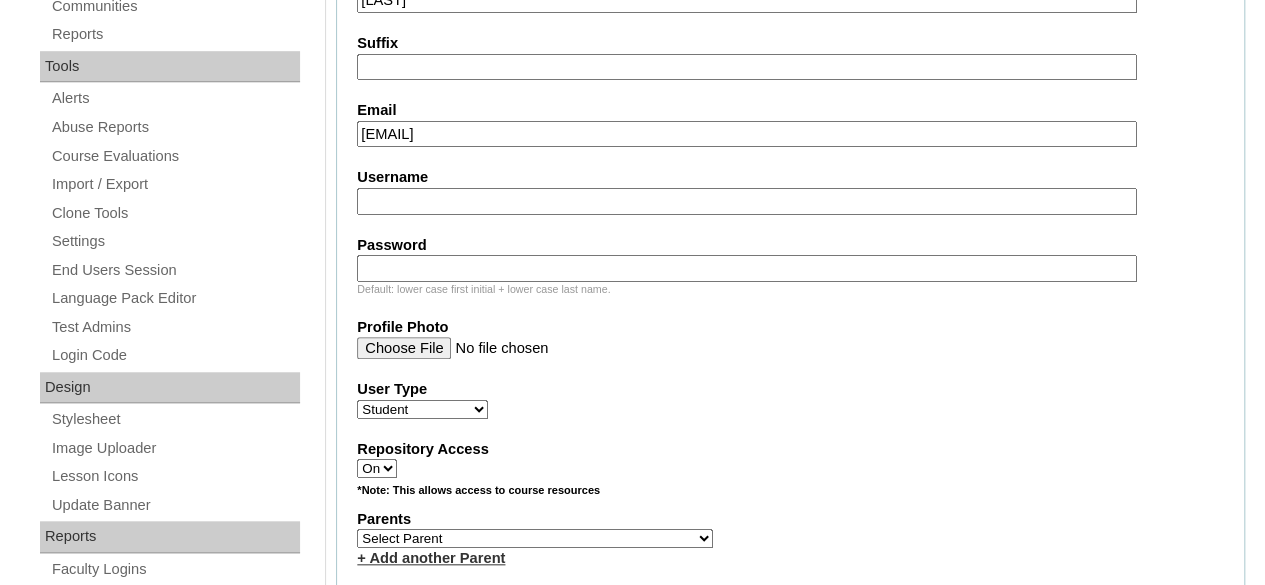 scroll, scrollTop: 700, scrollLeft: 0, axis: vertical 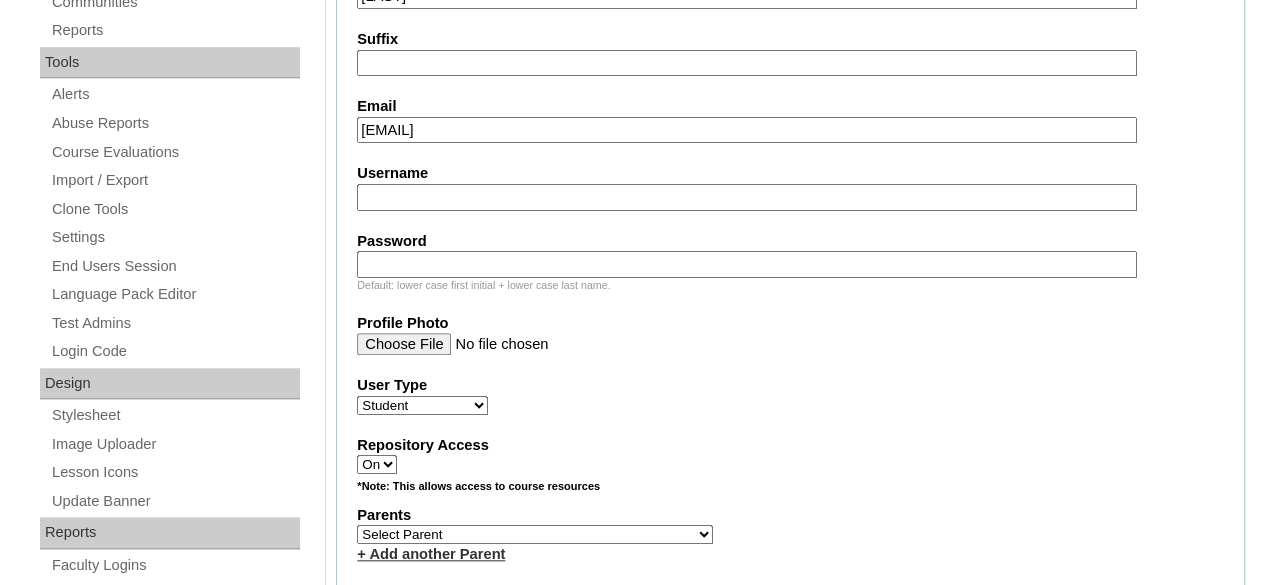type on "jovannelagman@gmail.com" 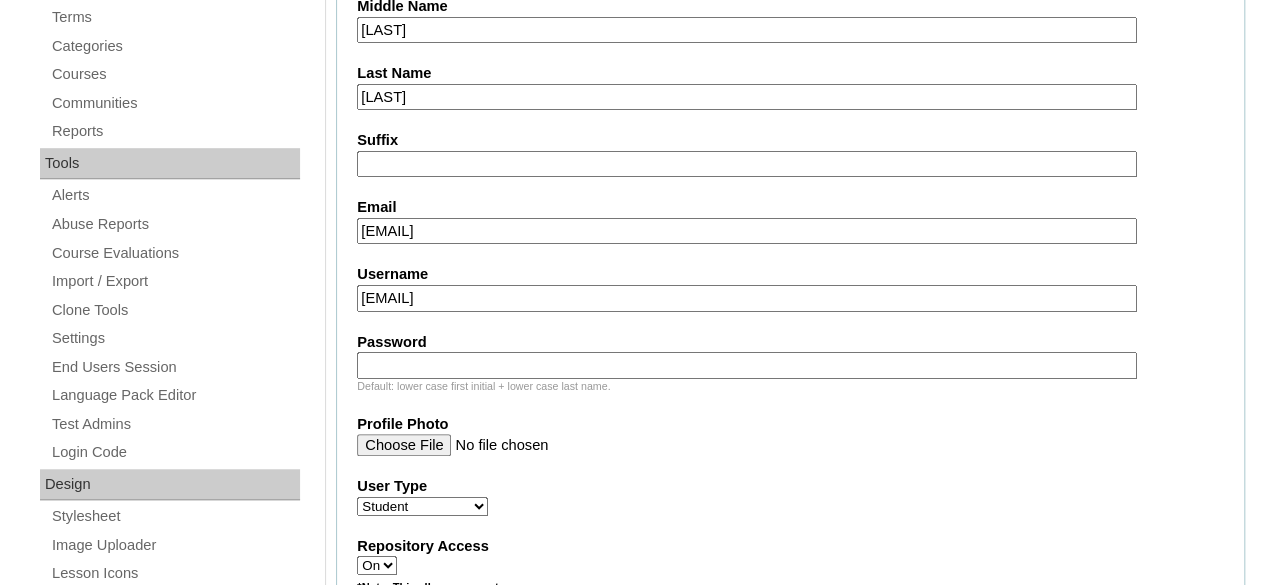scroll, scrollTop: 600, scrollLeft: 0, axis: vertical 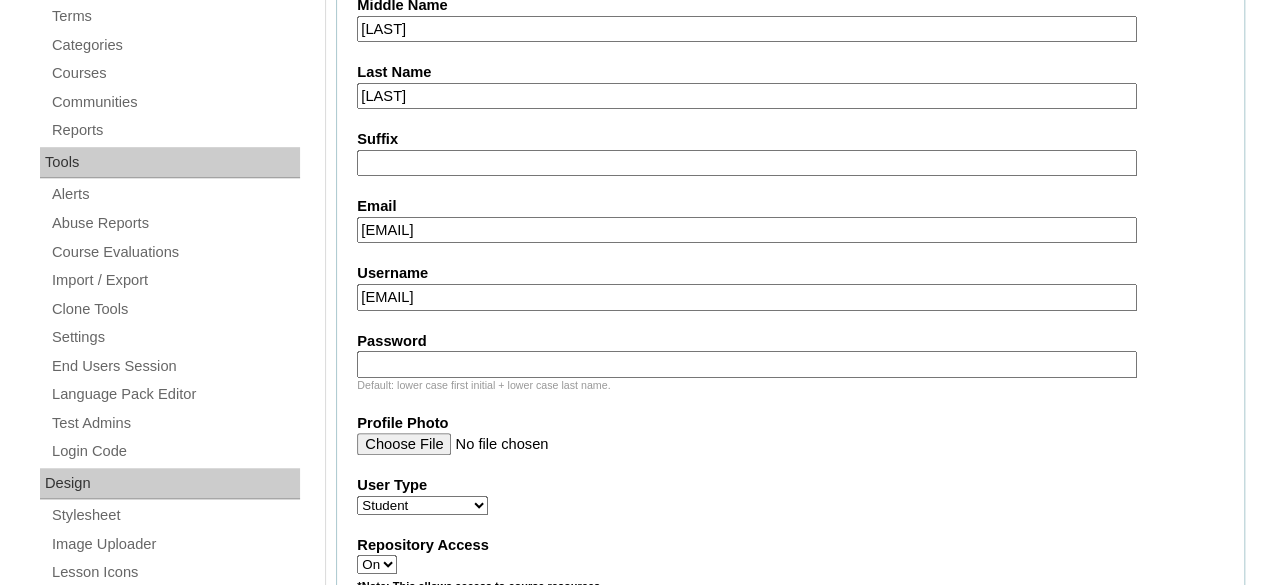 type on "alana.faraon2025" 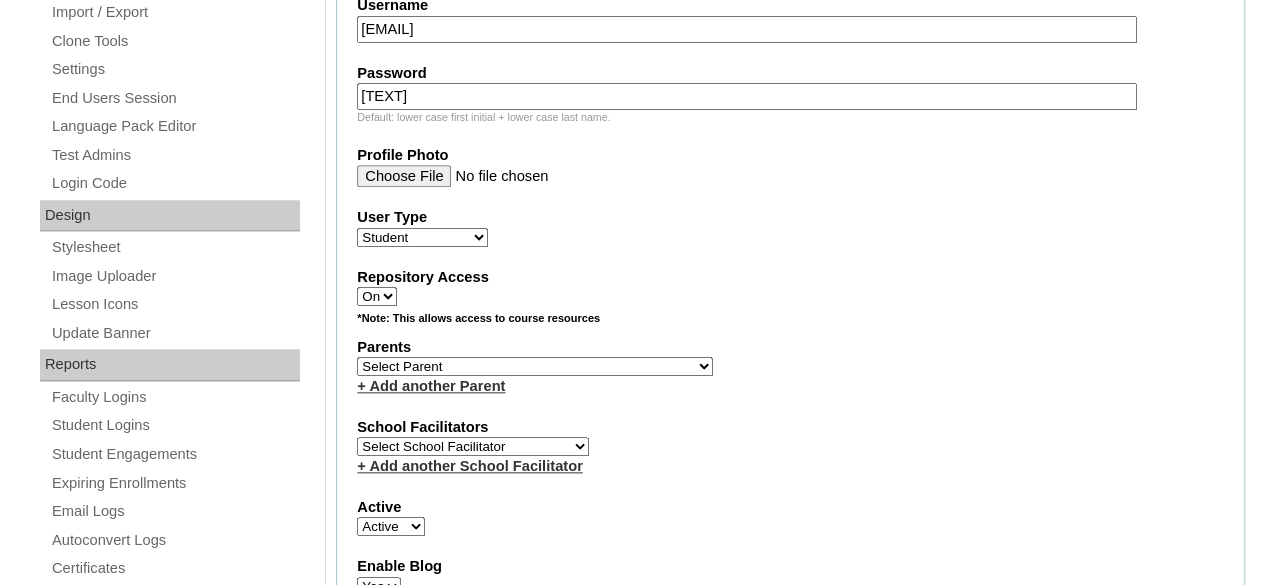 scroll, scrollTop: 900, scrollLeft: 0, axis: vertical 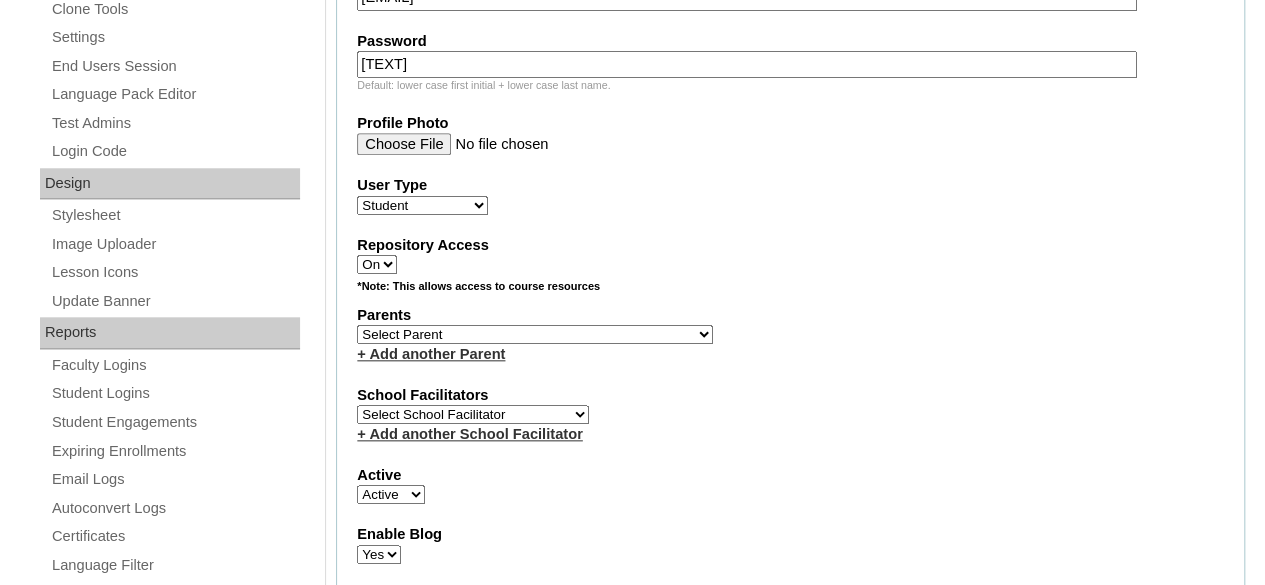 type on "jkhcTb" 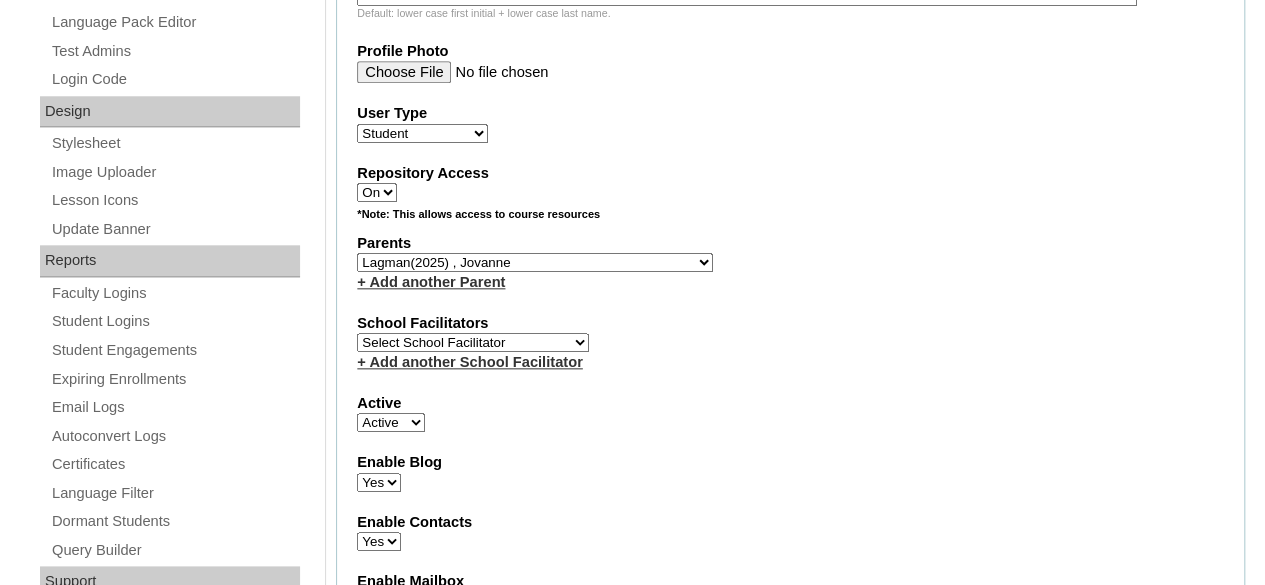 scroll, scrollTop: 1000, scrollLeft: 0, axis: vertical 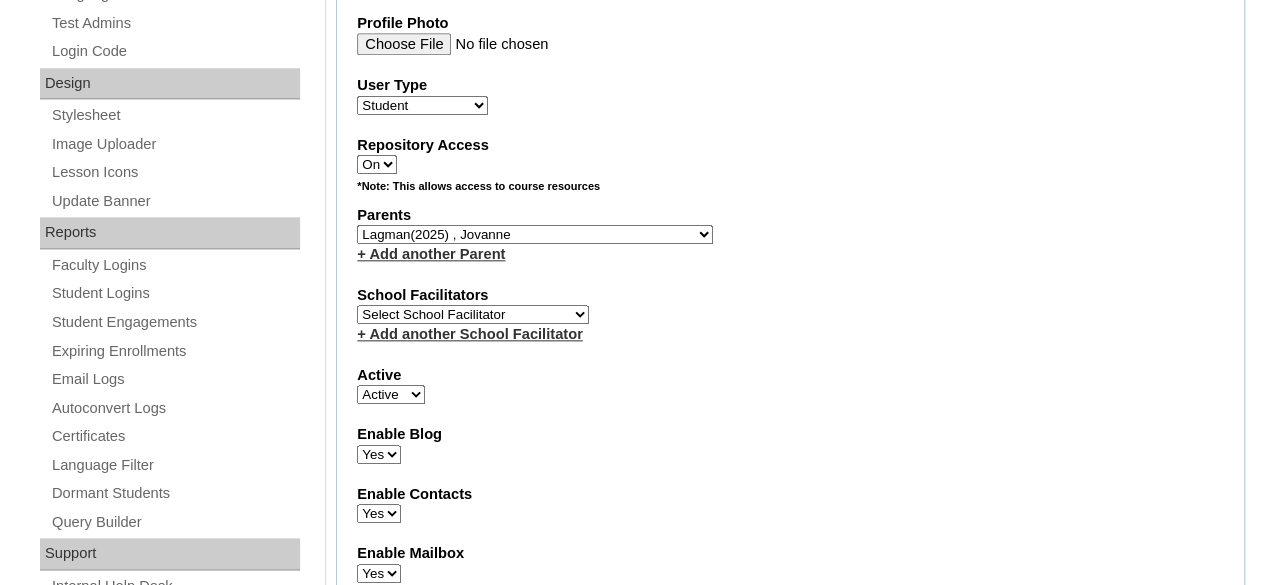 click on "Select School Facilitator
Norman Añain
Ruffa Abadijas
Mary Abella
Gloryfe Abion
Ariel Micah Albuero
Ariel Albuero OLD
KC Arciaga
Denise Ayado
Ruth Maye Bacani
May Bautista
Zaida Belbar
Daniella Benitez
Marielle Bermas
Jamie Ann Bleza
Mark Christian Braganza
Anj Brequillo
Melody Broqueza
Ruth Catherine Caña
Kit Cachuela
Jethro Francis Cagas
Camille Canlas
Mescel Capoquian
Mitchelle Carlos
Rose Castillo
Paula Mae Catalan
Jeremy Ann Catunao
Charlene Mae Chiong
Cla Chua
Cyrene Chua
Joshua Cobilla
Clarissa Joy Colimbino
Alvin Cruz
Ma. Katrina Helena Dabu
Krizle Fidelis De Vera
Henrick Jess Del Mundo
Precious Haziel Del Rosario
Reyna Lou Dela Pasion
Ritchel Densing
Alex Diaz
Alexandra Diaz
Alexandra Diaz
Patricia Diomampo-Co
Therese Margaurite Domingo
dontuse dontuse
Charrise Encina
VCIS TEACHER ENGLISH 5678
Chiaralyn Escamillas
Princess  Farrales
Kaye Felipe
Lery Garcia
Carmina Generalao
Racel Gonzales" at bounding box center [473, 314] 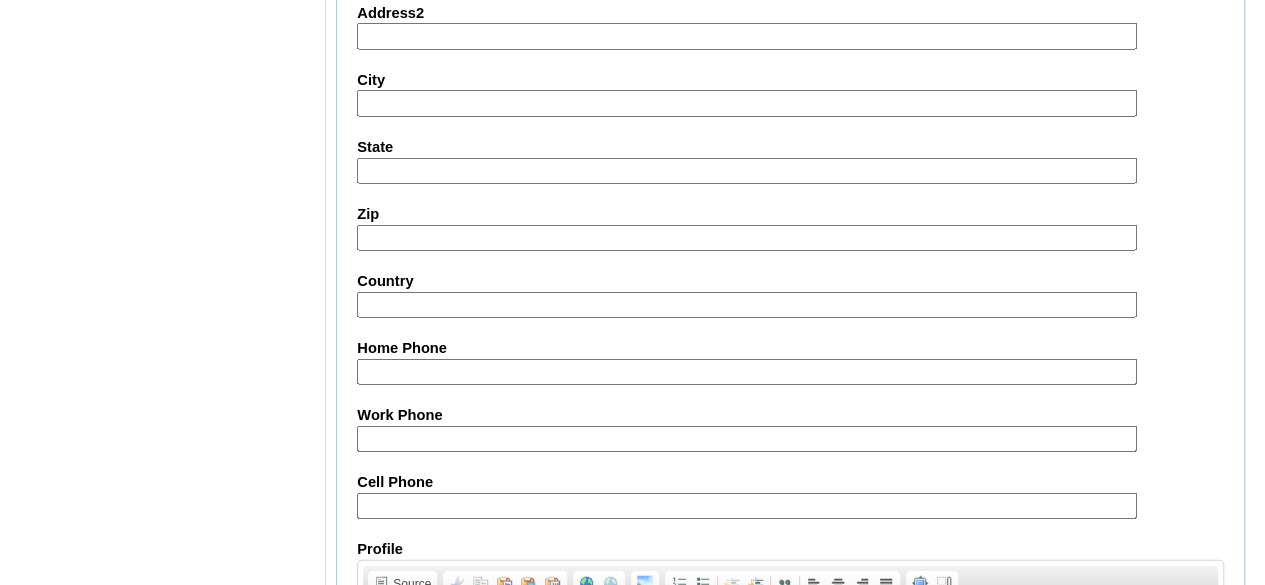 scroll, scrollTop: 2200, scrollLeft: 0, axis: vertical 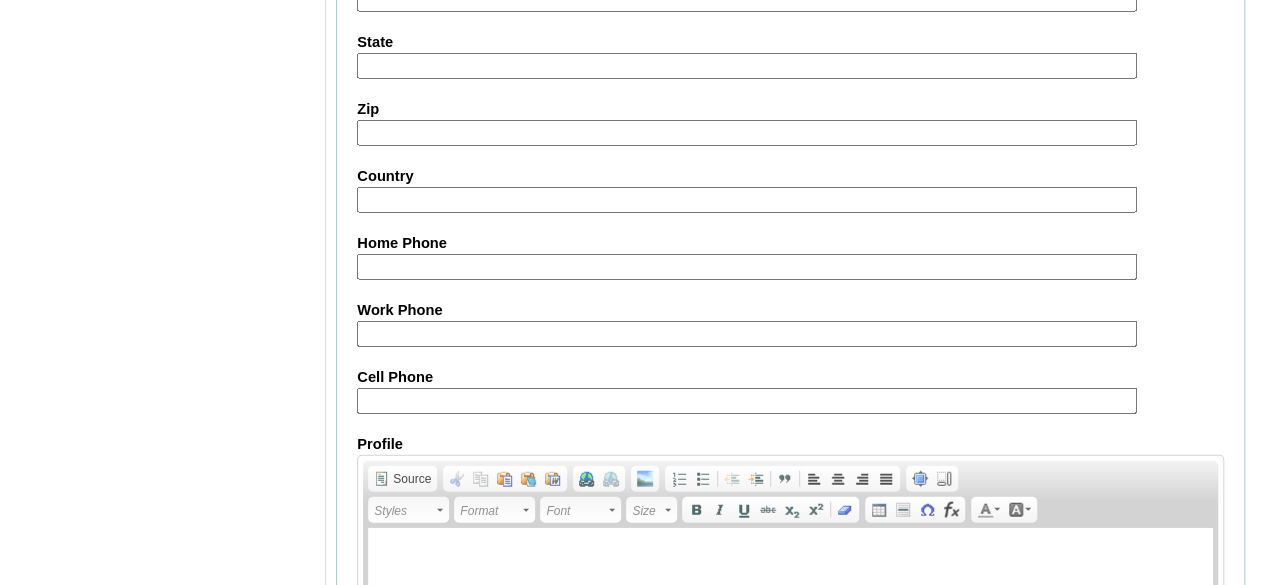 click on "Cell Phone" at bounding box center (790, 377) 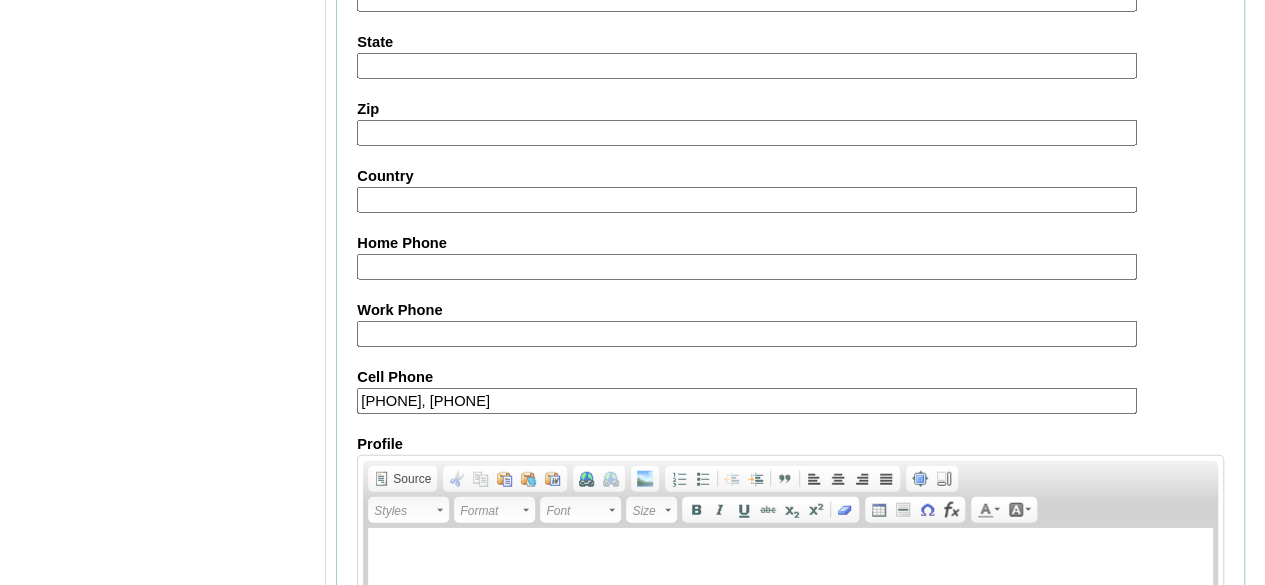 drag, startPoint x: 598, startPoint y: 383, endPoint x: 460, endPoint y: 401, distance: 139.16896 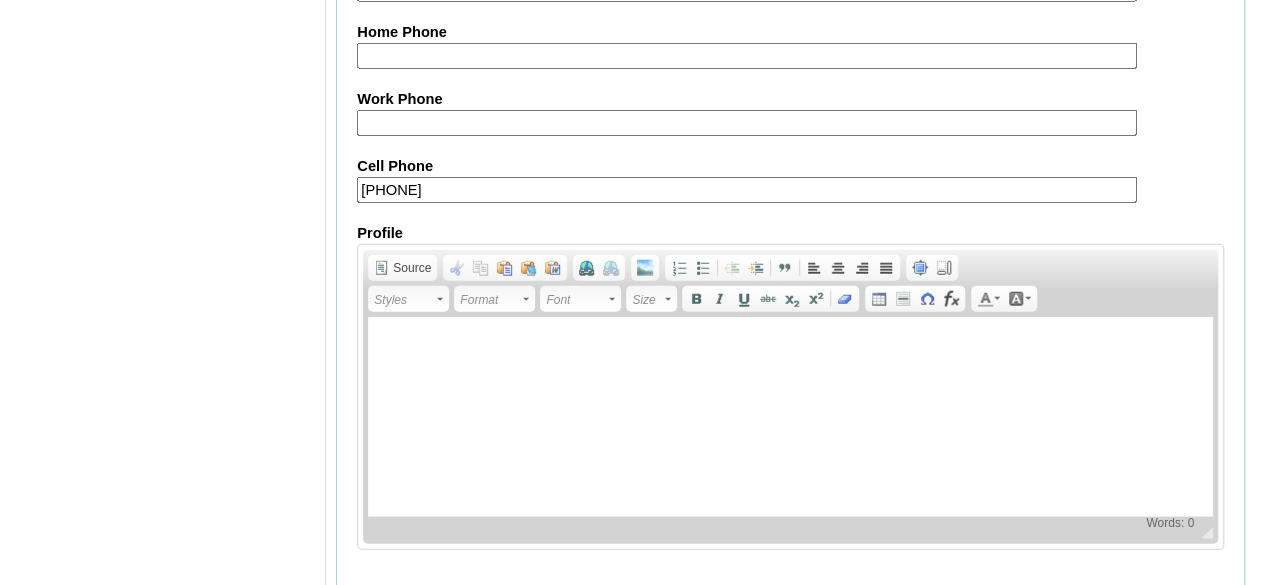 scroll, scrollTop: 2466, scrollLeft: 0, axis: vertical 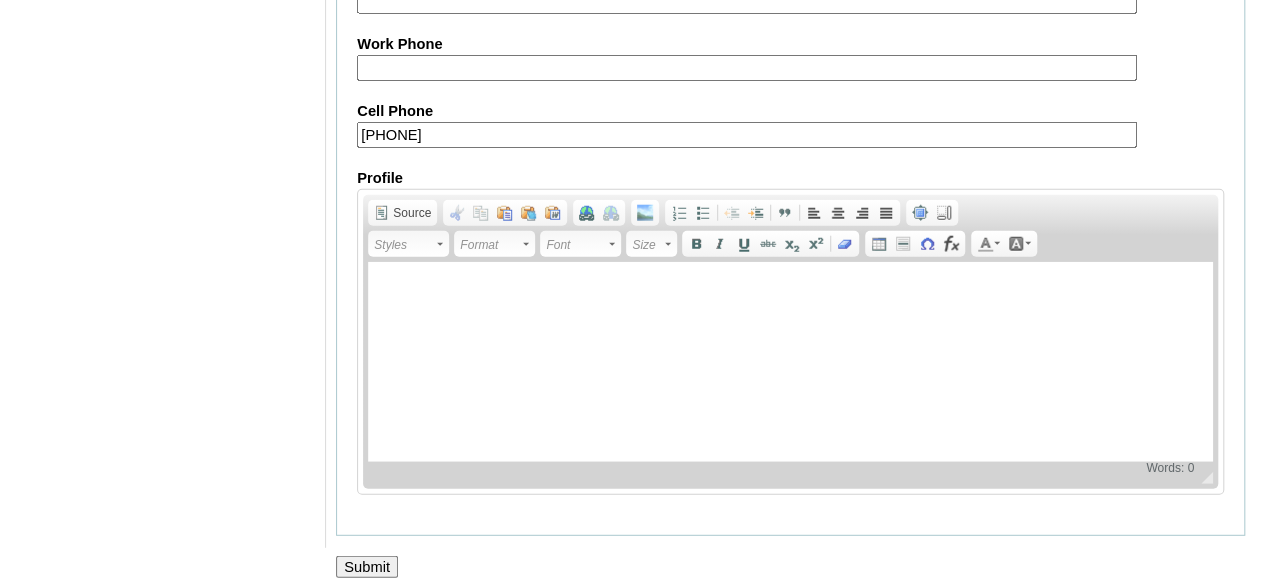 type on "63-9089919338" 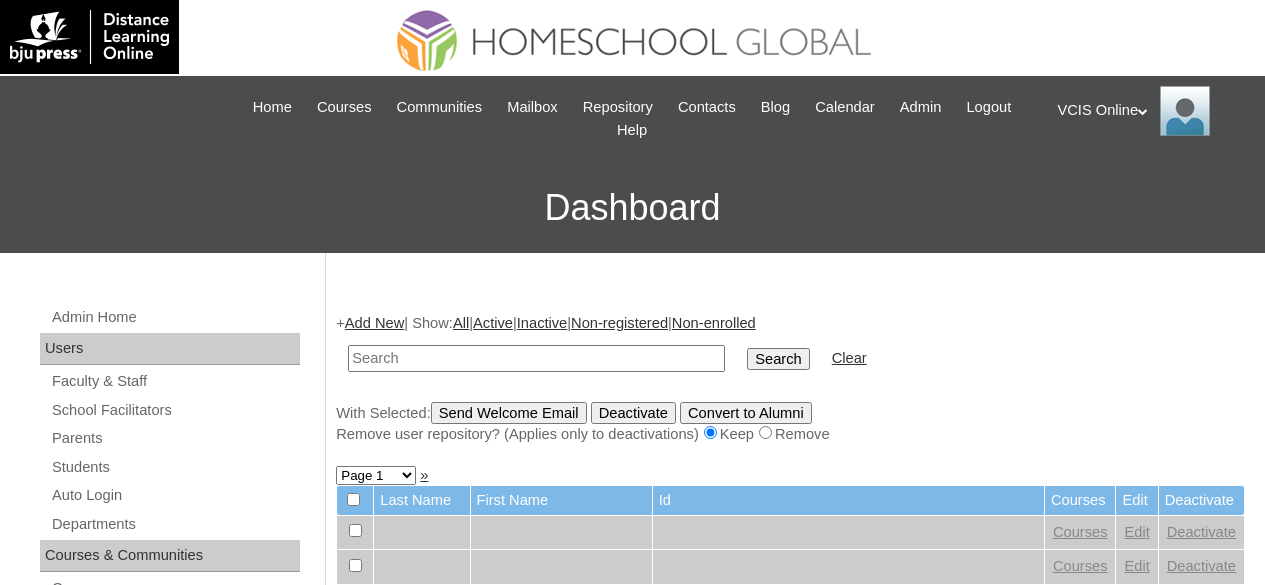 scroll, scrollTop: 0, scrollLeft: 0, axis: both 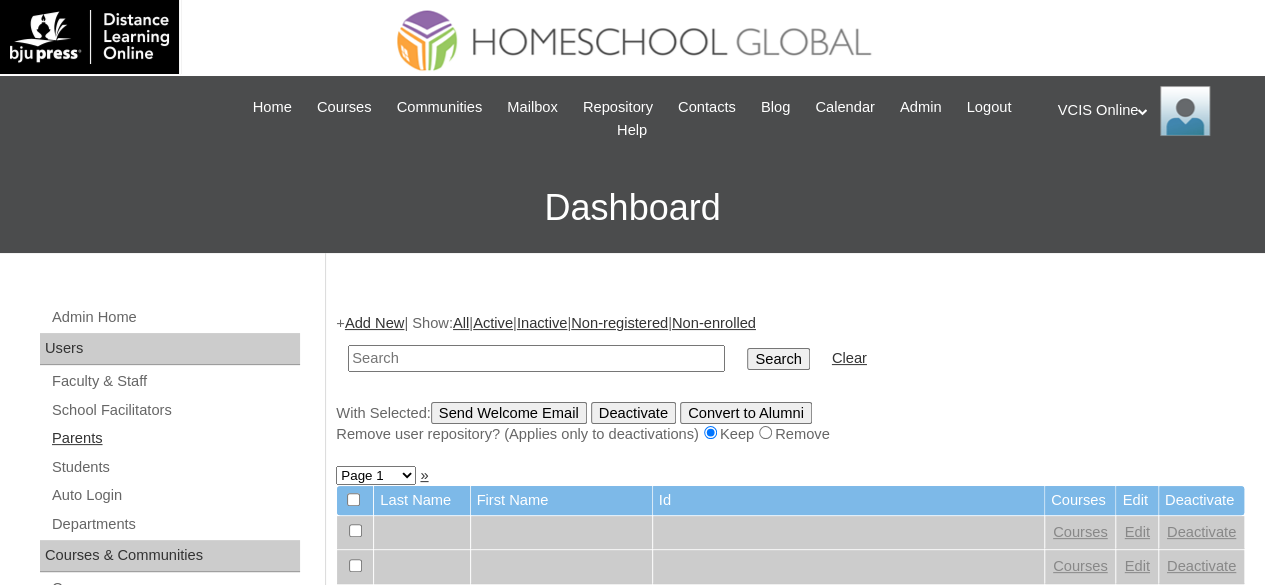 paste on "VCIS018-4B-SA2025" 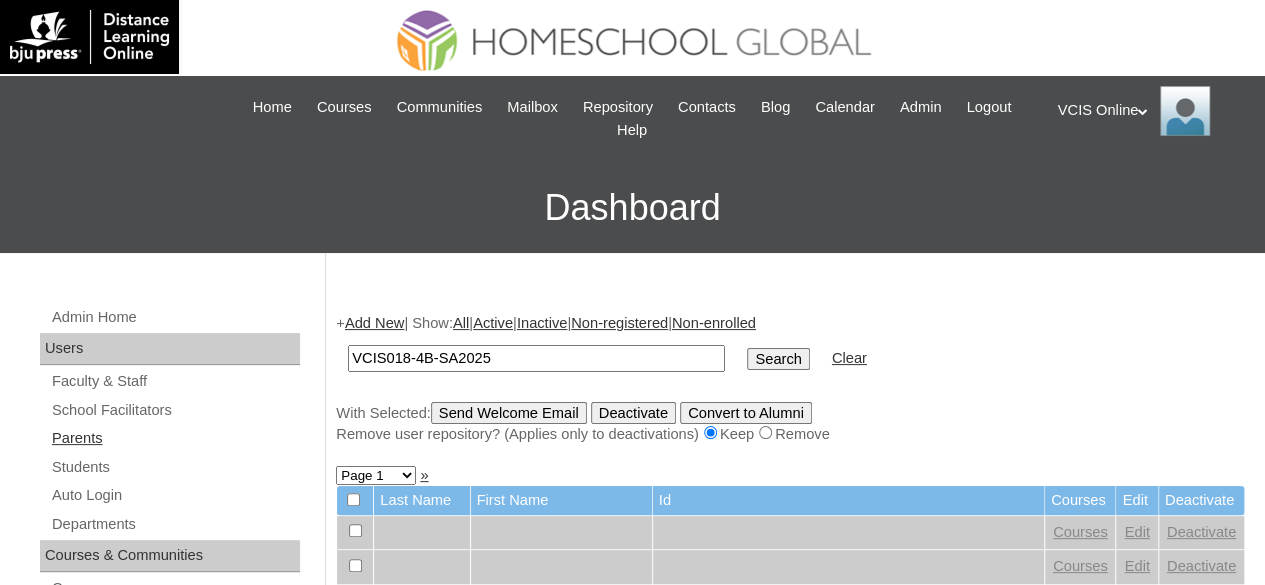 type on "VCIS018-4B-SA2025" 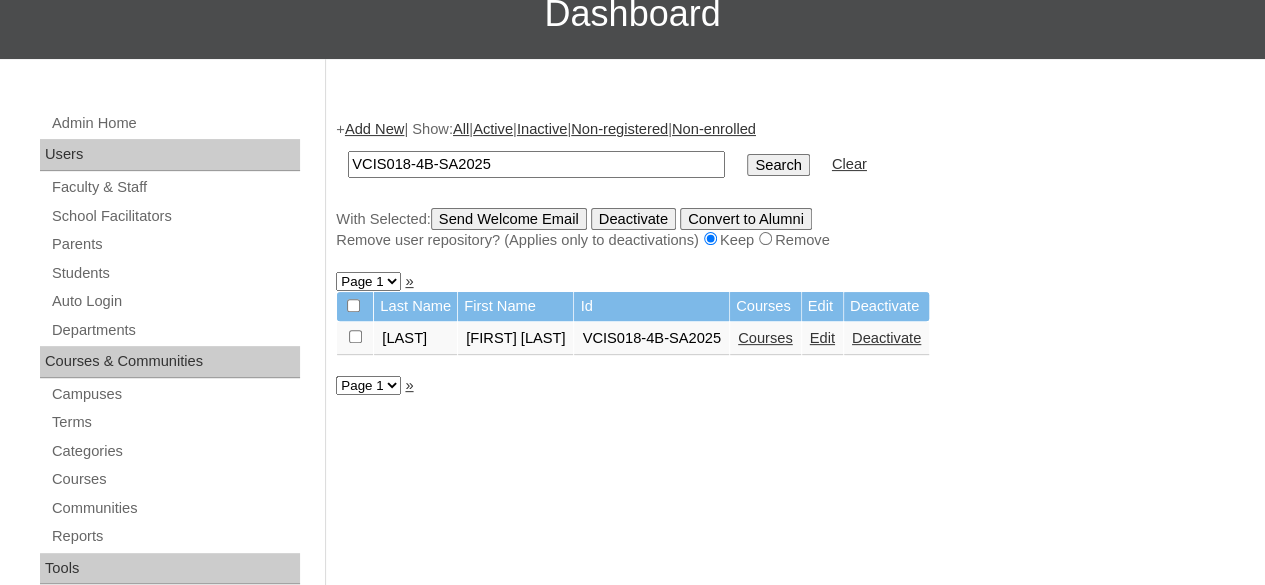 scroll, scrollTop: 200, scrollLeft: 0, axis: vertical 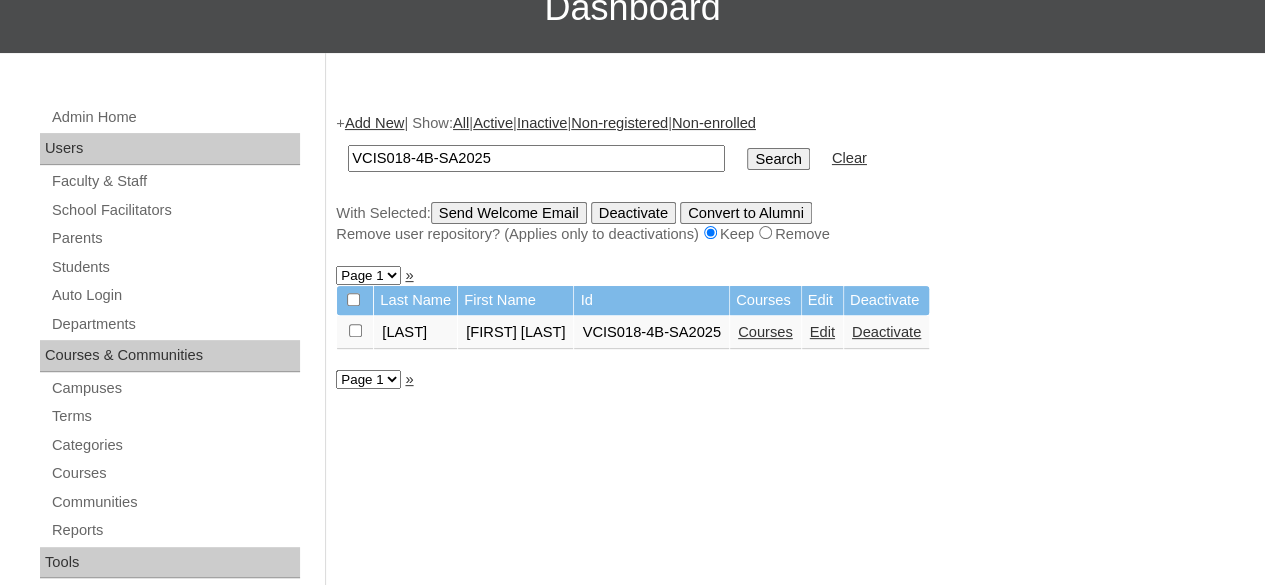 click on "Courses" at bounding box center [765, 332] 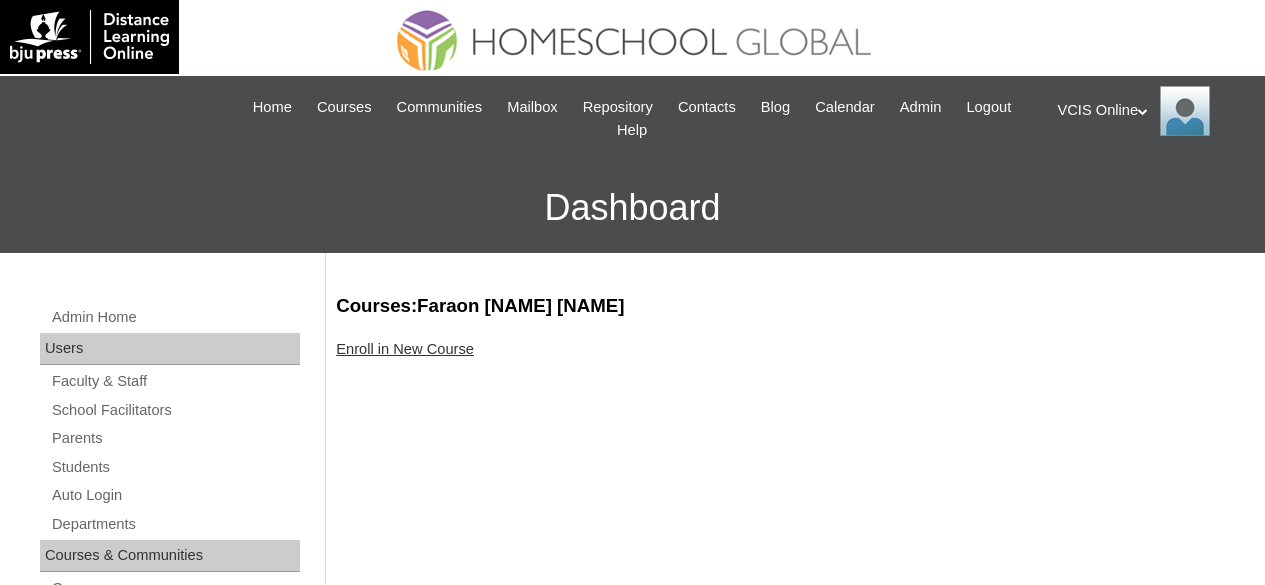 scroll, scrollTop: 0, scrollLeft: 0, axis: both 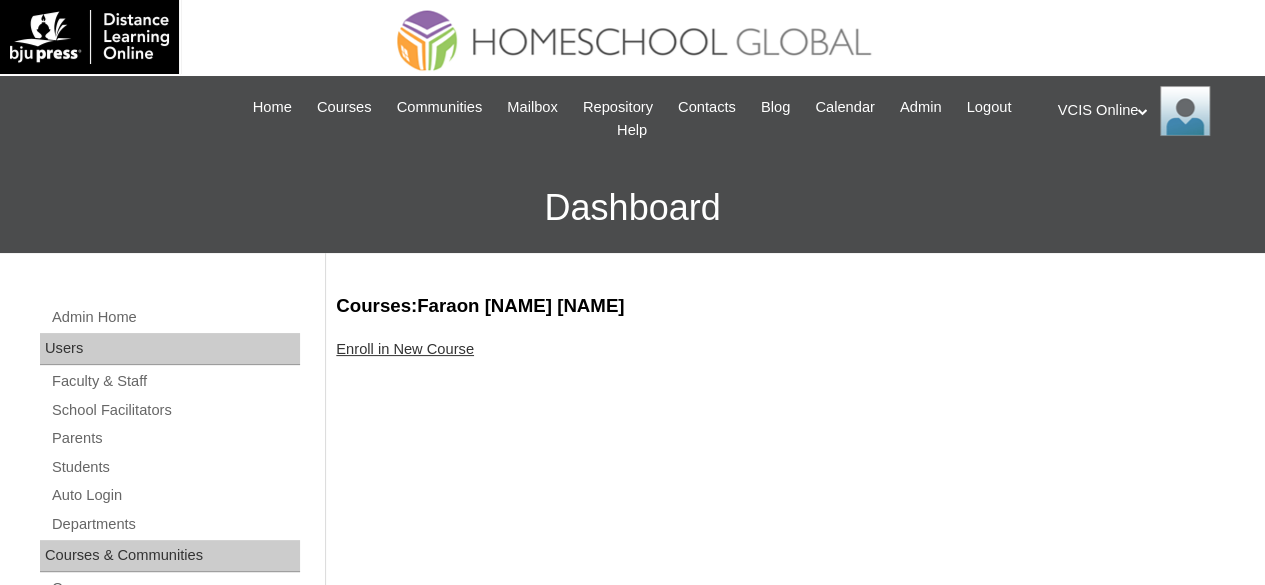 click on "Enroll in New Course" at bounding box center (405, 349) 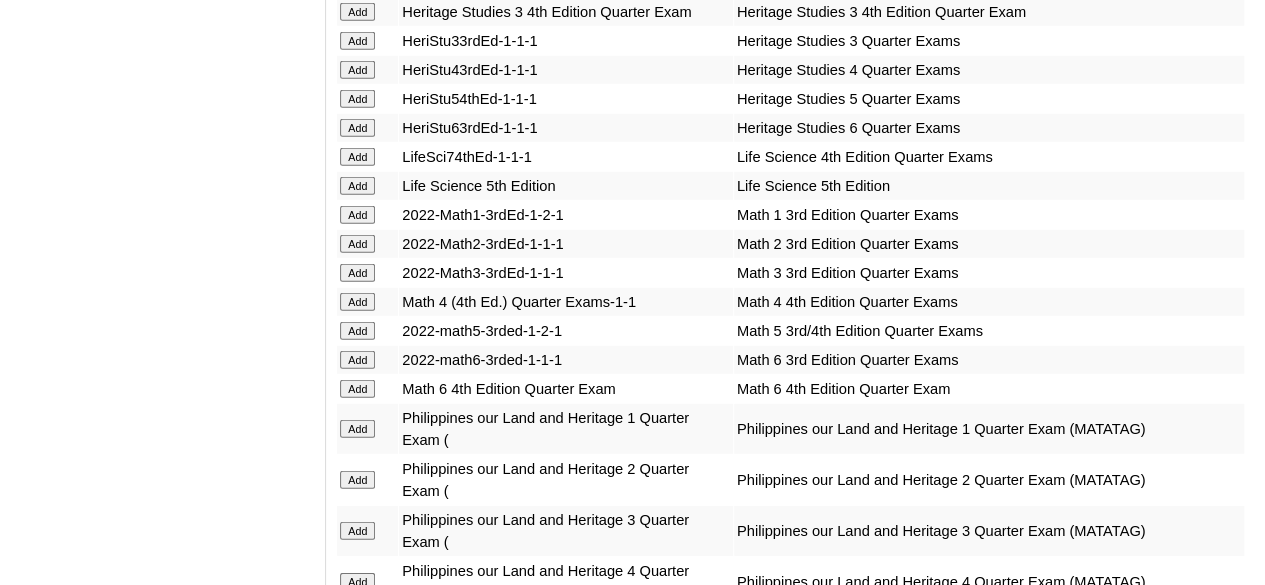 scroll, scrollTop: 6820, scrollLeft: 0, axis: vertical 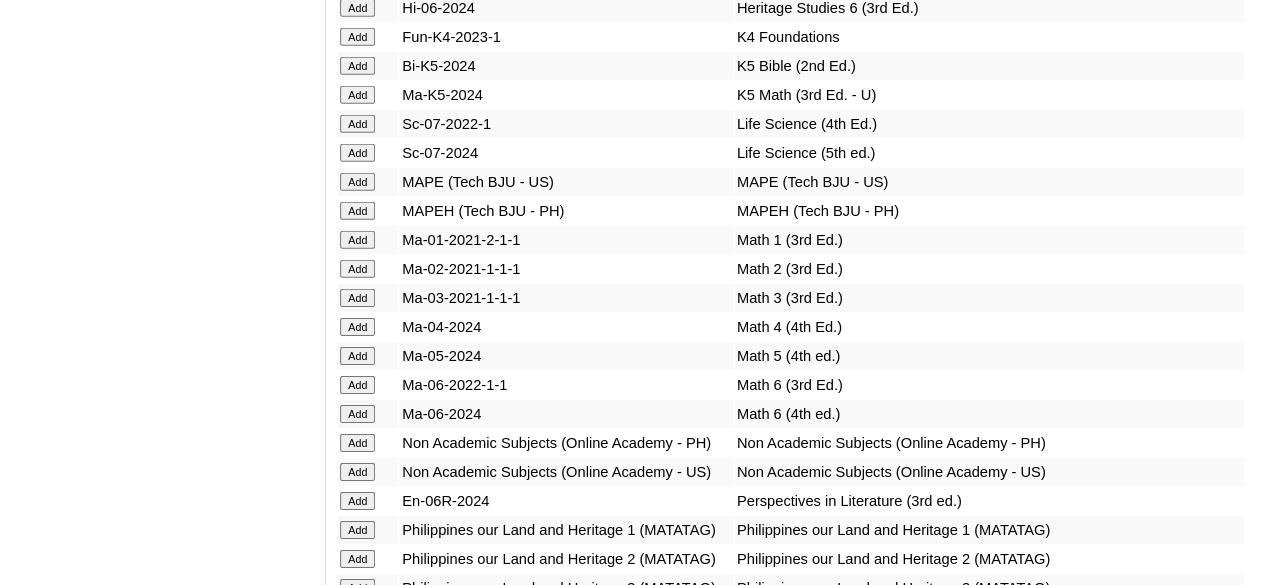 click on "Add" at bounding box center [357, -6421] 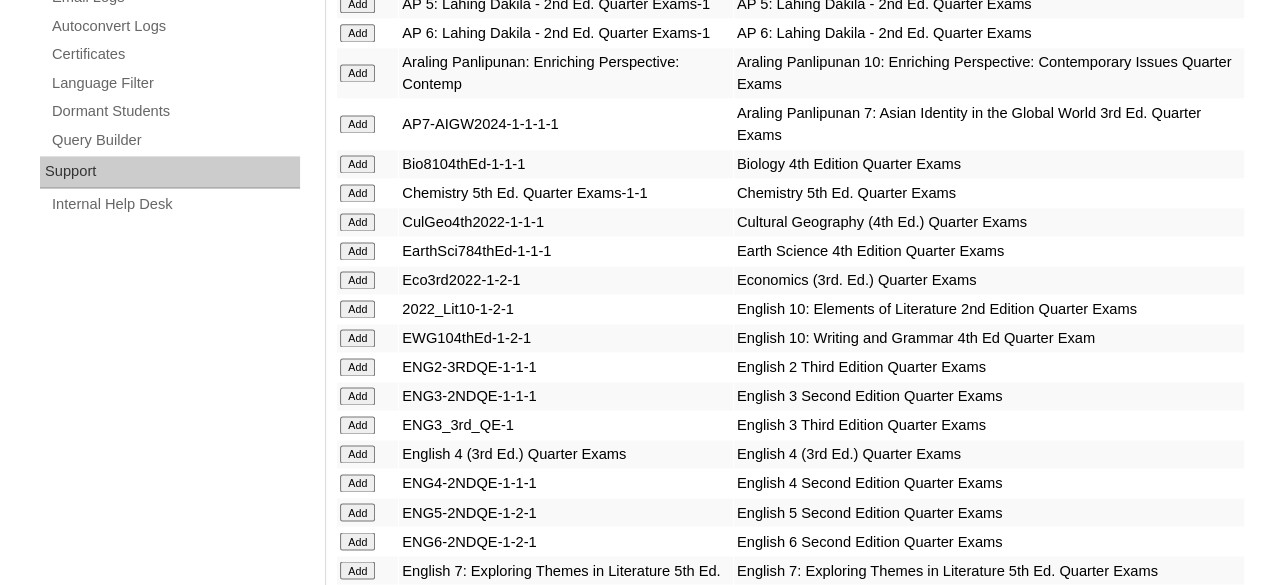 scroll, scrollTop: 5330, scrollLeft: 0, axis: vertical 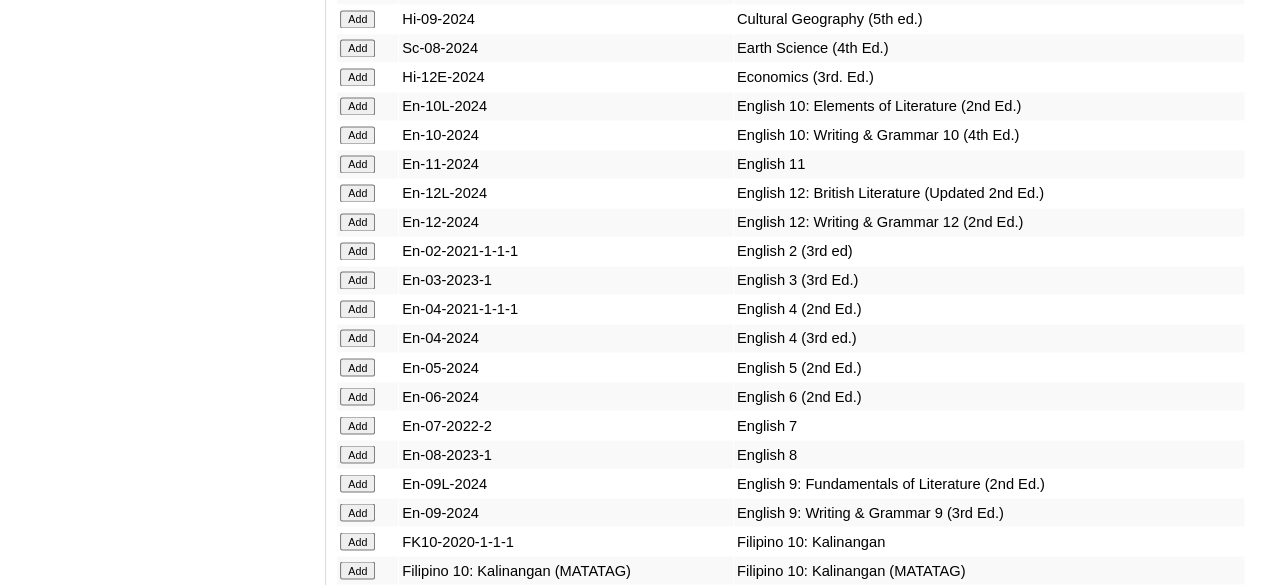 click on "Add" at bounding box center [357, -4931] 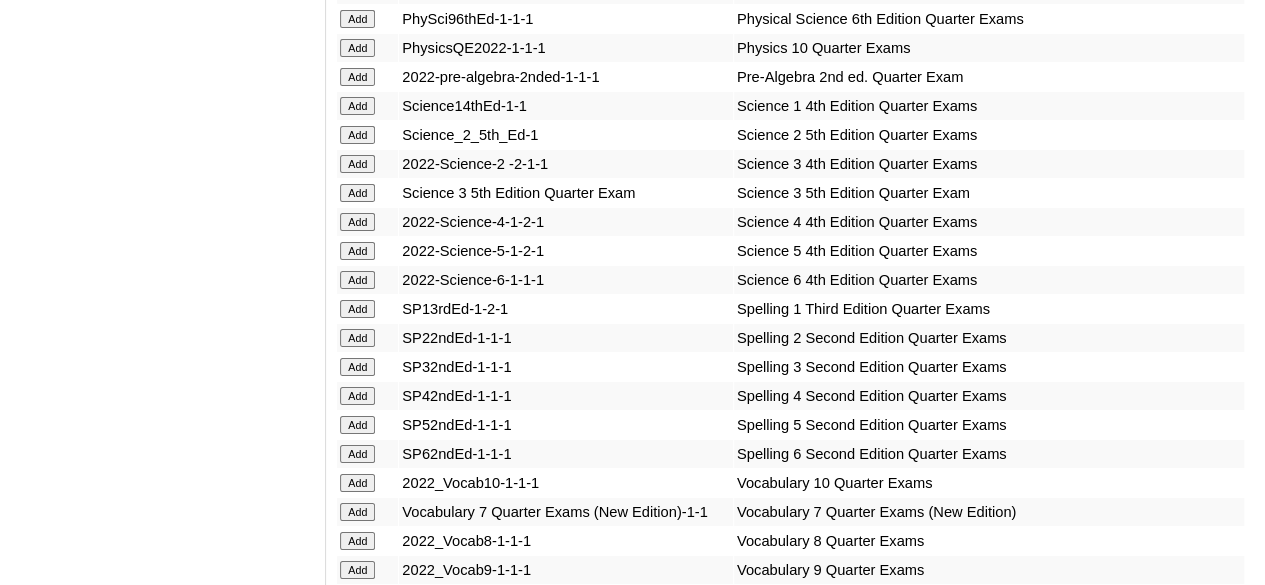 scroll, scrollTop: 7896, scrollLeft: 0, axis: vertical 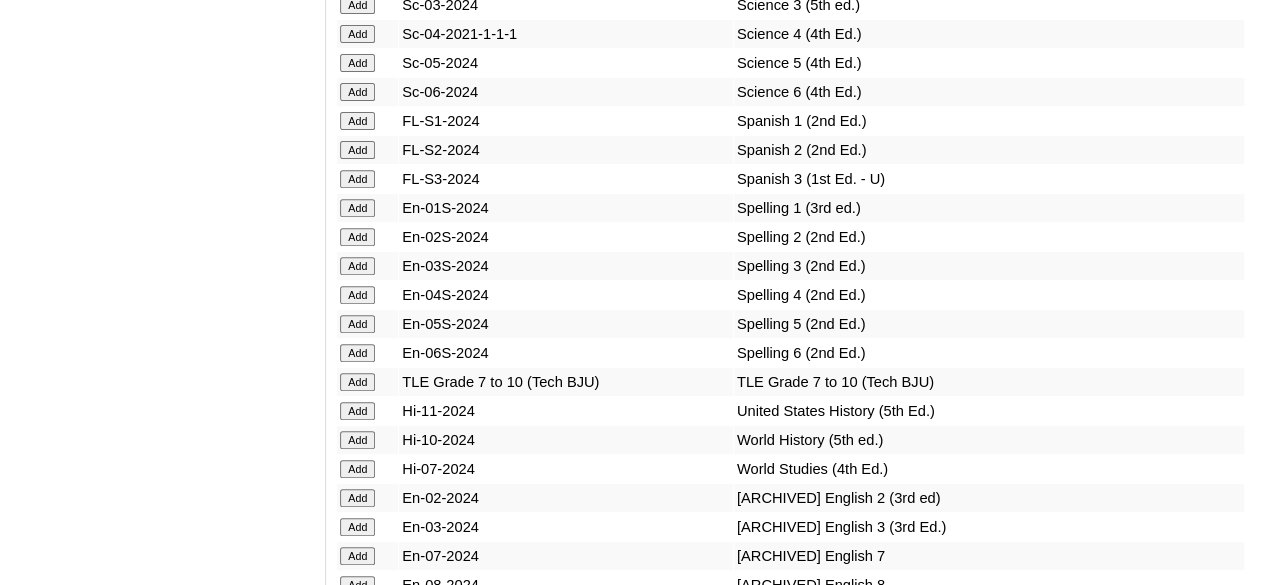 click on "Add" at bounding box center (357, -7497) 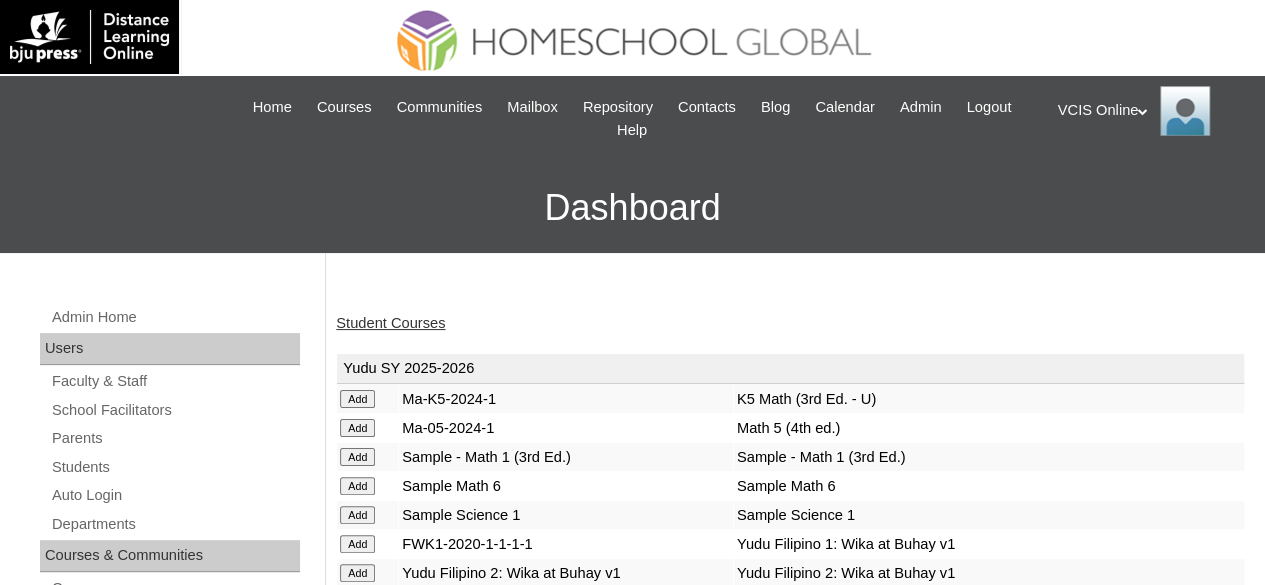 scroll, scrollTop: 7237, scrollLeft: 0, axis: vertical 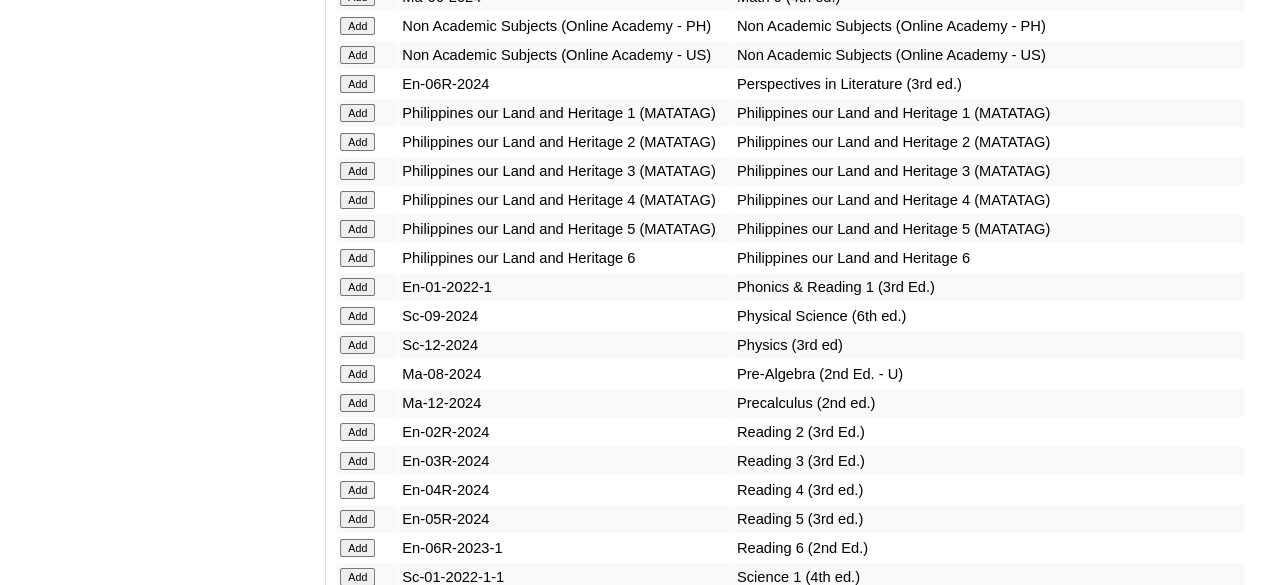 click on "Add" at bounding box center [357, -6838] 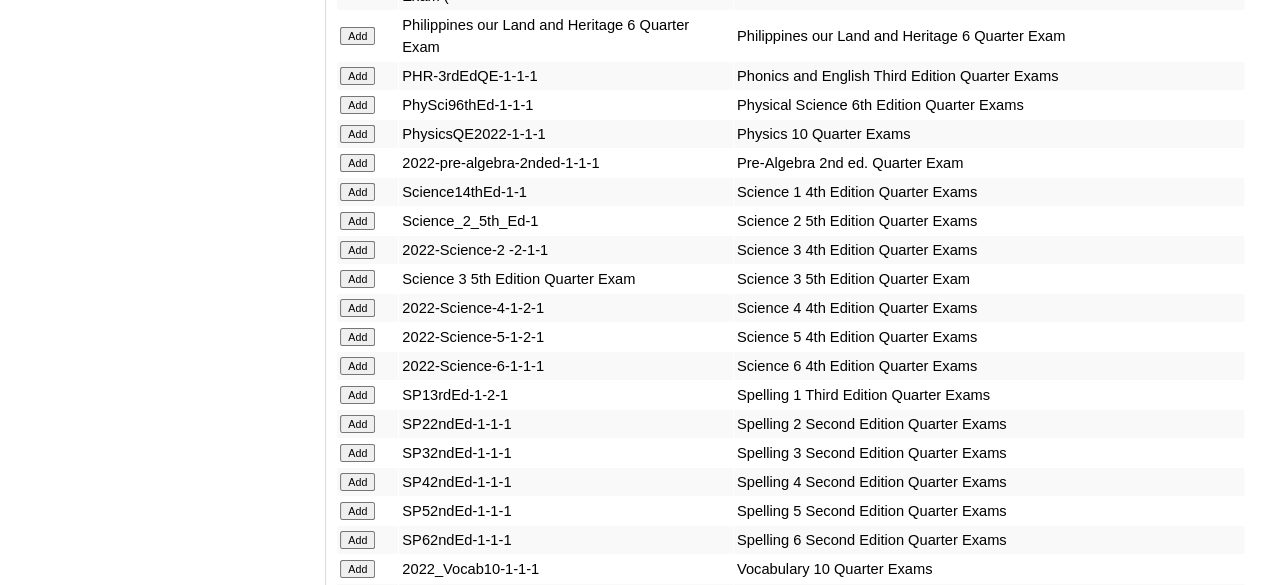 scroll, scrollTop: 7638, scrollLeft: 0, axis: vertical 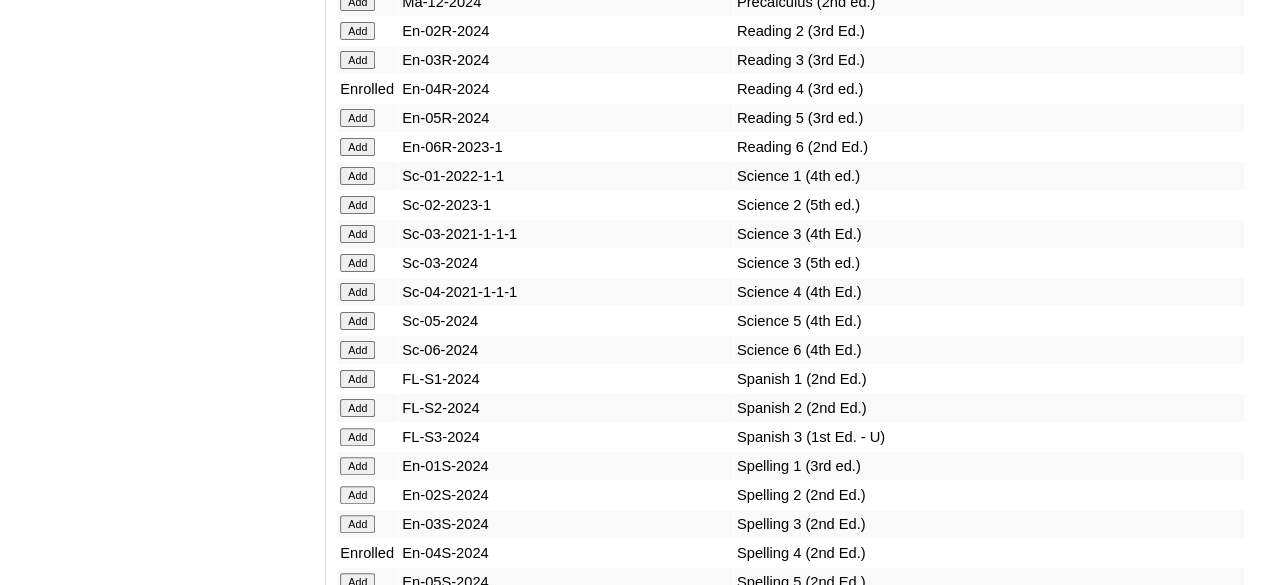 click on "Add" at bounding box center [357, -7239] 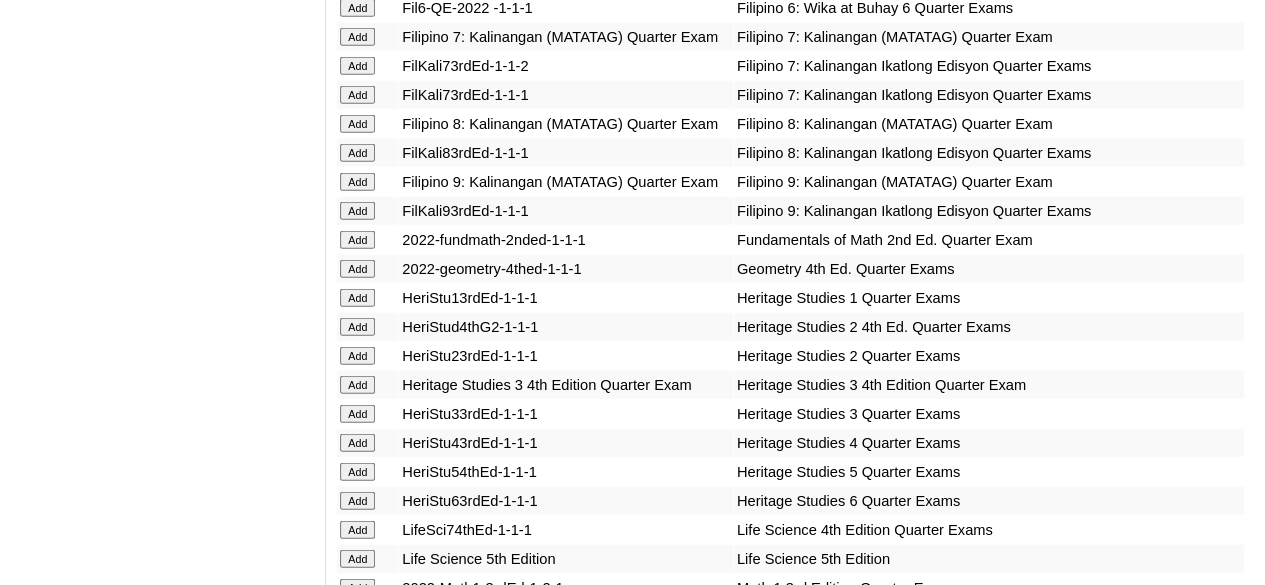 scroll, scrollTop: 6448, scrollLeft: 0, axis: vertical 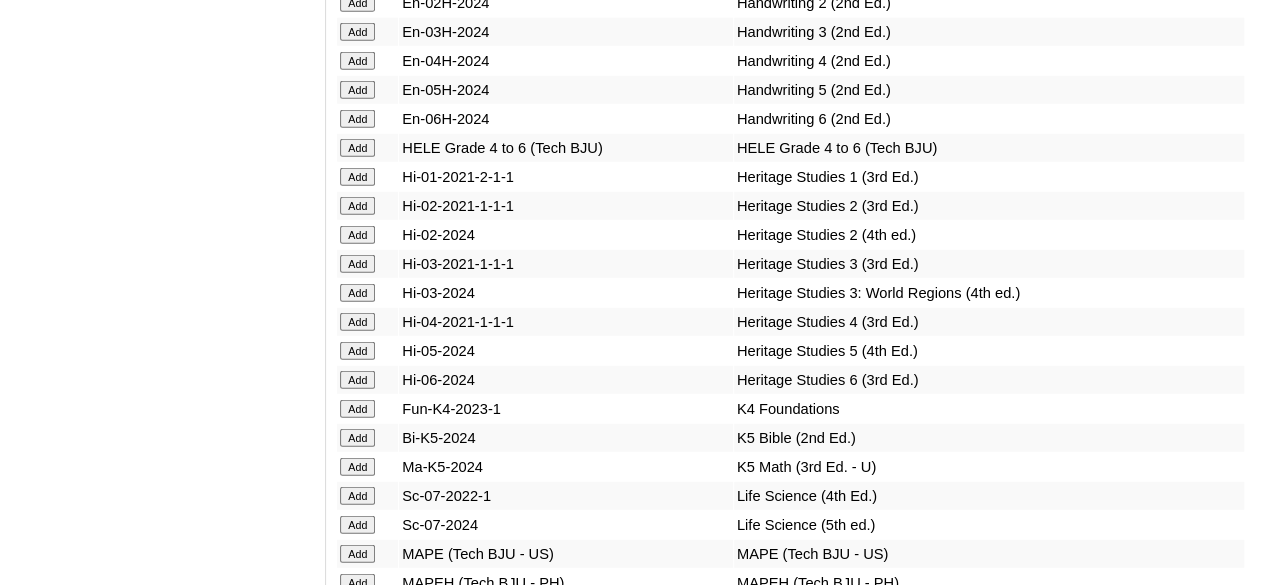 click on "Add" at bounding box center (357, -6049) 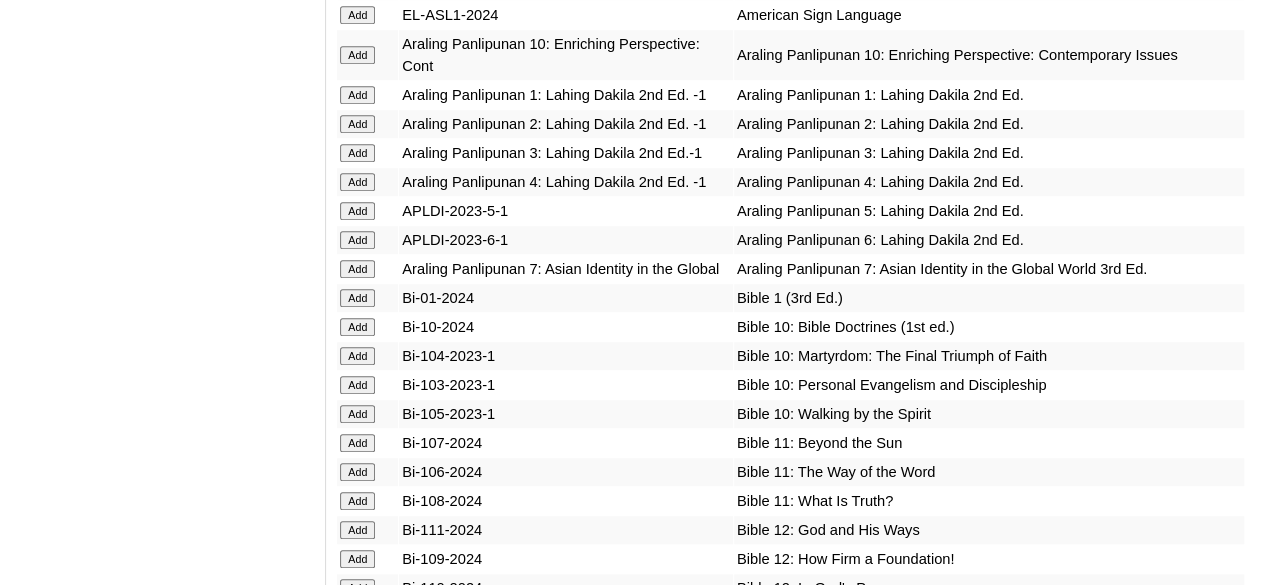 scroll, scrollTop: 4699, scrollLeft: 0, axis: vertical 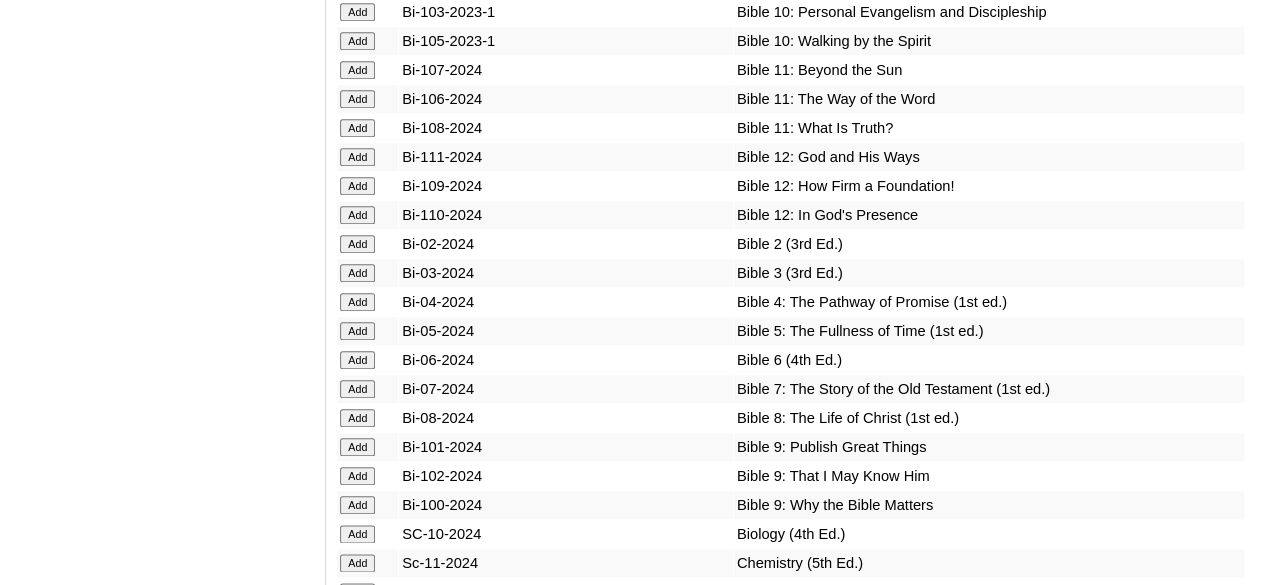 click on "Add" at bounding box center [357, -4300] 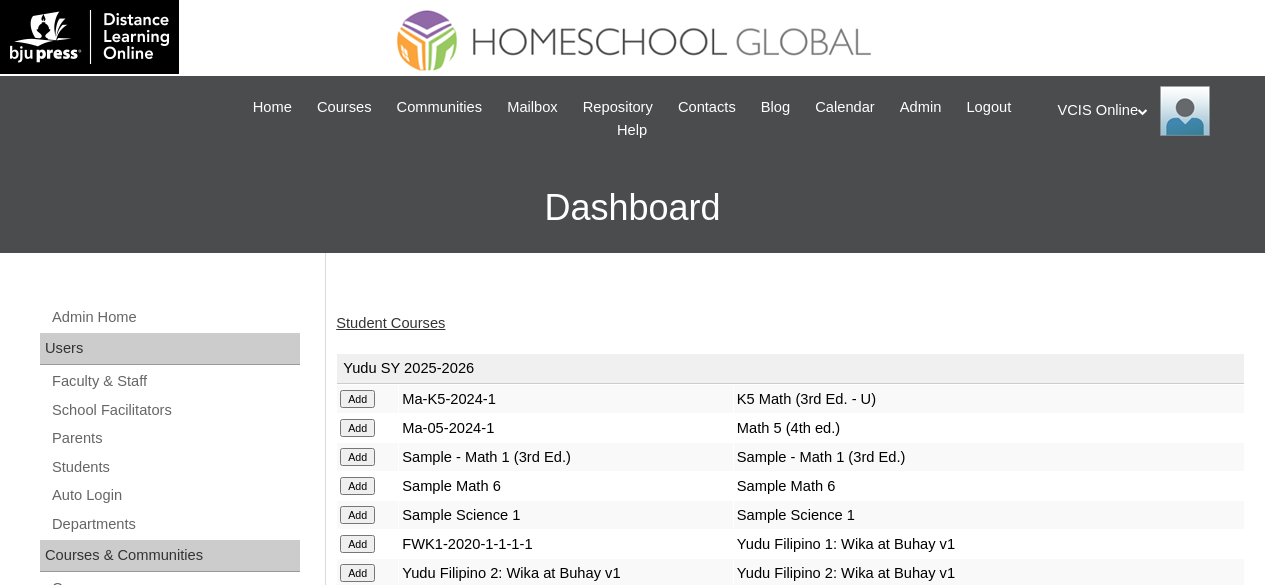 scroll, scrollTop: 0, scrollLeft: 0, axis: both 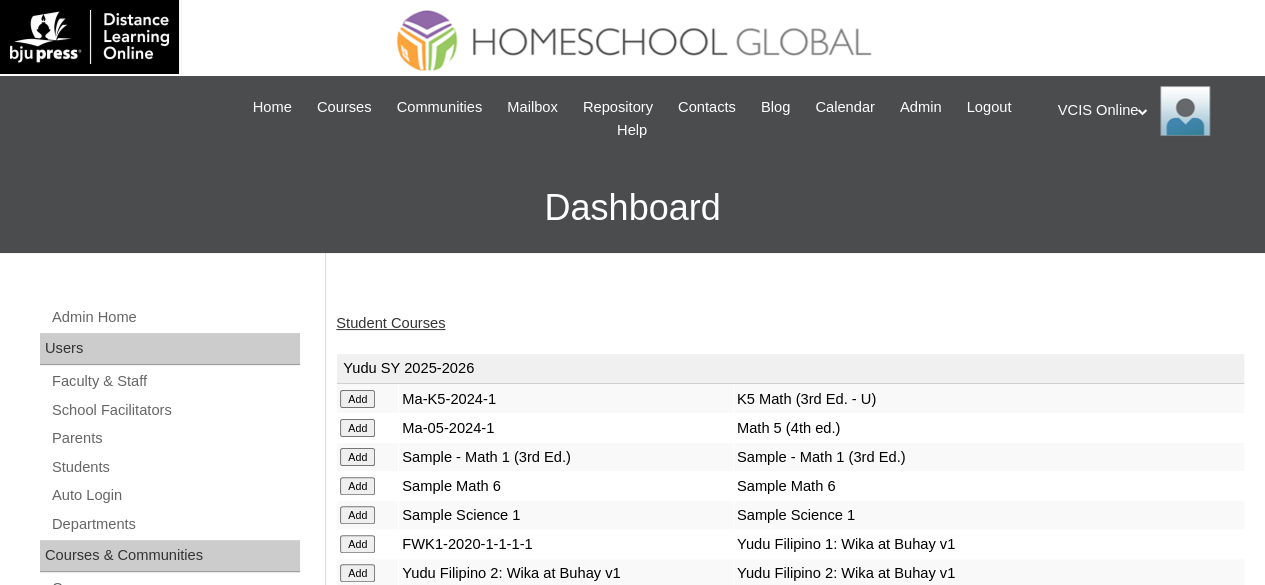 click on "Student Courses" at bounding box center (390, 323) 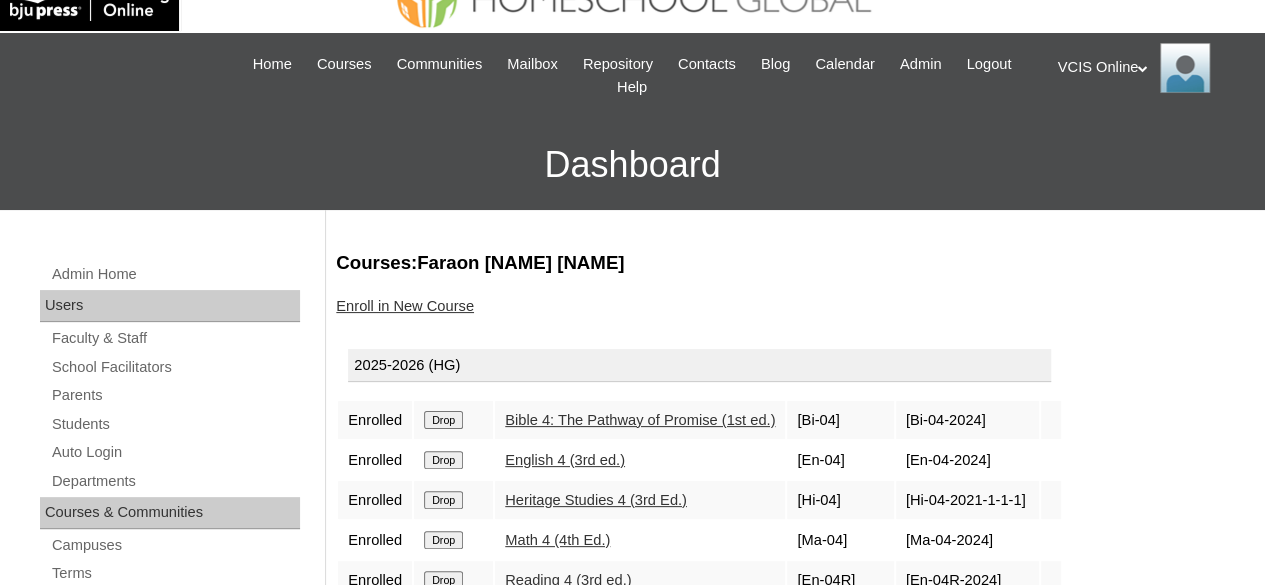 scroll, scrollTop: 0, scrollLeft: 0, axis: both 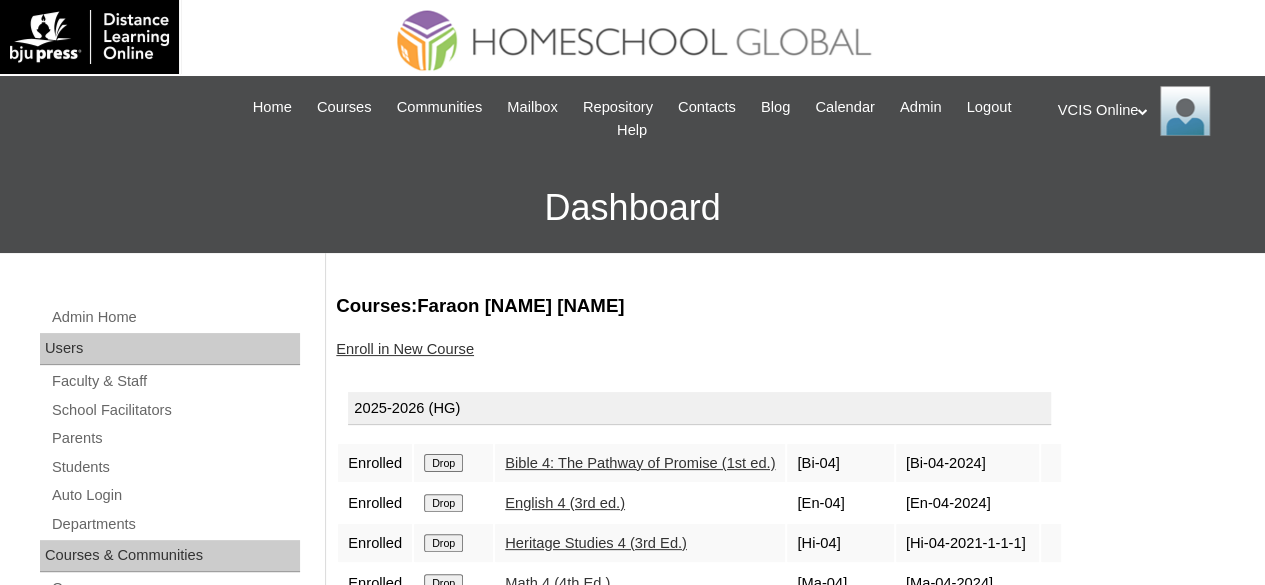 click on "VCIS Online
My Profile
My Settings
Logout" at bounding box center [1152, 111] 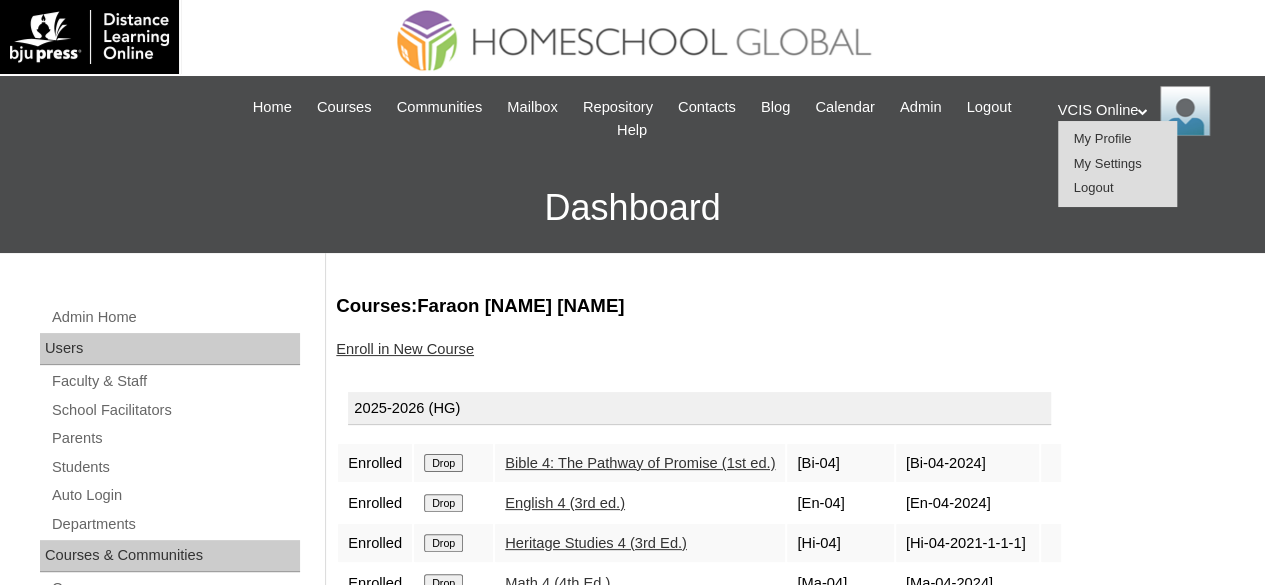 click on "Logout" at bounding box center (1094, 187) 